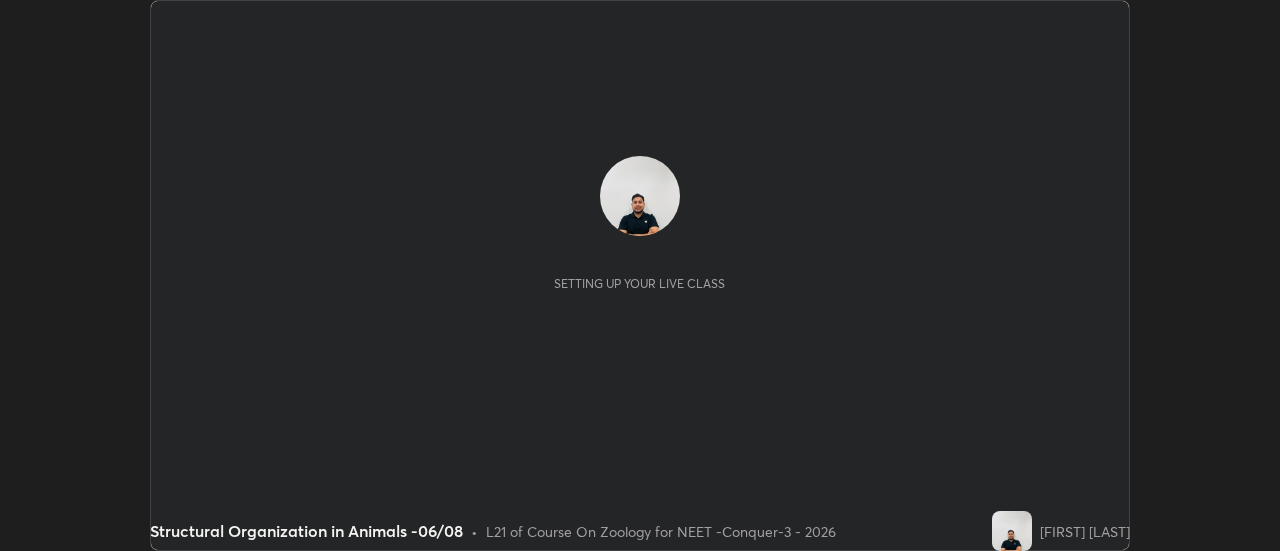 scroll, scrollTop: 0, scrollLeft: 0, axis: both 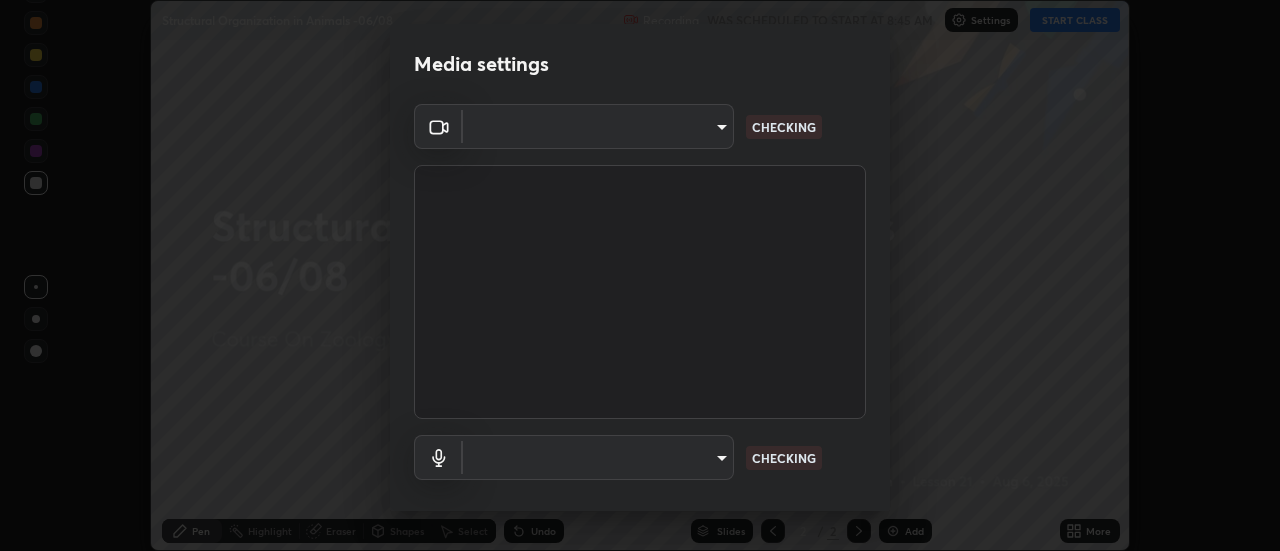 click on "Erase all Structural Organization in Animals -06/08 Recording WAS SCHEDULED TO START AT  8:45 AM Settings START CLASS Setting up your live class Structural Organization in Animals -06/08 • L21 of Course On Zoology for NEET -Conquer-3 - 2026 [FIRST] [LAST] Pen Highlight Eraser Shapes Select Undo Slides 2 / 2 Add More No doubts shared Encourage your learners to ask a doubt for better clarity Report an issue Reason for reporting Buffering Chat not working Audio - Video sync issue Educator video quality low ​ Attach an image Report Media settings ​ CHECKING ​ CHECKING 1 / 5 Next" at bounding box center (640, 275) 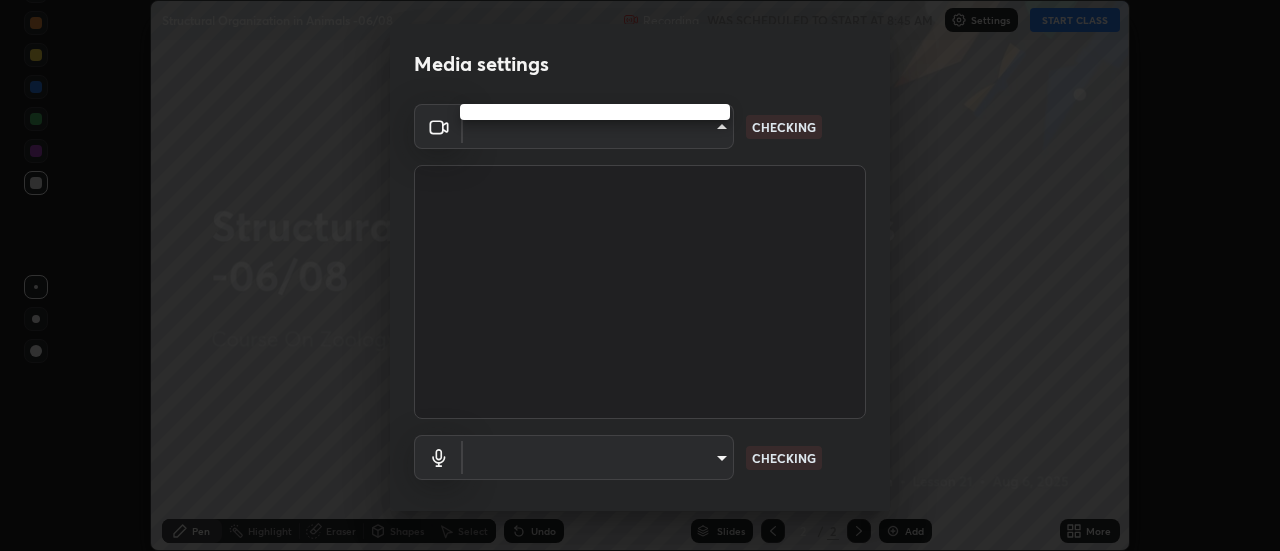 click at bounding box center [640, 275] 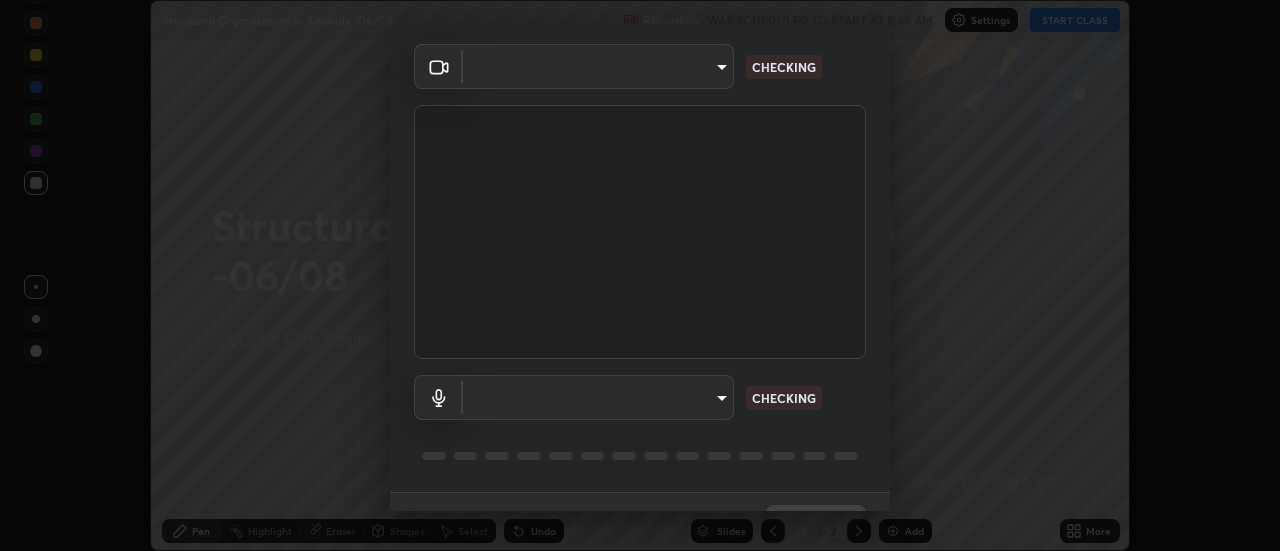 type on "abd1dd8f698bdb7170c938d45ed7c5a449073cf79ef4f8923fa8d1de0ad96843" 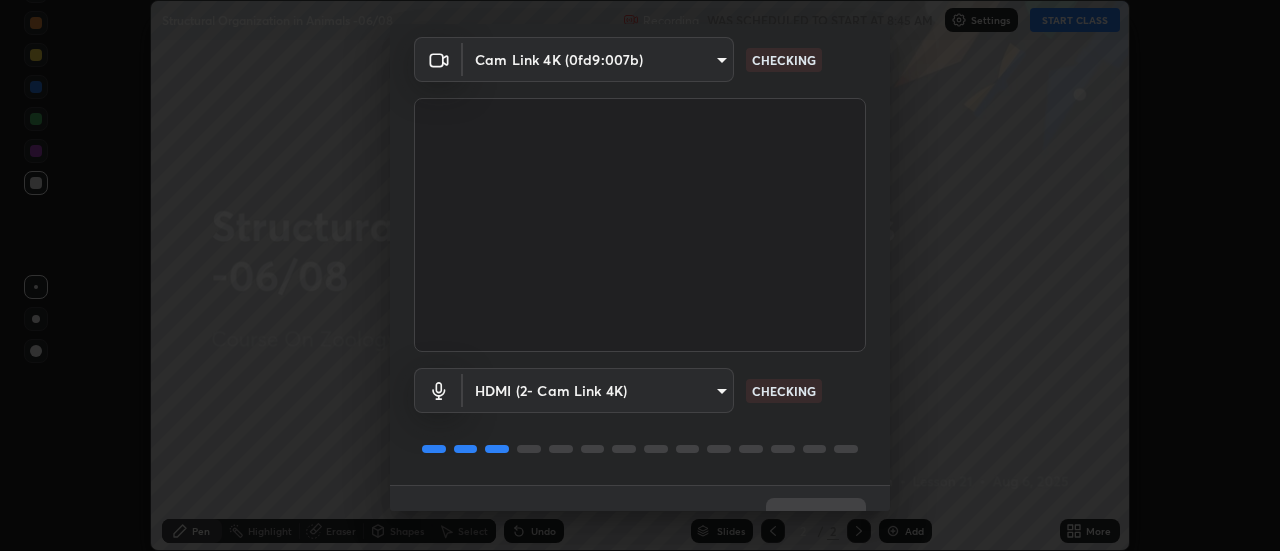 scroll, scrollTop: 105, scrollLeft: 0, axis: vertical 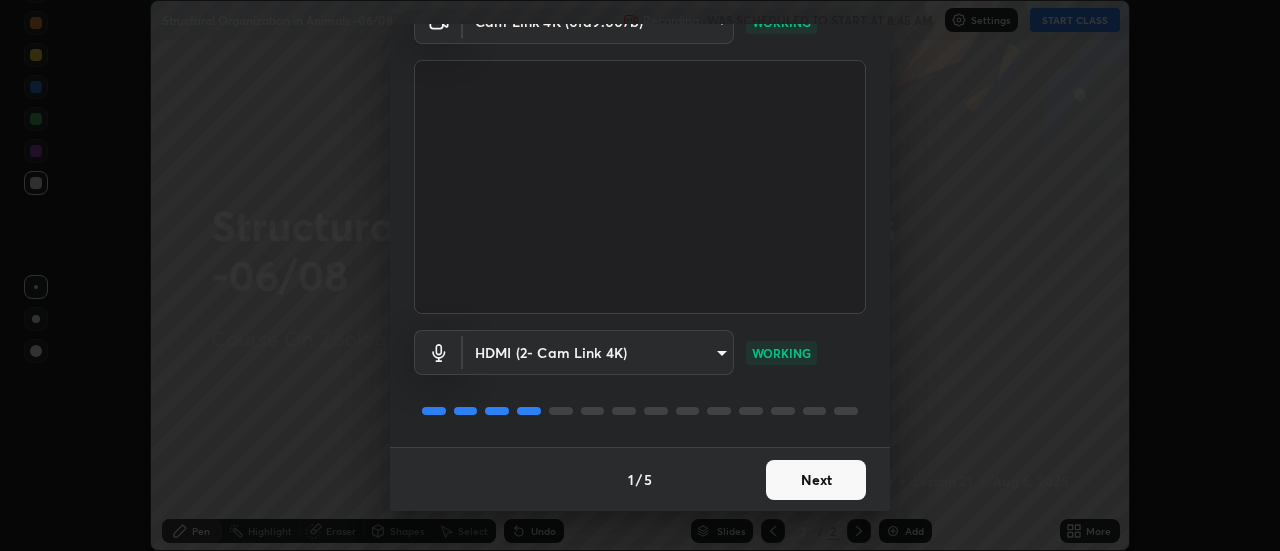 click on "Next" at bounding box center [816, 480] 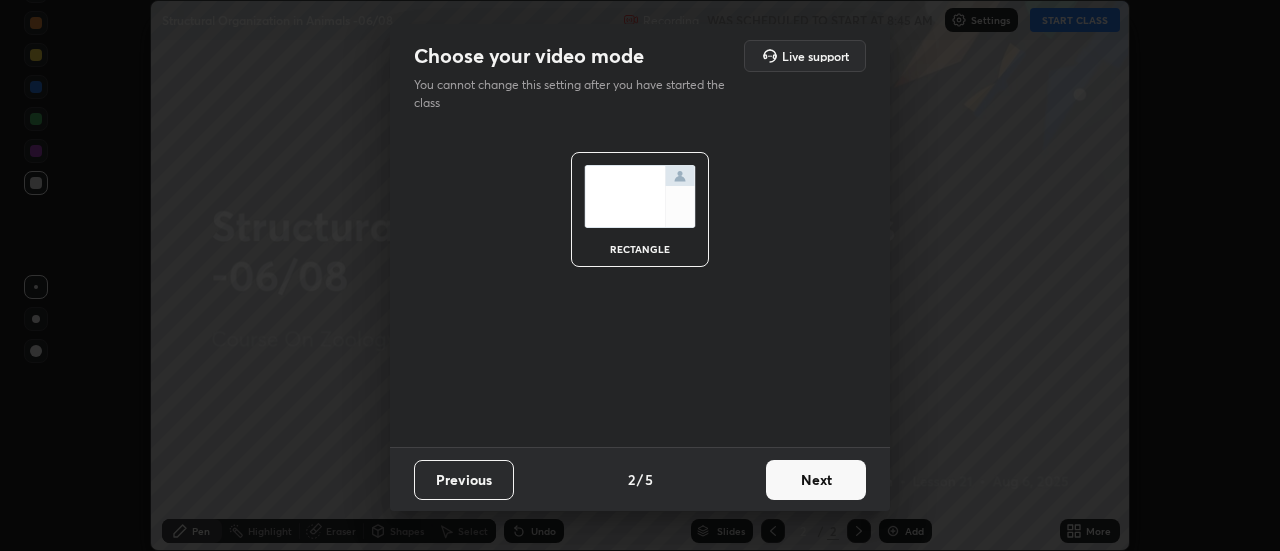 scroll, scrollTop: 0, scrollLeft: 0, axis: both 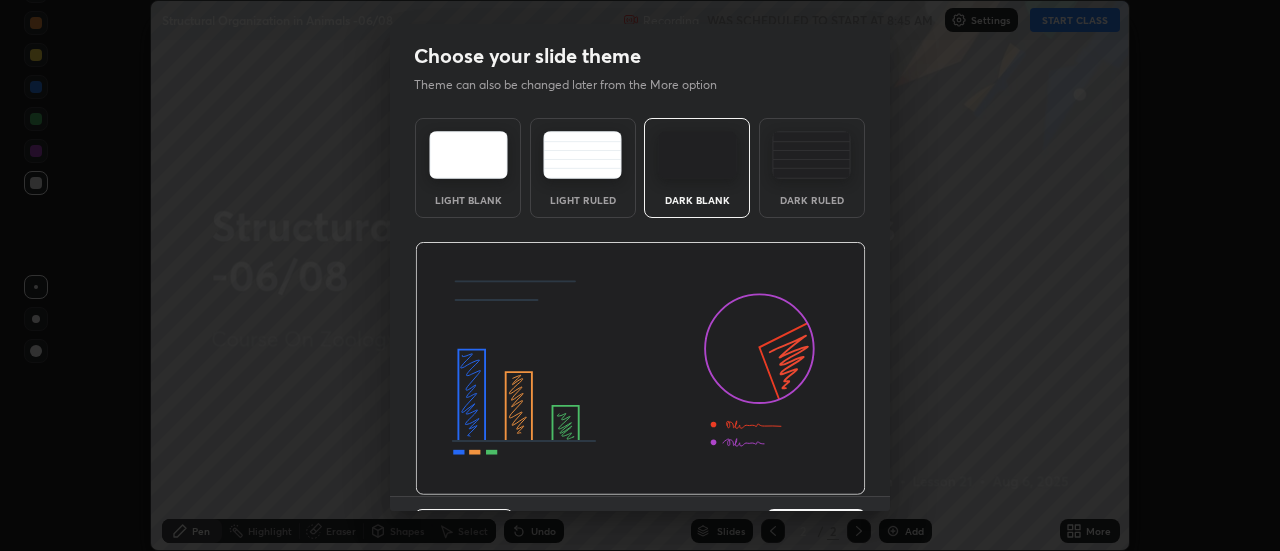 click at bounding box center (640, 369) 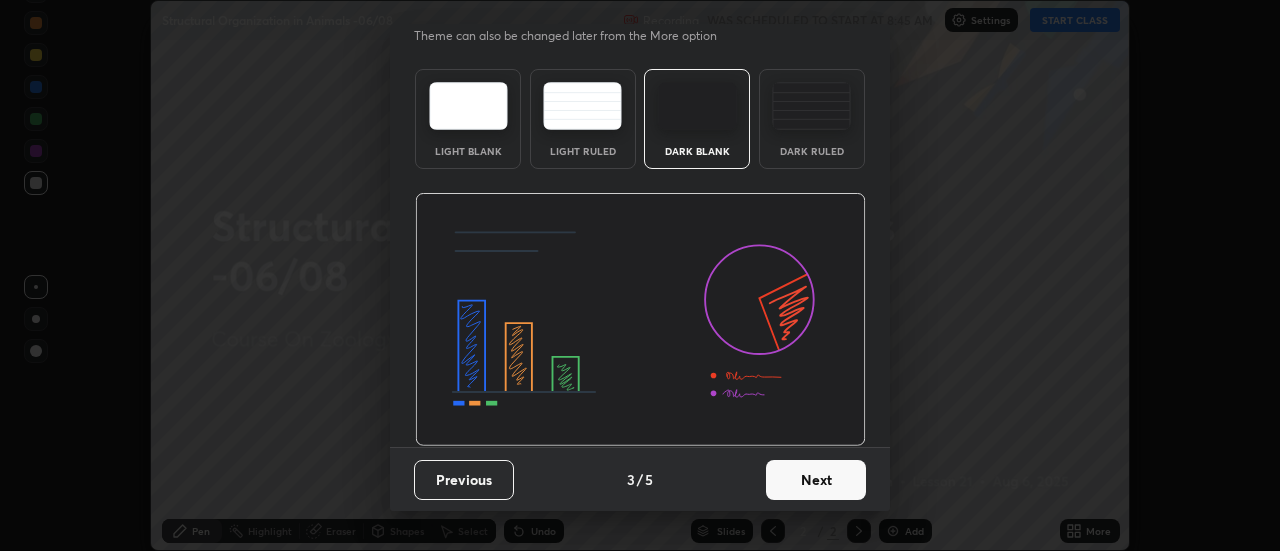 click on "Next" at bounding box center [816, 480] 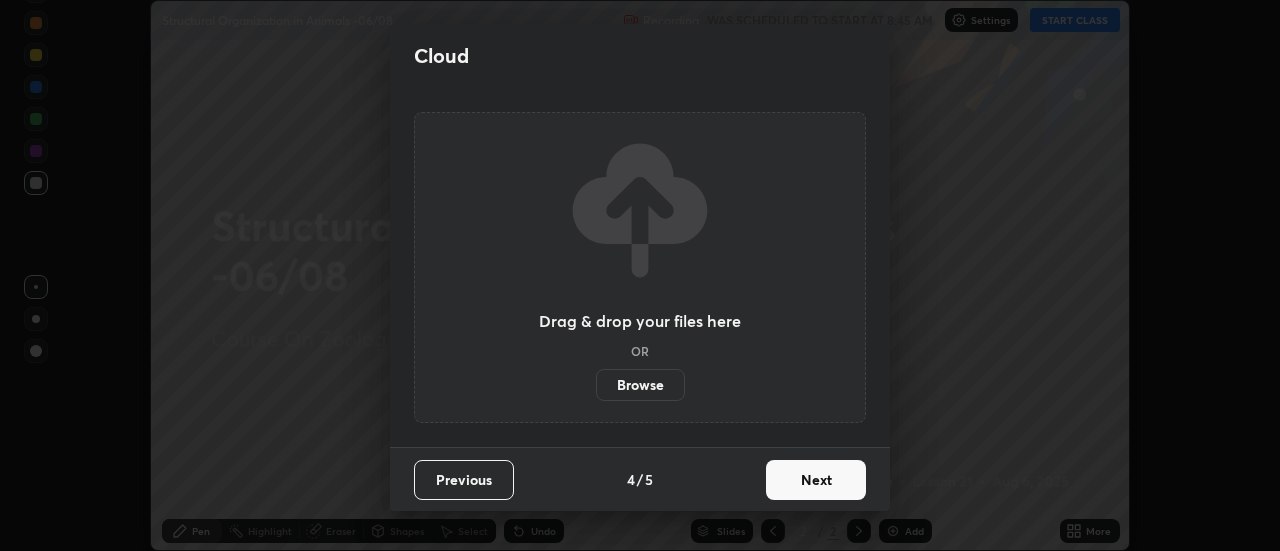 click on "Next" at bounding box center (816, 480) 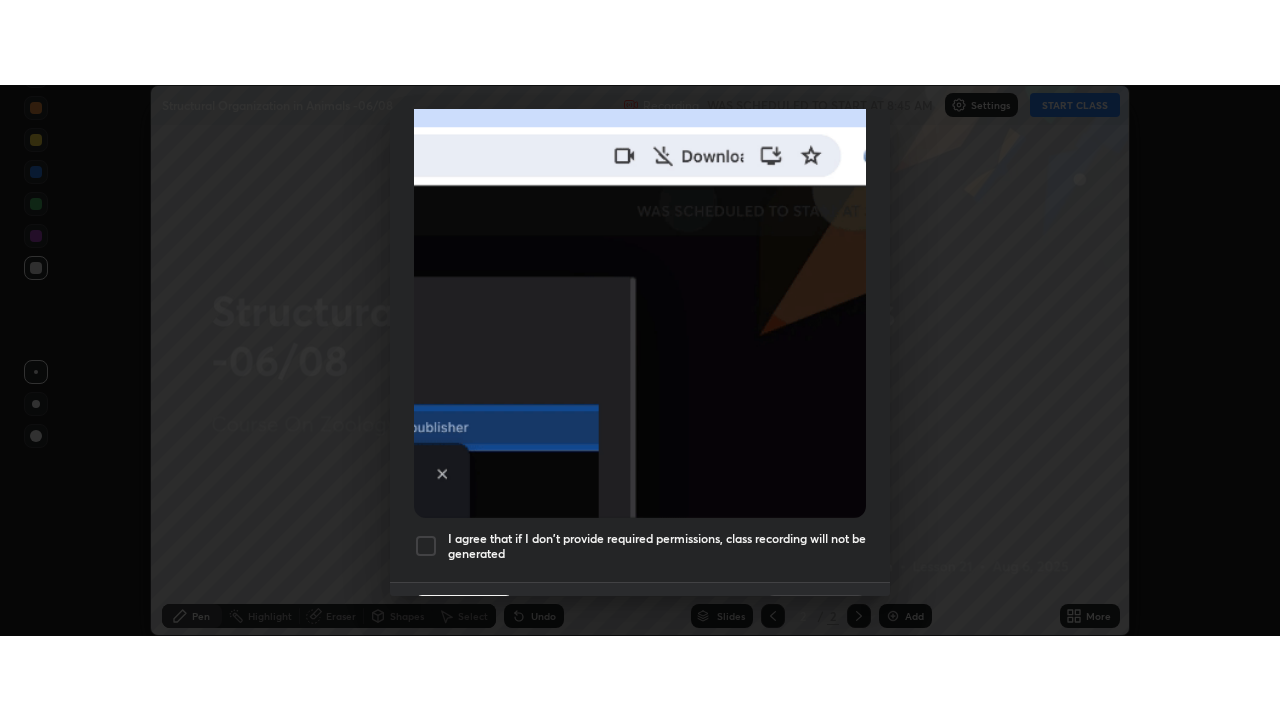 scroll, scrollTop: 513, scrollLeft: 0, axis: vertical 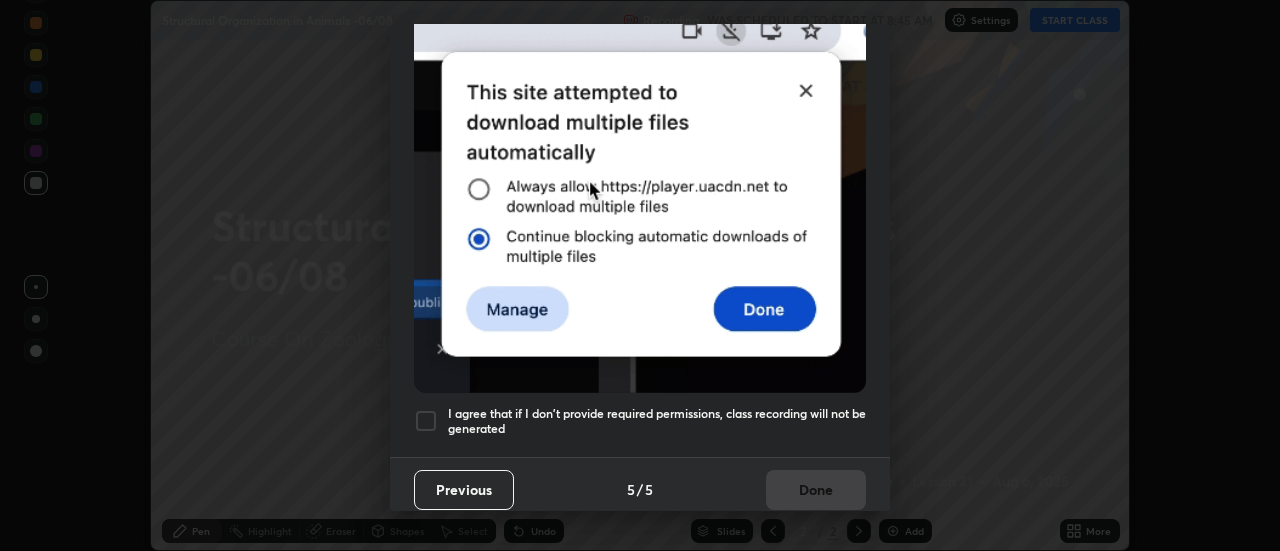 click at bounding box center [426, 421] 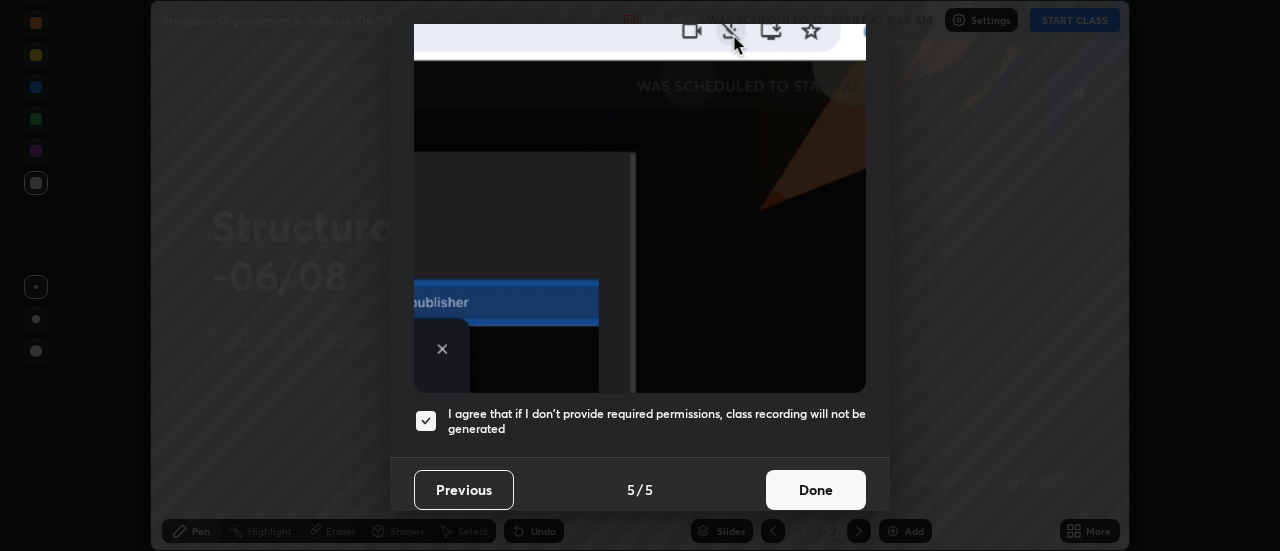 click on "Done" at bounding box center [816, 490] 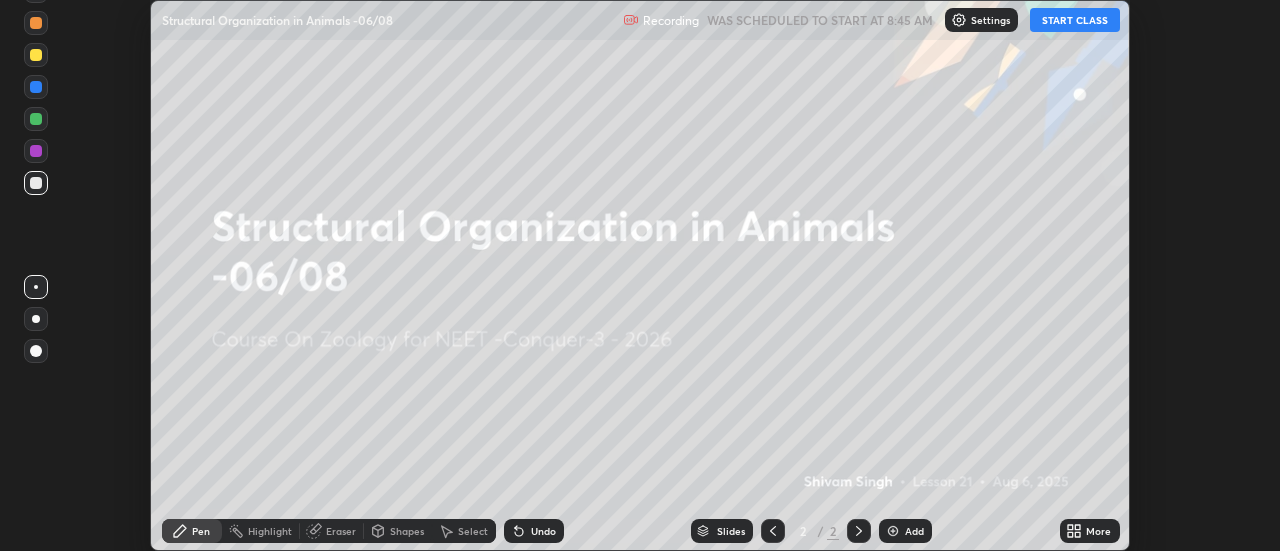 click 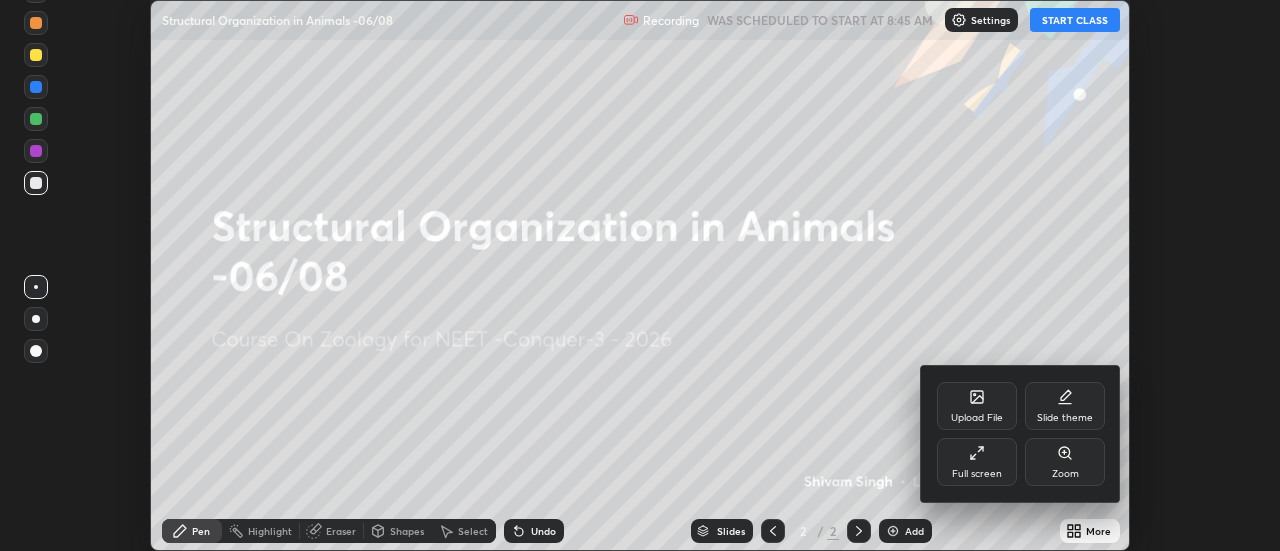 click on "Full screen" at bounding box center (977, 474) 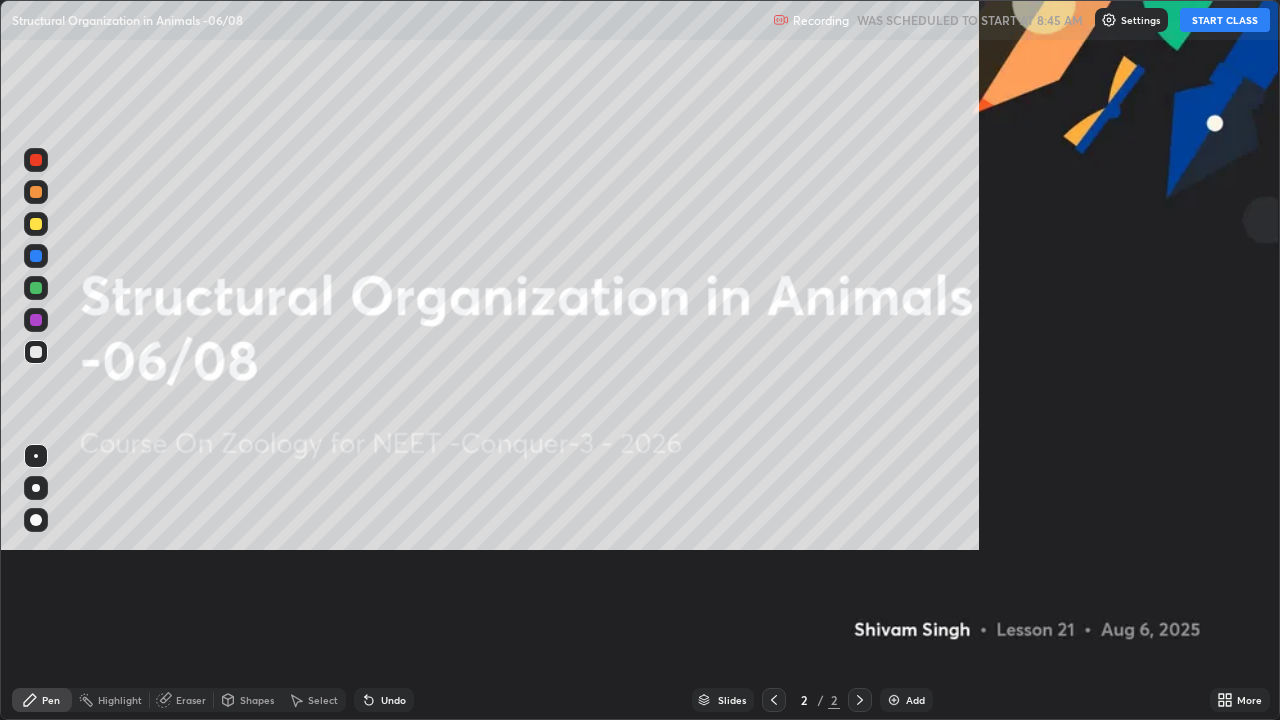 scroll, scrollTop: 99280, scrollLeft: 98720, axis: both 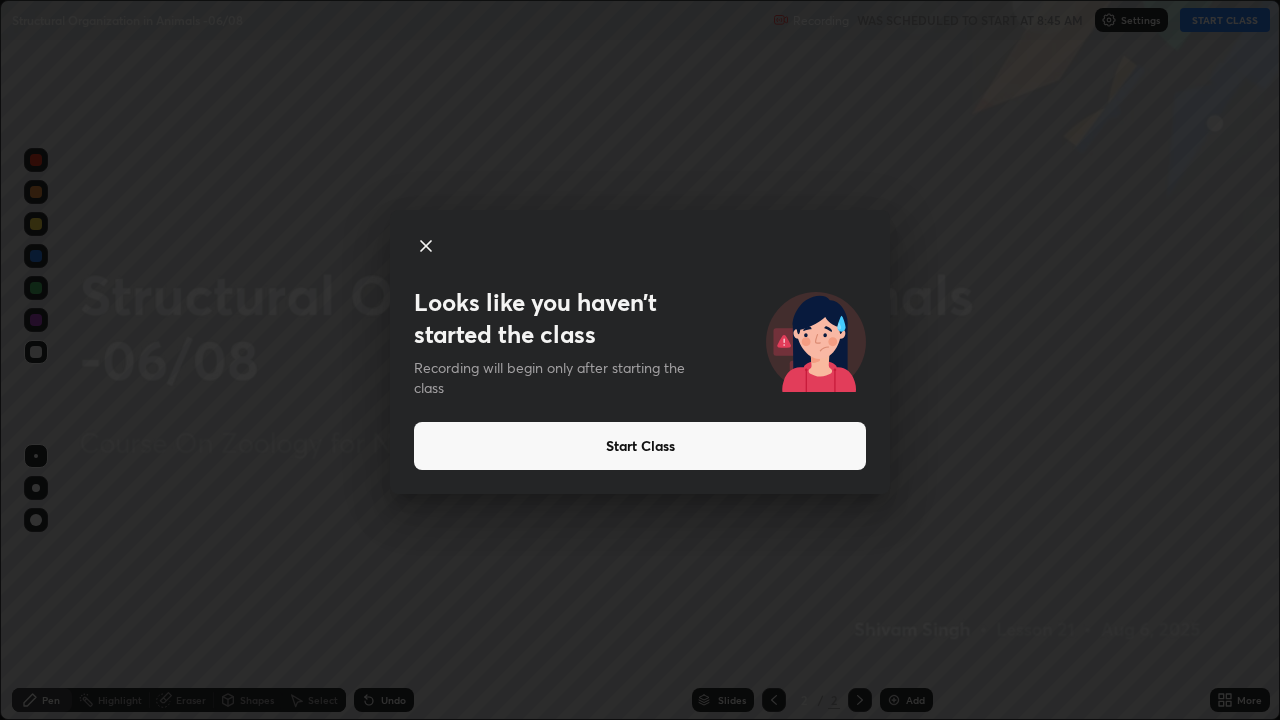 click on "Start Class" at bounding box center (640, 446) 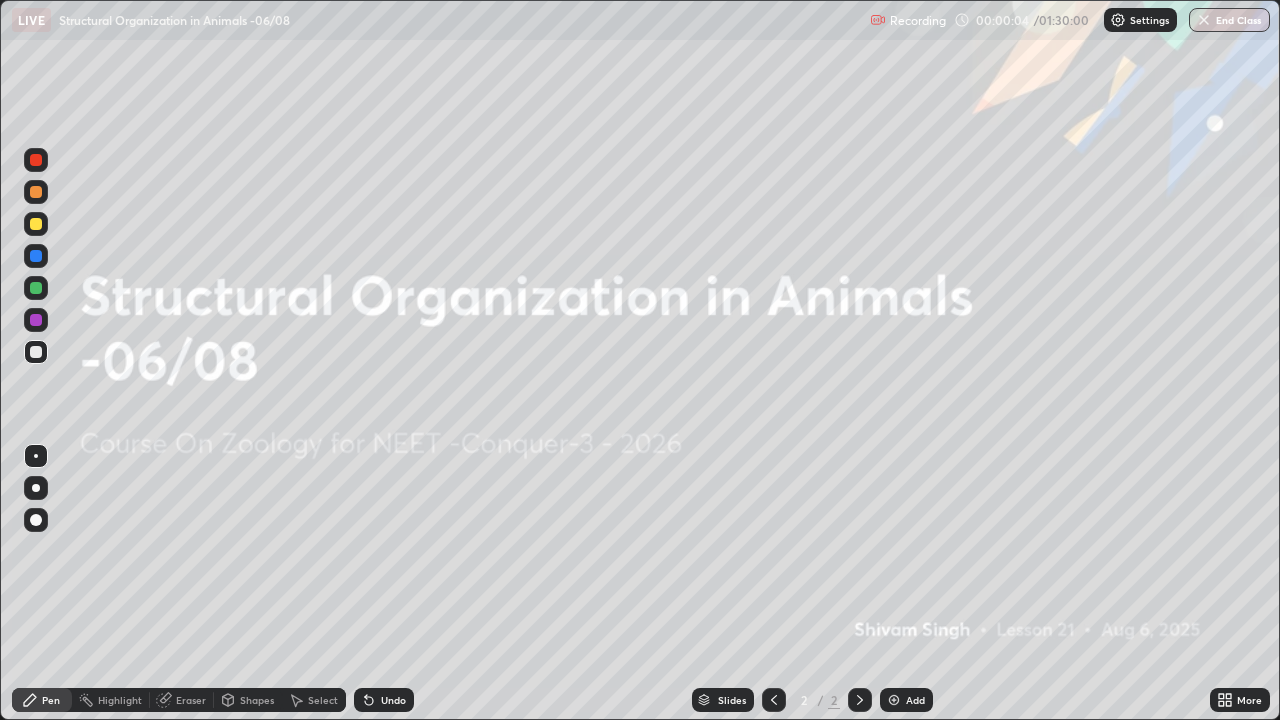 click on "Add" at bounding box center [906, 700] 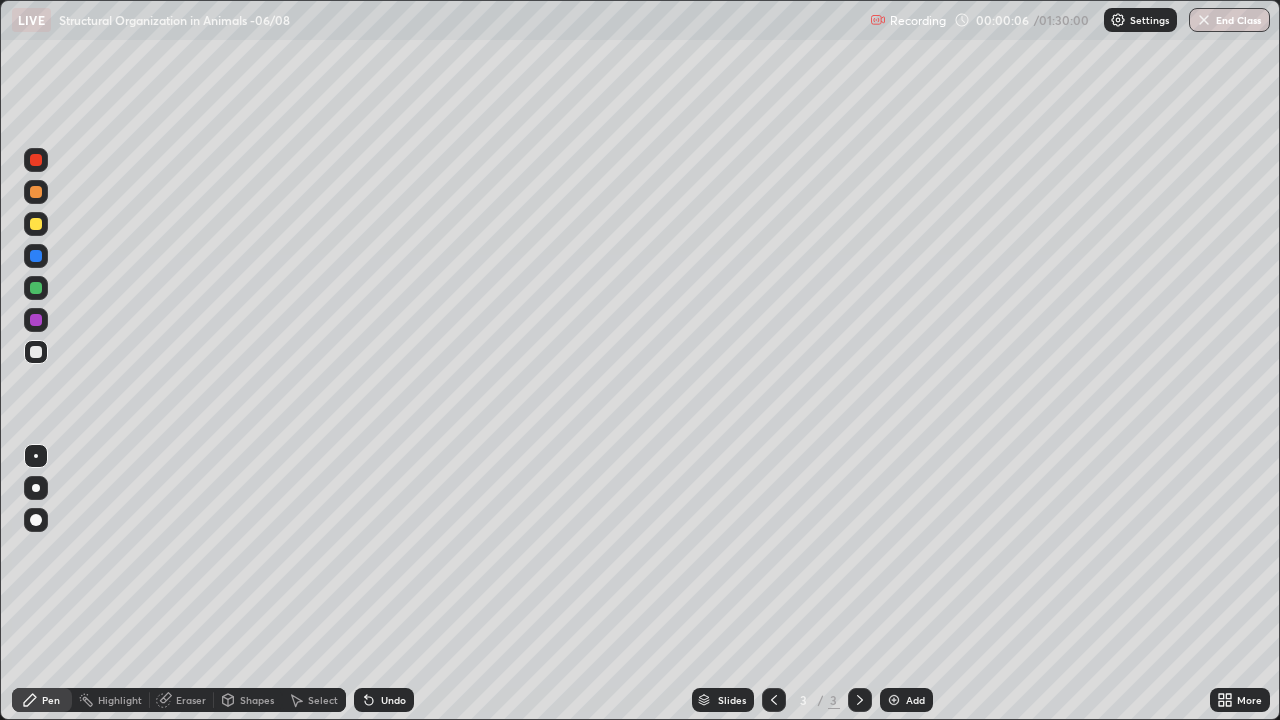 click at bounding box center (36, 488) 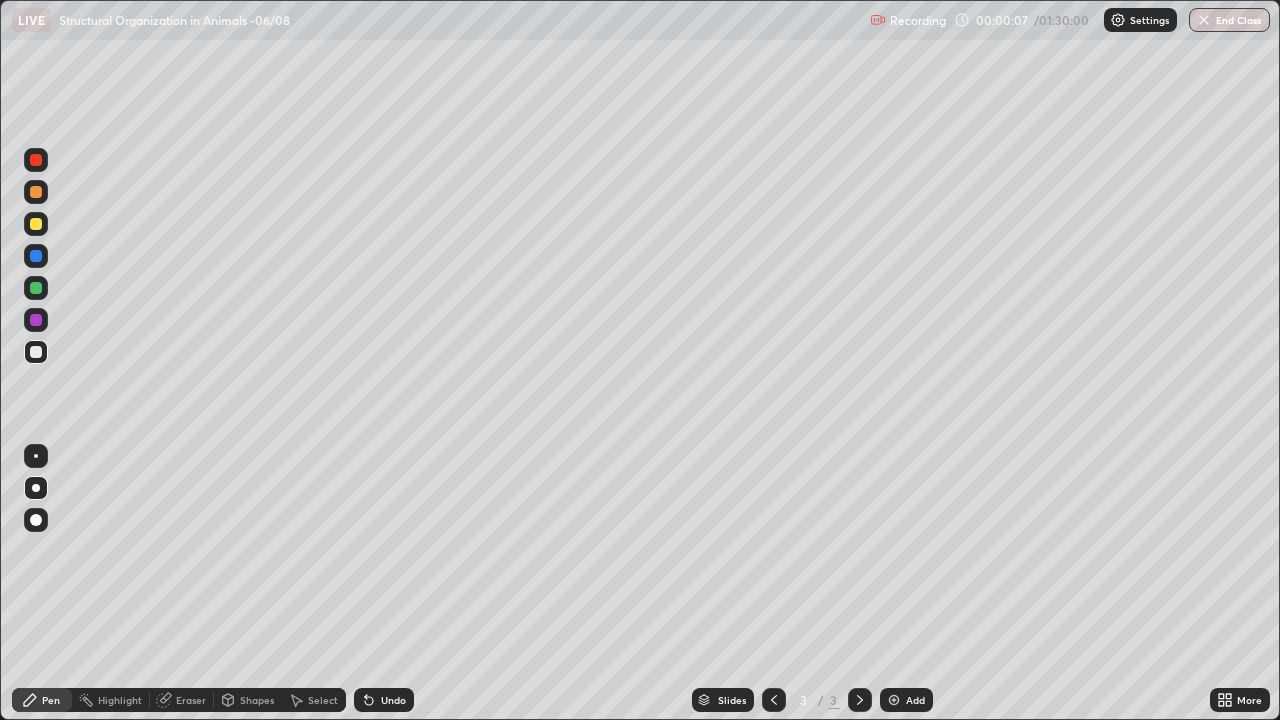 click at bounding box center [36, 288] 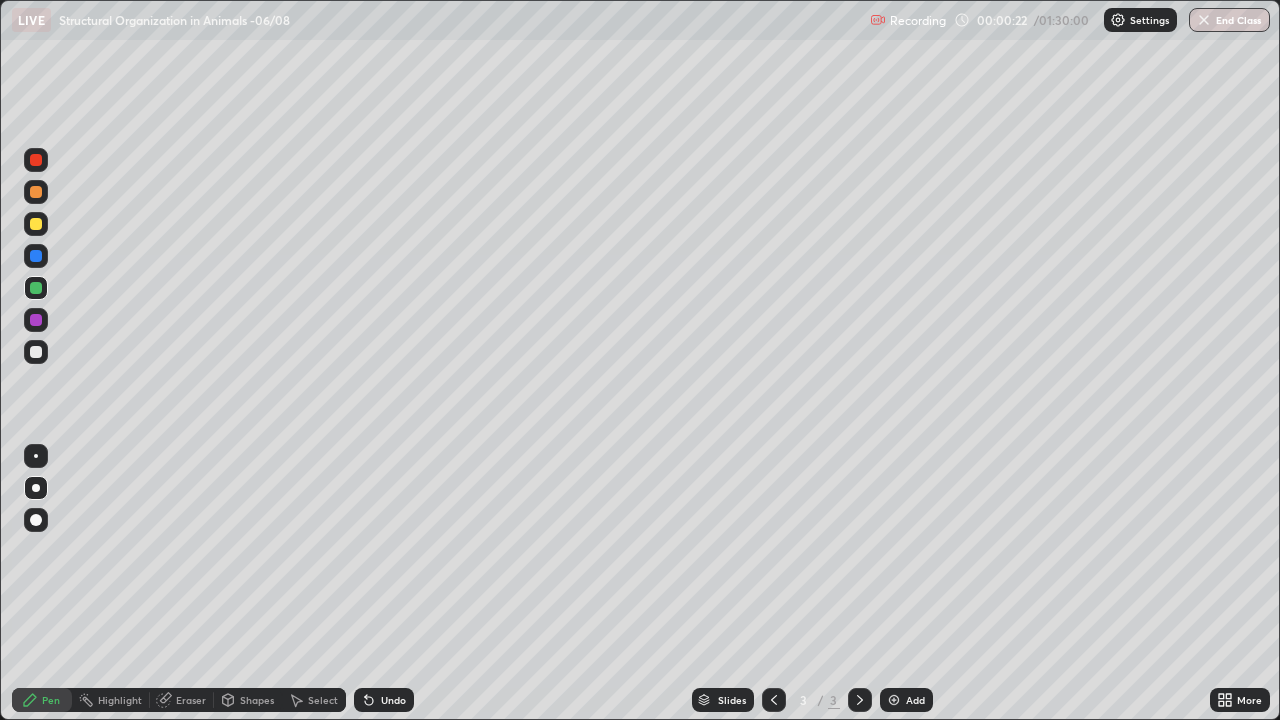 click at bounding box center (36, 160) 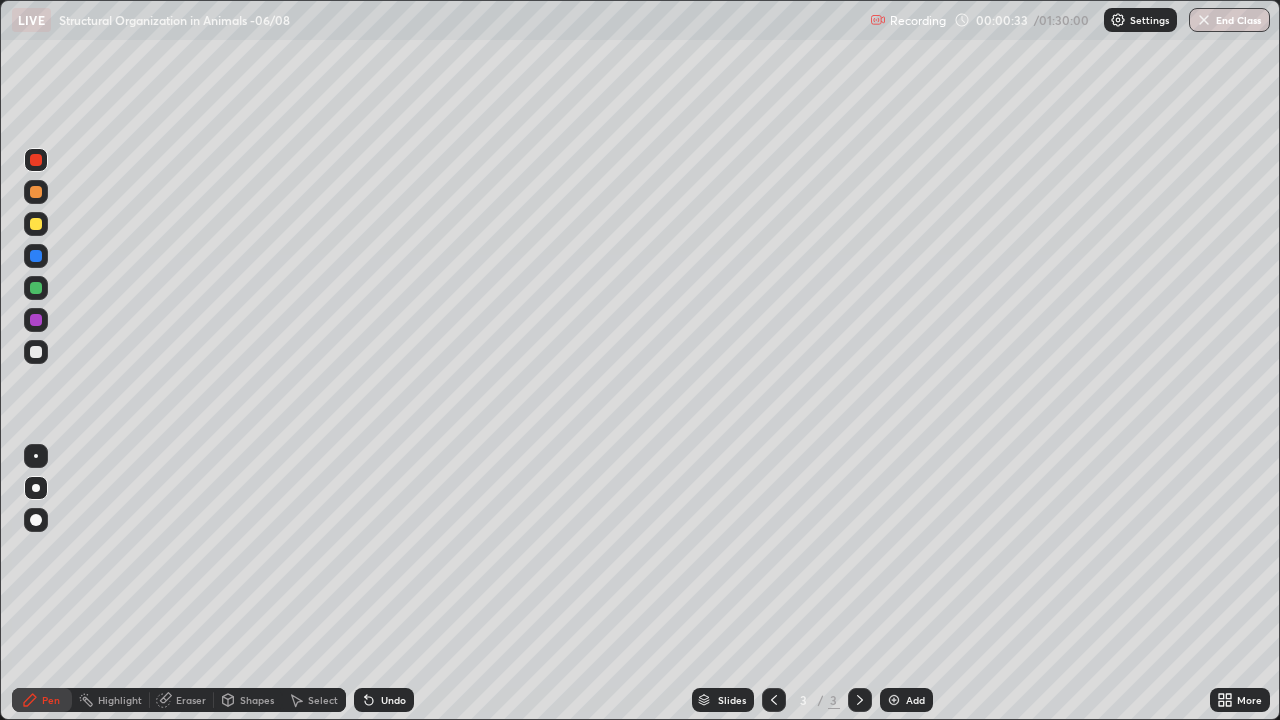 click at bounding box center (36, 320) 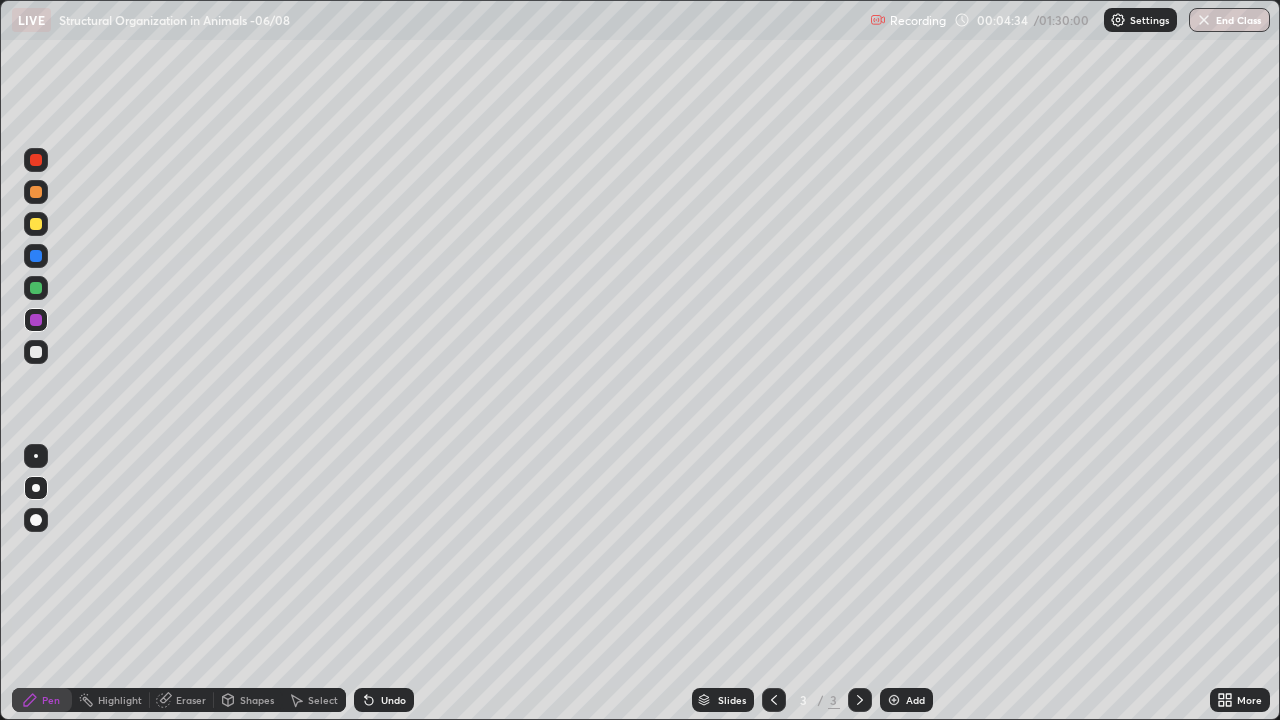 click at bounding box center (36, 224) 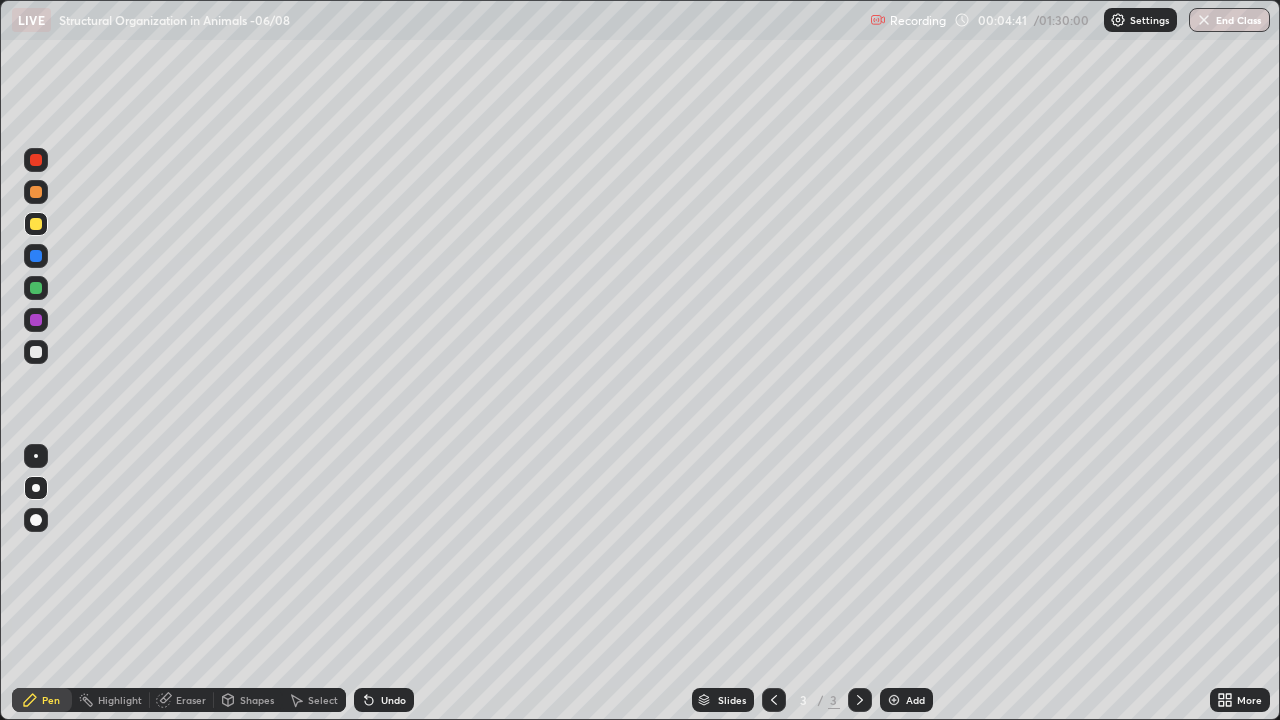 click at bounding box center [36, 256] 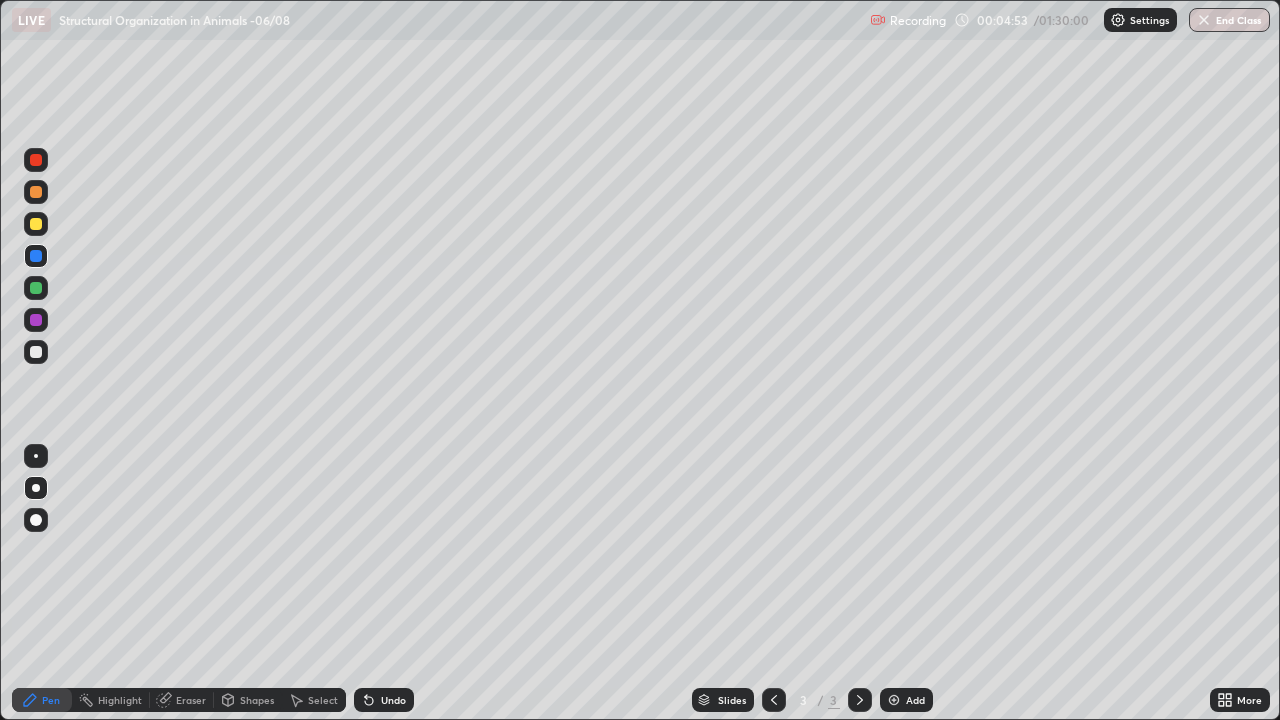 click at bounding box center [36, 288] 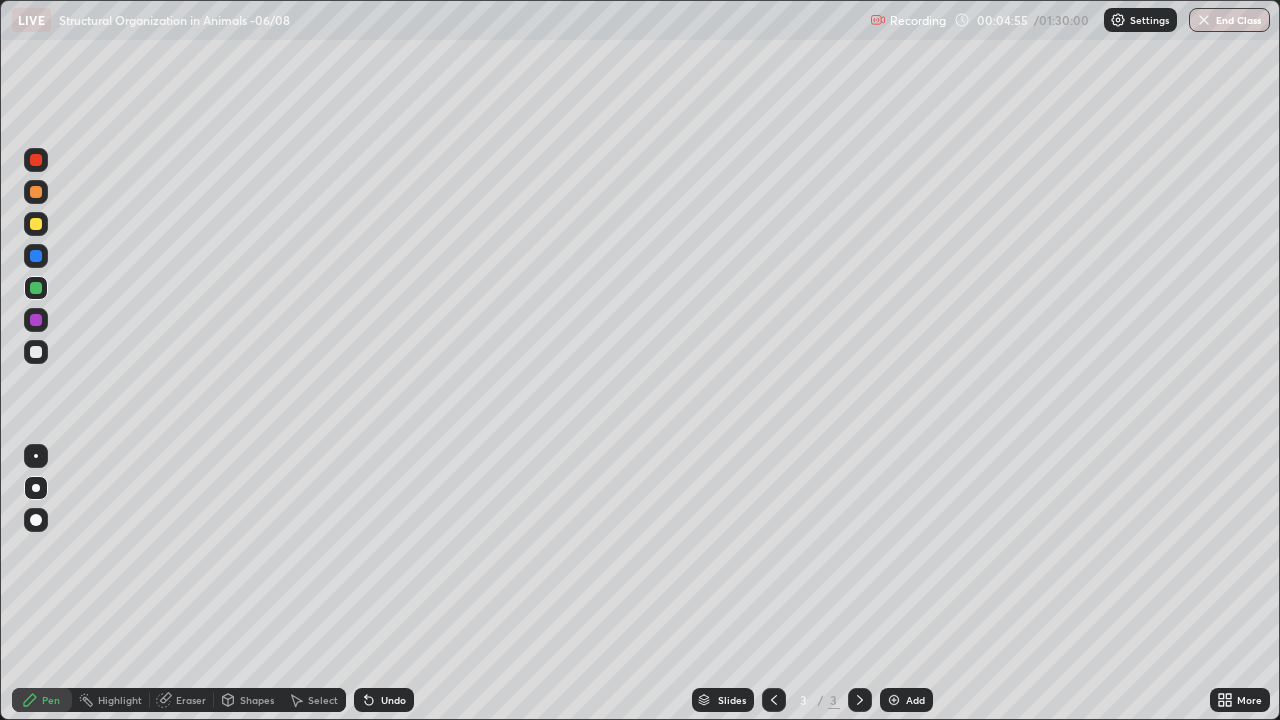 click at bounding box center [36, 288] 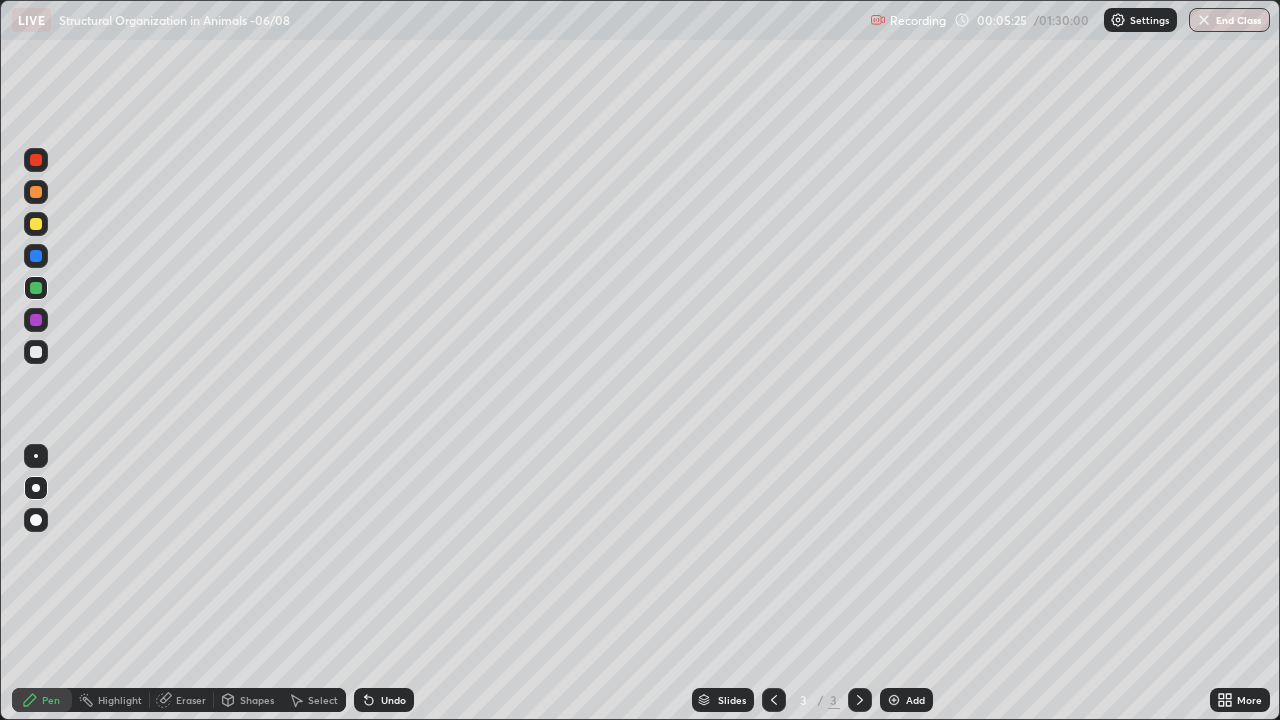 click at bounding box center (36, 224) 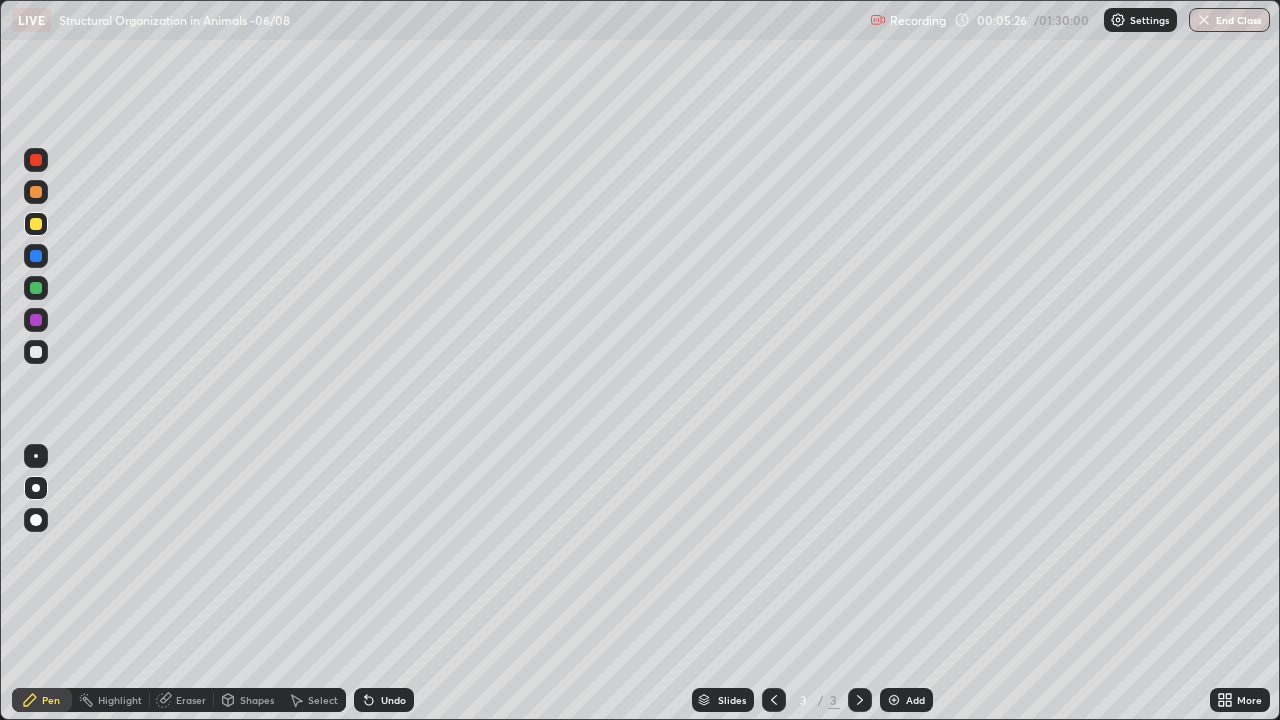 click at bounding box center (36, 288) 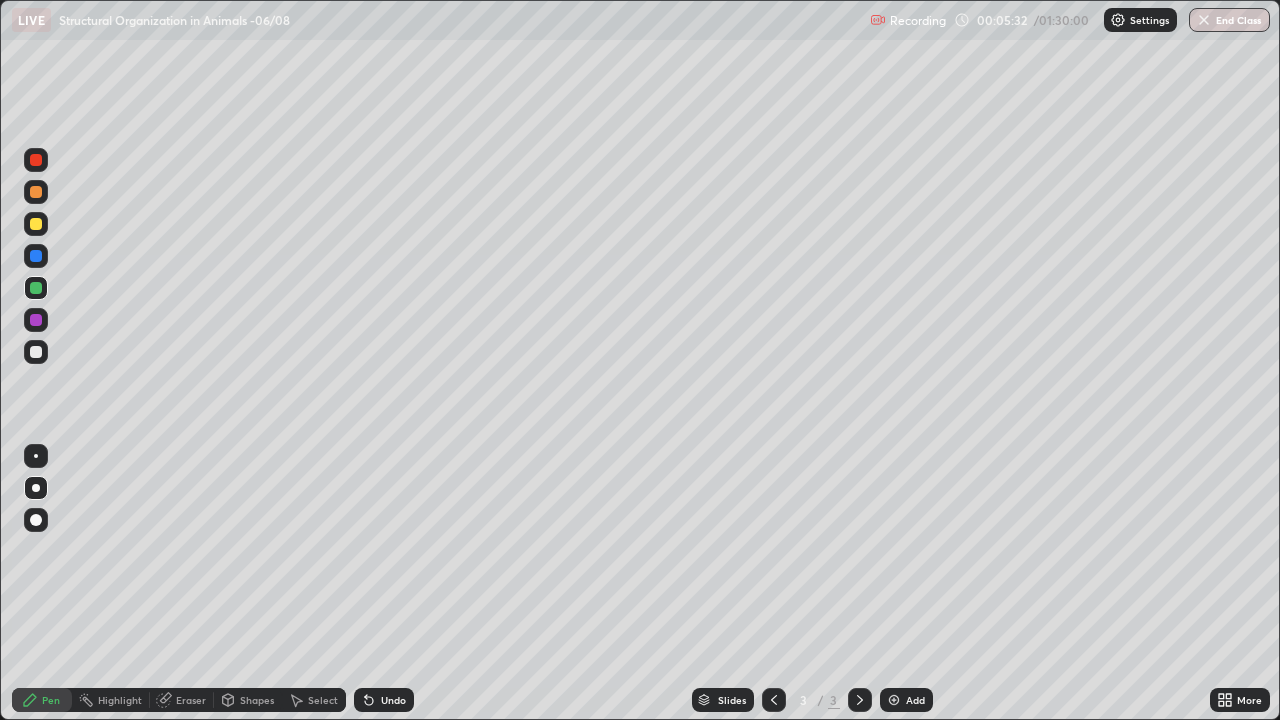 click at bounding box center (36, 320) 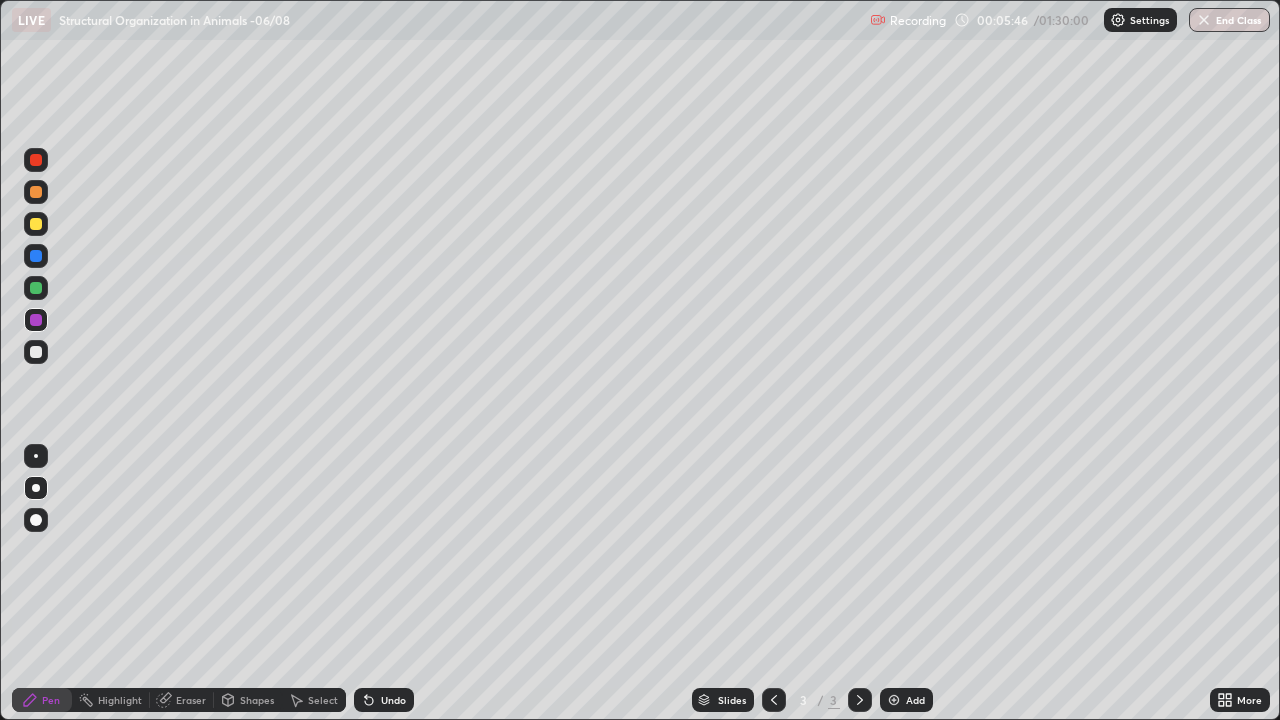 click on "Undo" at bounding box center (393, 700) 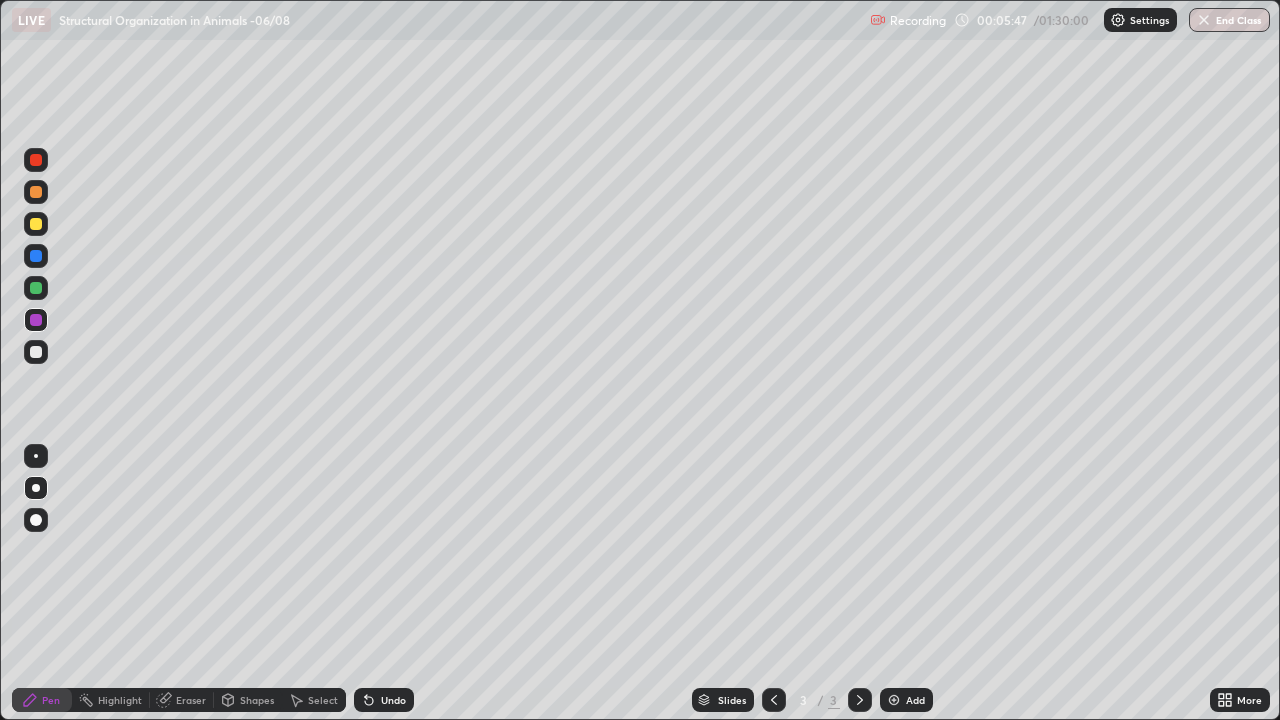 click on "Undo" at bounding box center (393, 700) 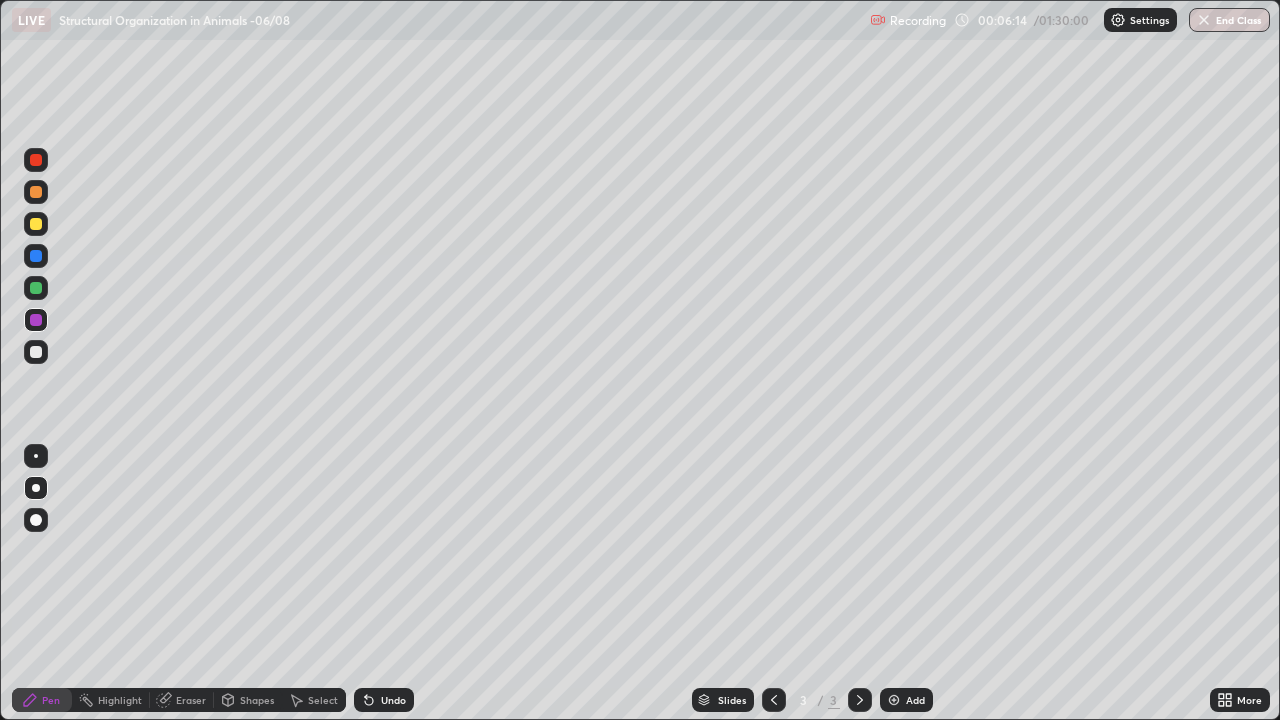 click at bounding box center [36, 288] 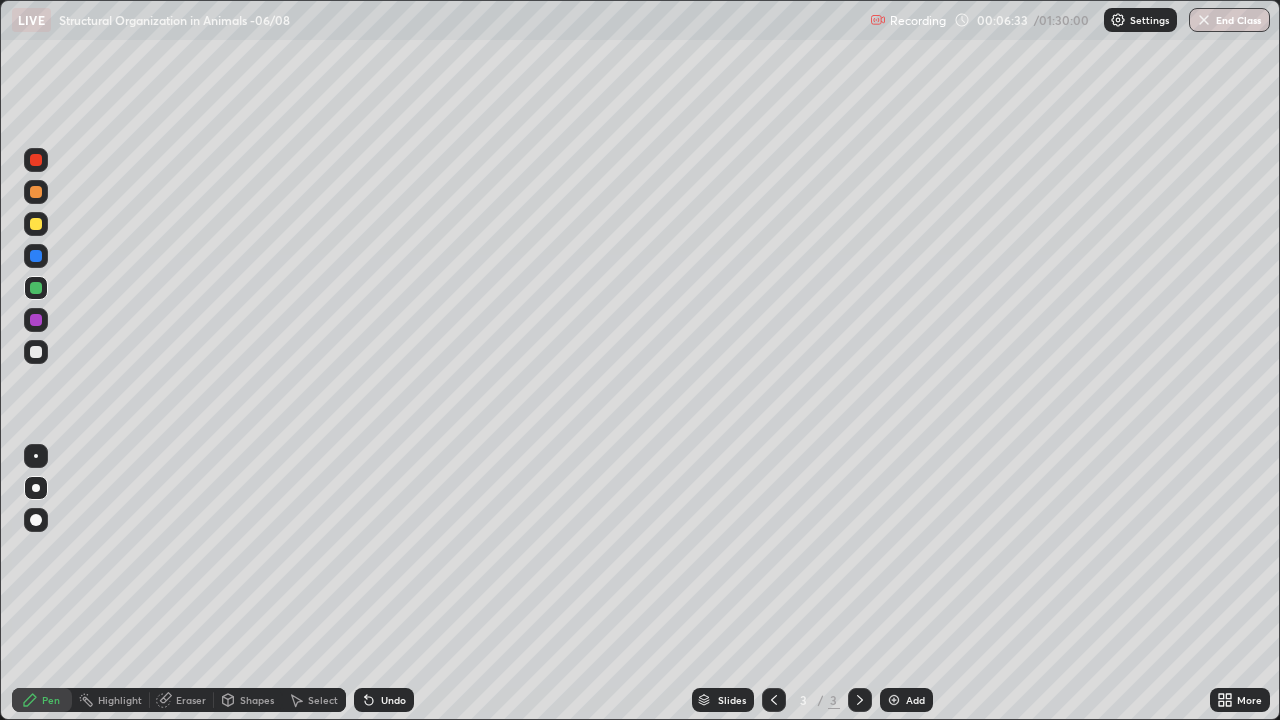 click at bounding box center [36, 224] 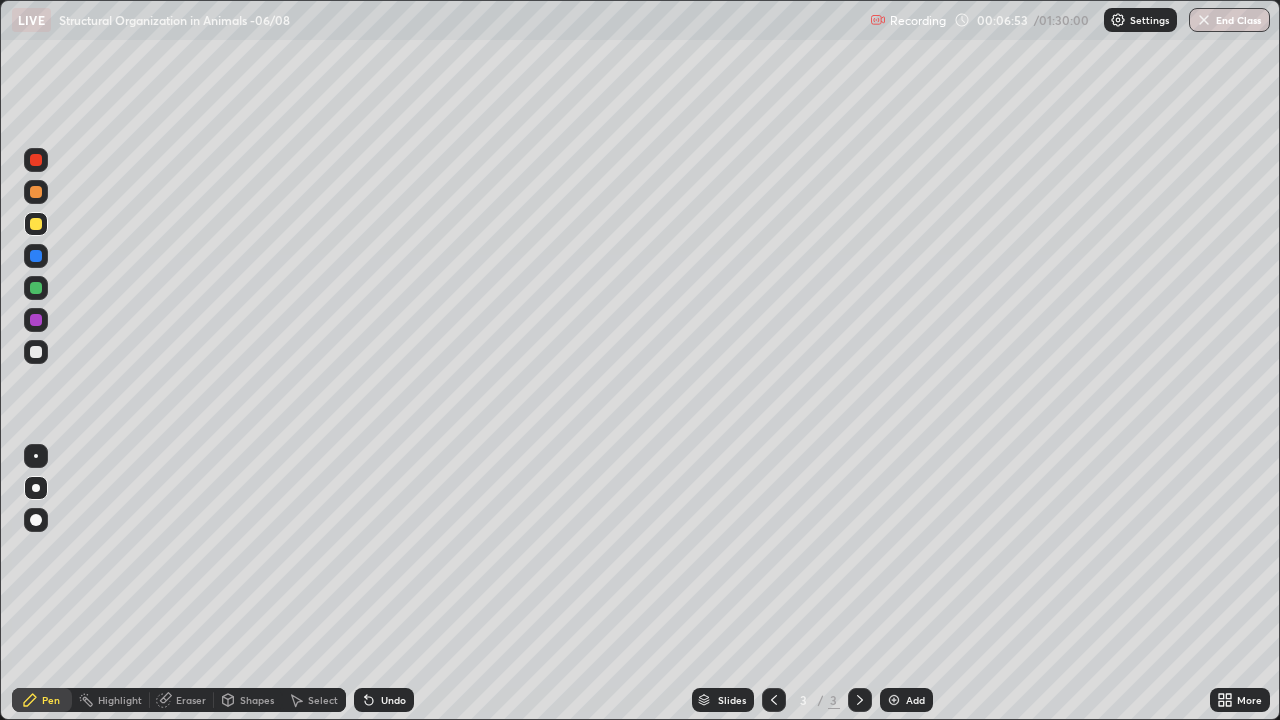 click at bounding box center [36, 352] 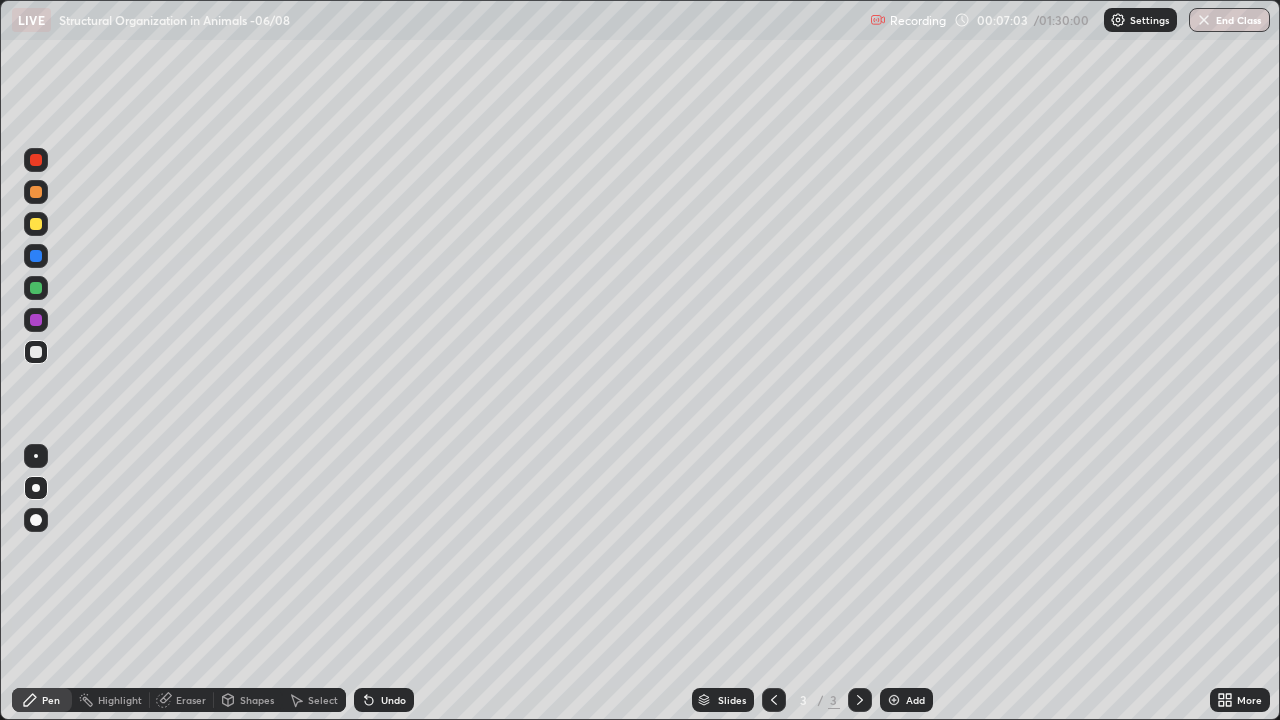 click at bounding box center (36, 192) 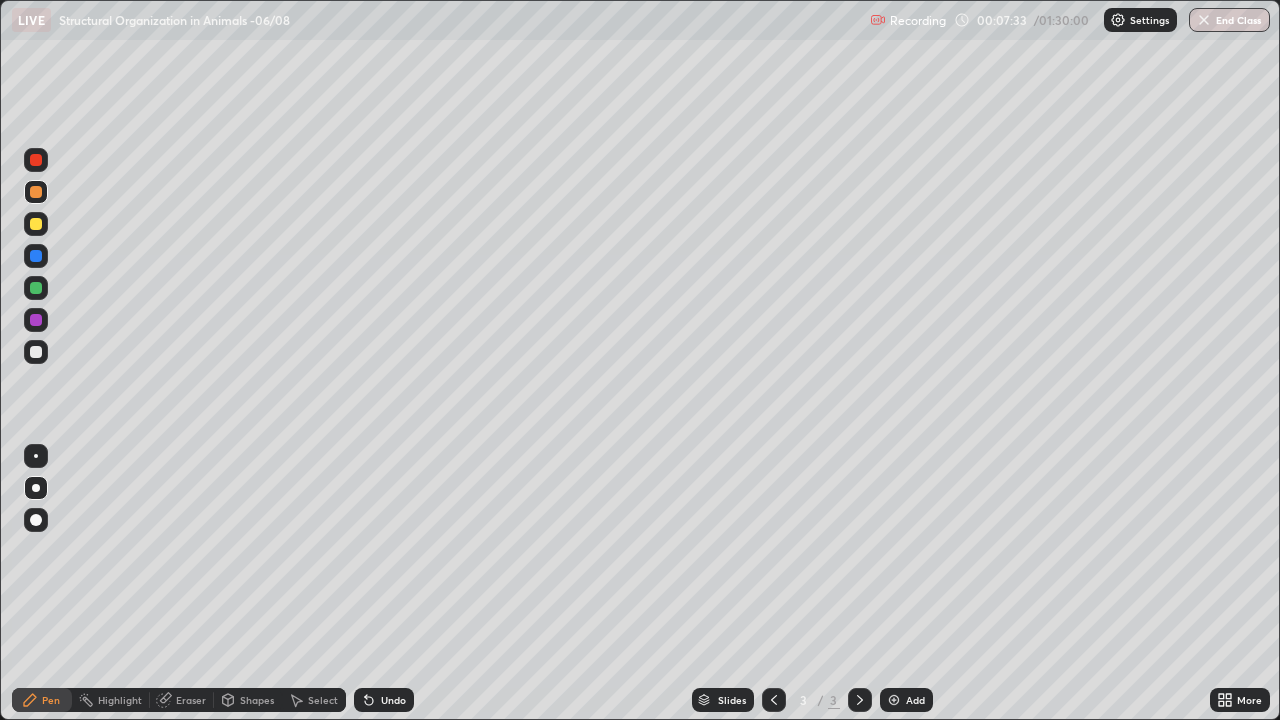 click at bounding box center [36, 256] 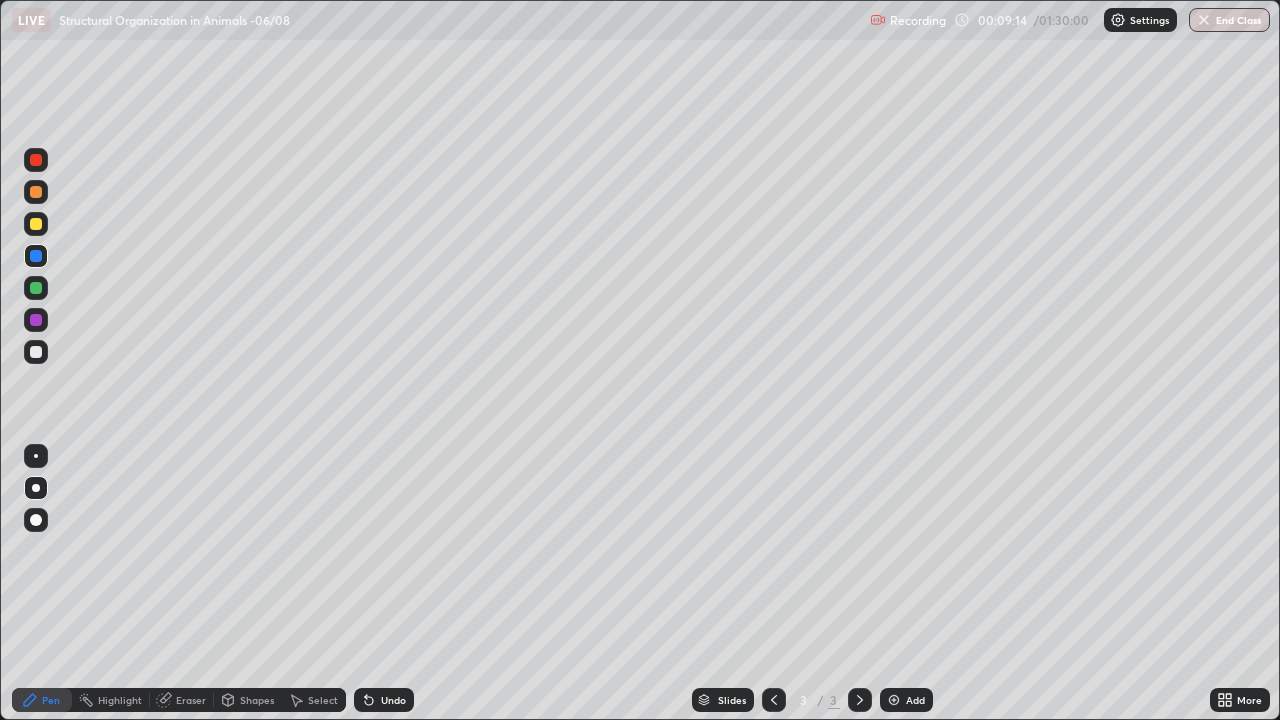 click at bounding box center [894, 700] 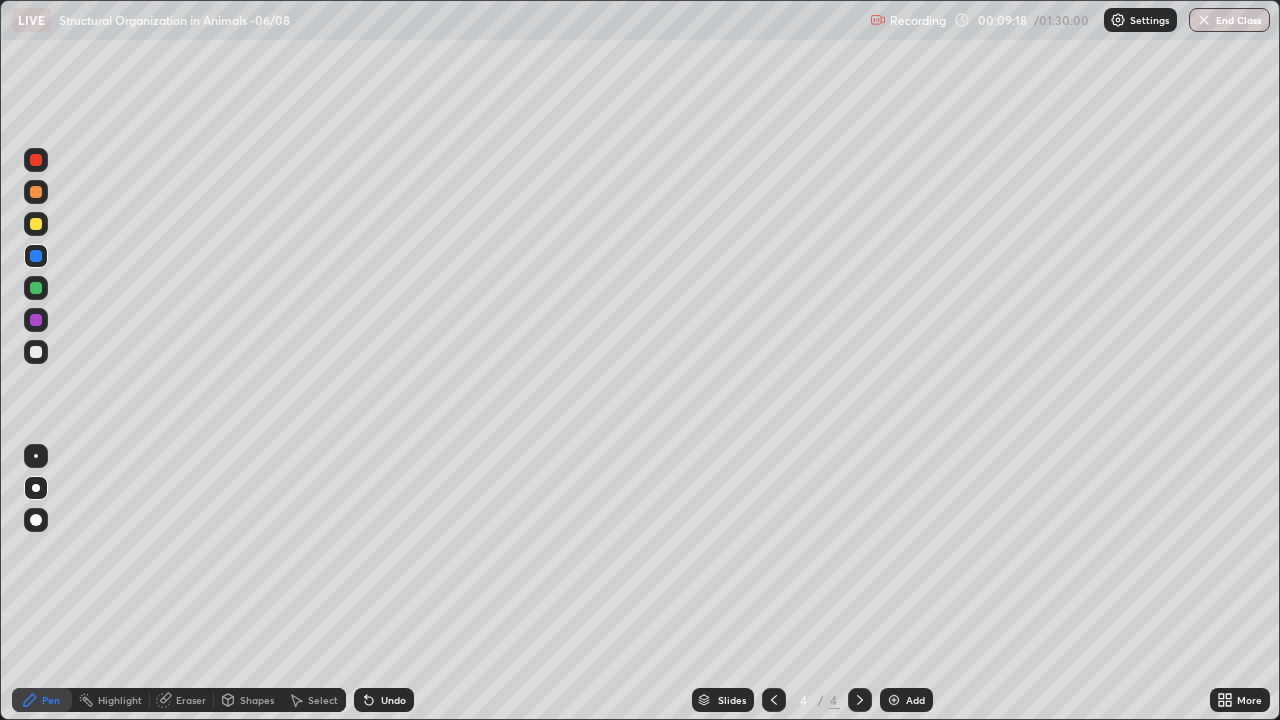 click at bounding box center (36, 160) 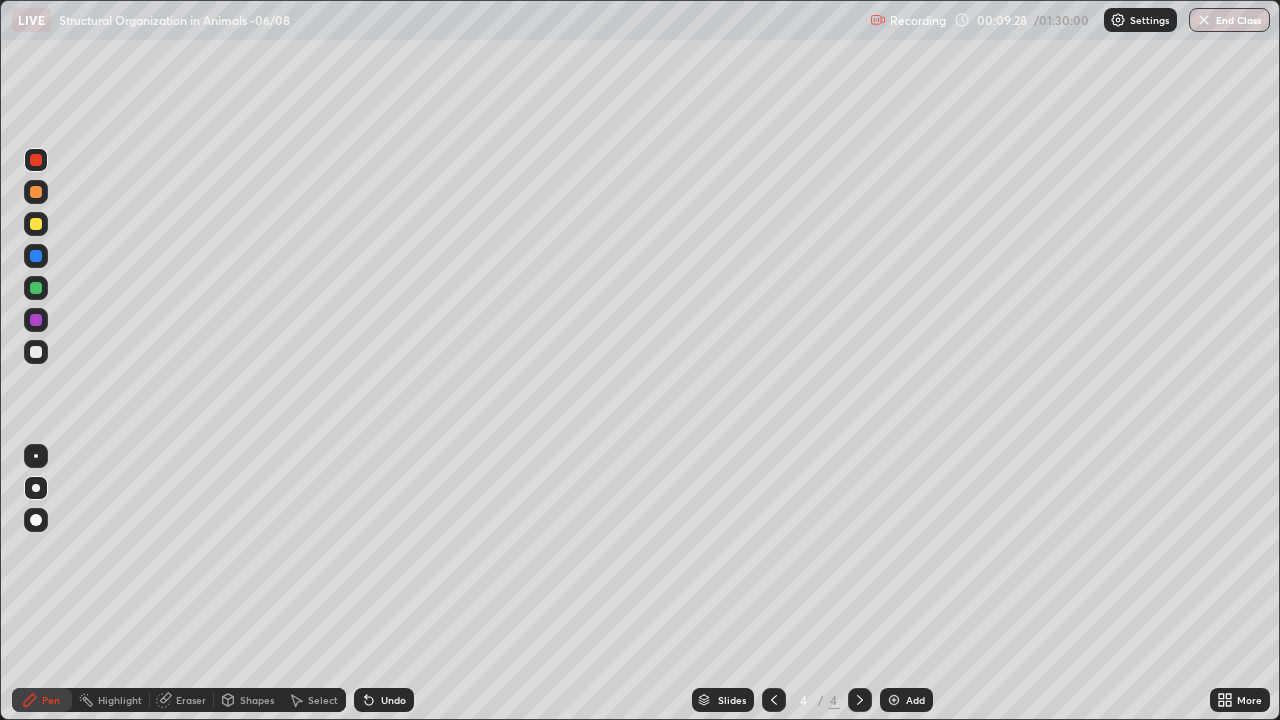 click at bounding box center (36, 224) 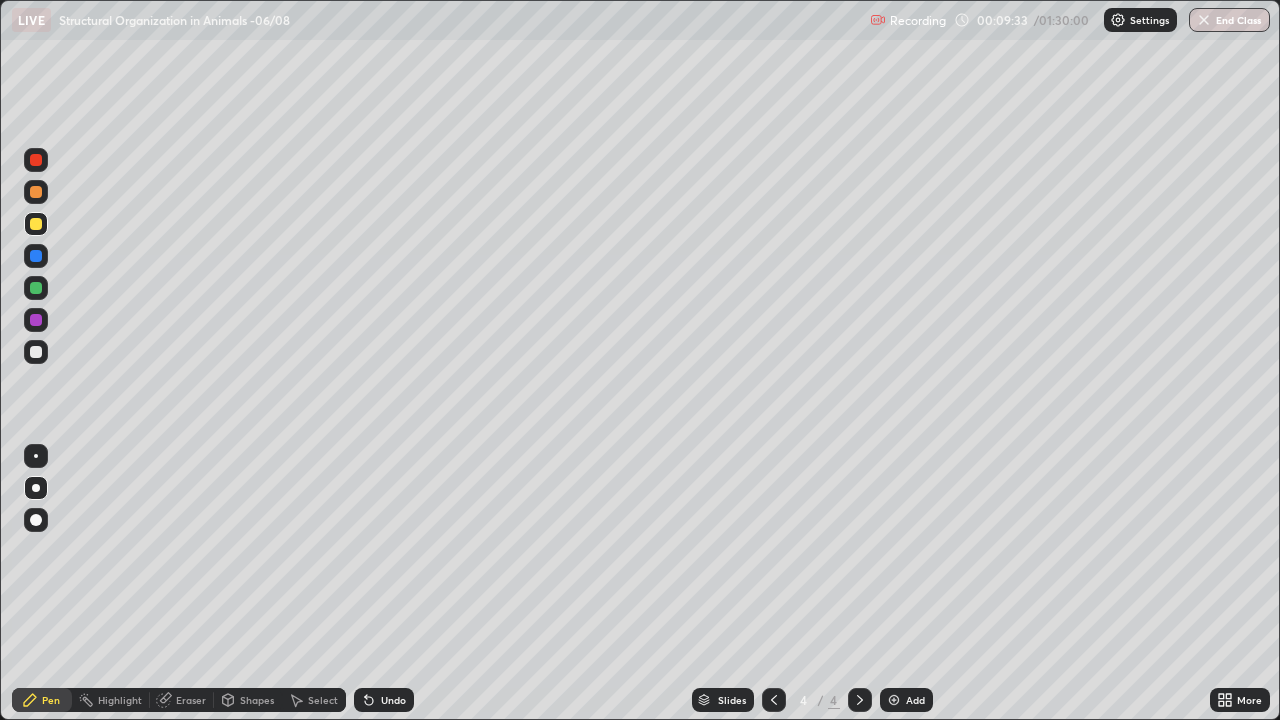 click at bounding box center (36, 288) 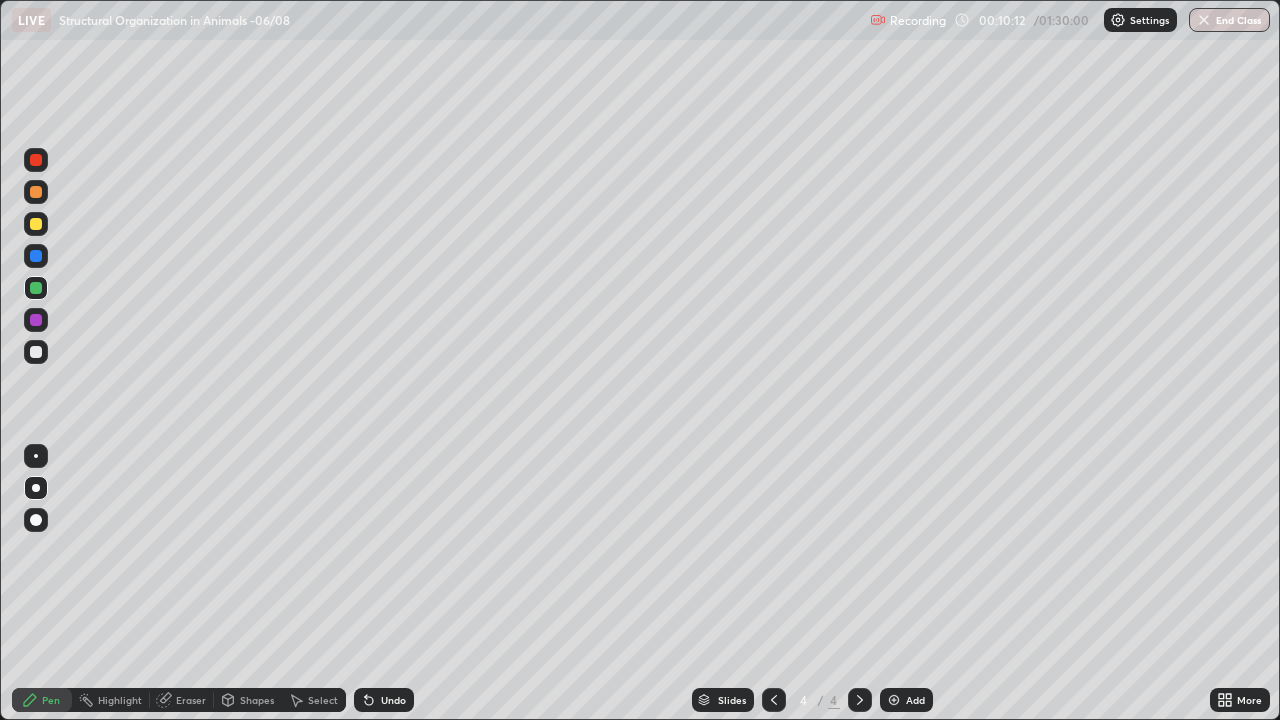 click at bounding box center [36, 224] 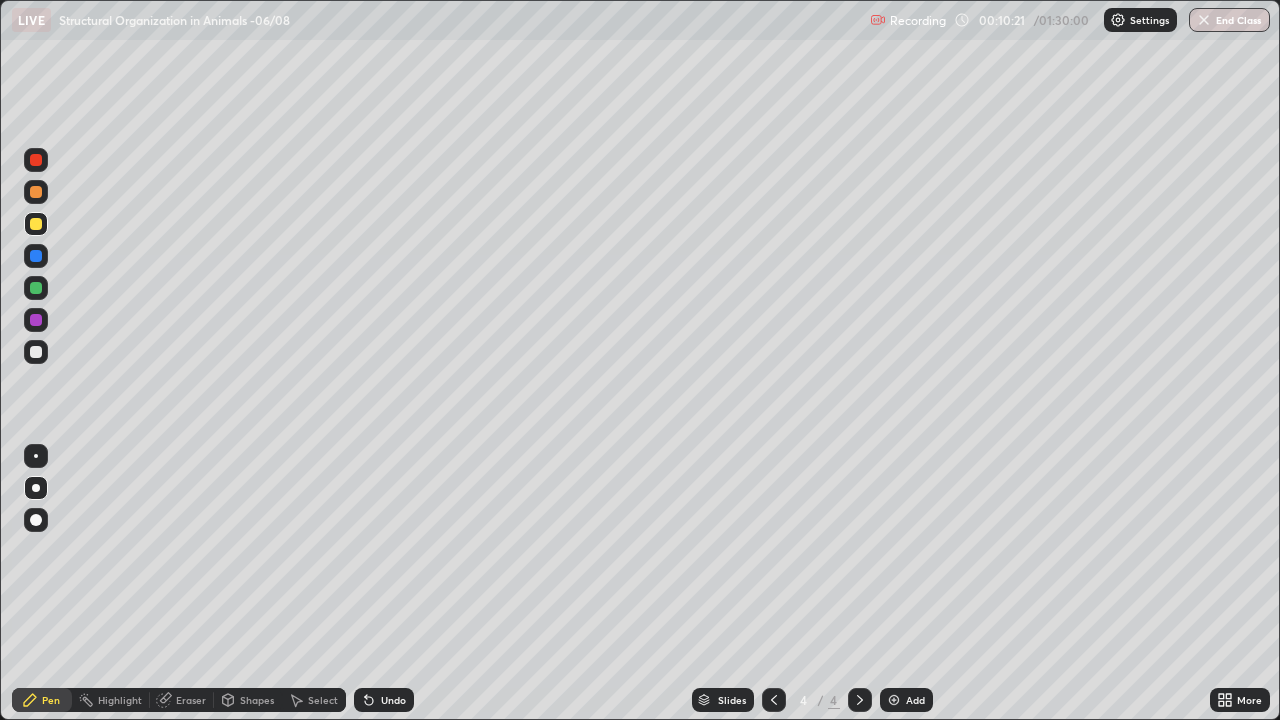 click at bounding box center [36, 352] 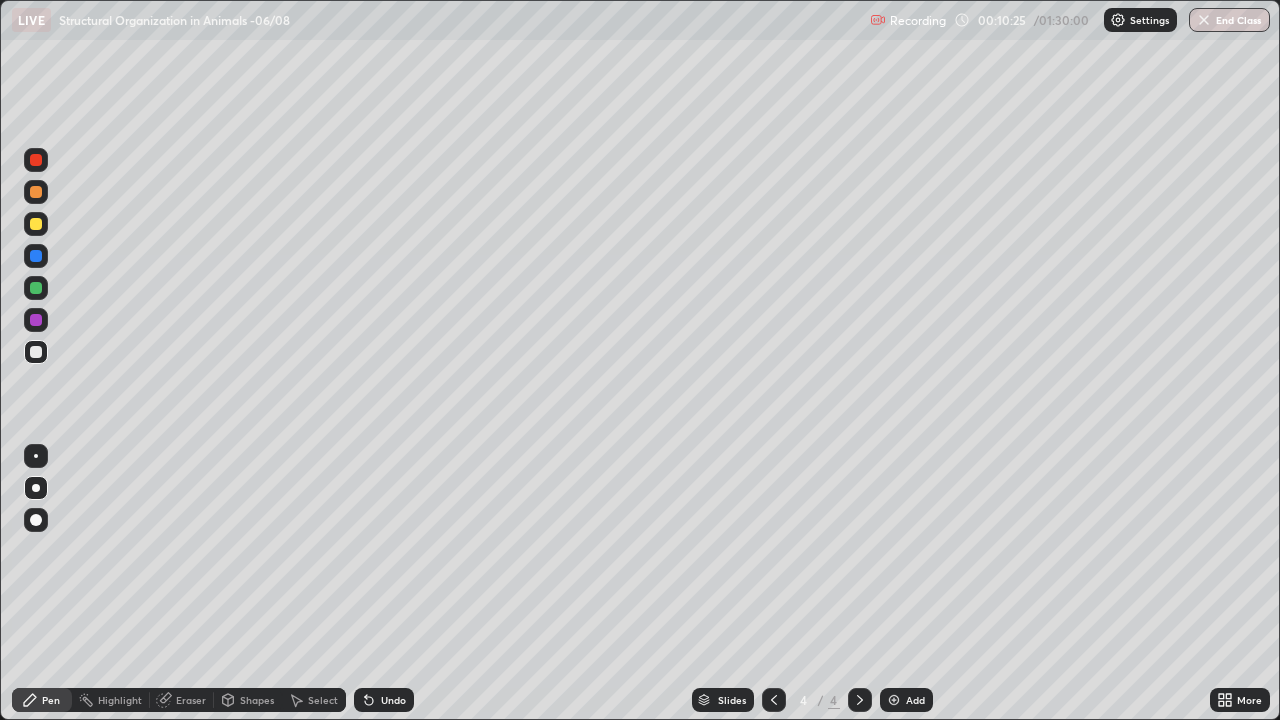 click on "Undo" at bounding box center [384, 700] 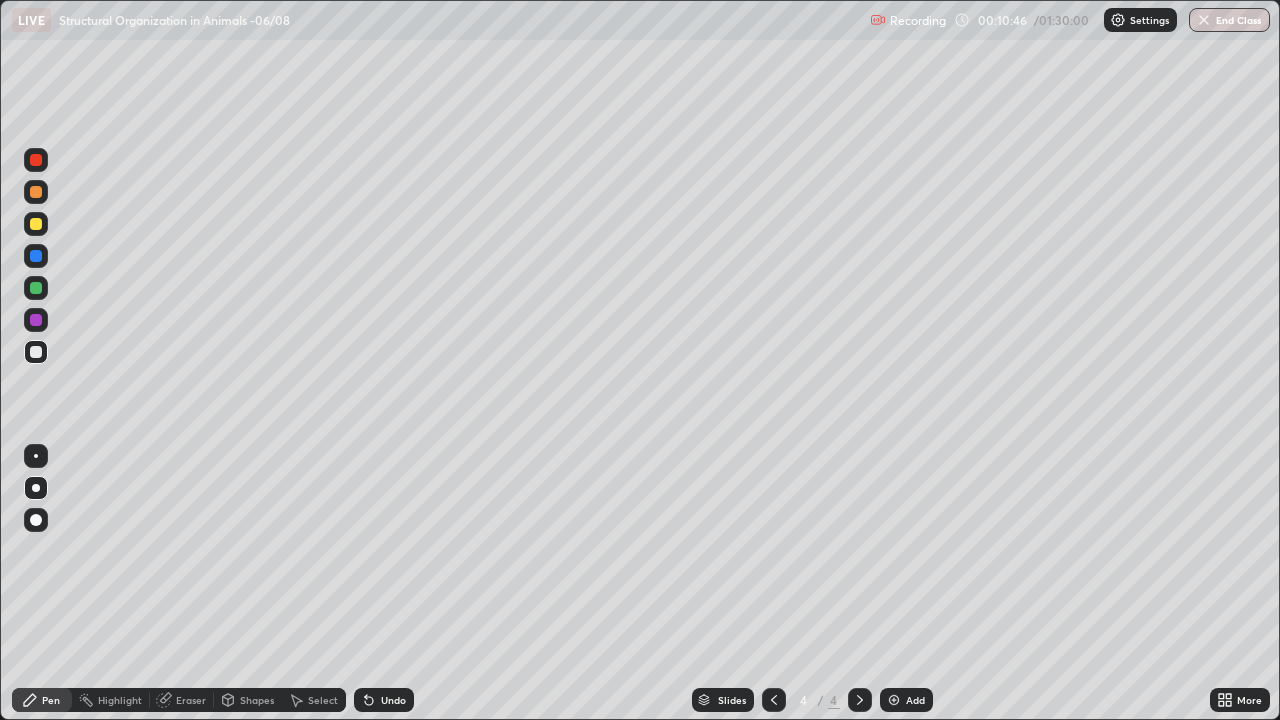 click at bounding box center [36, 320] 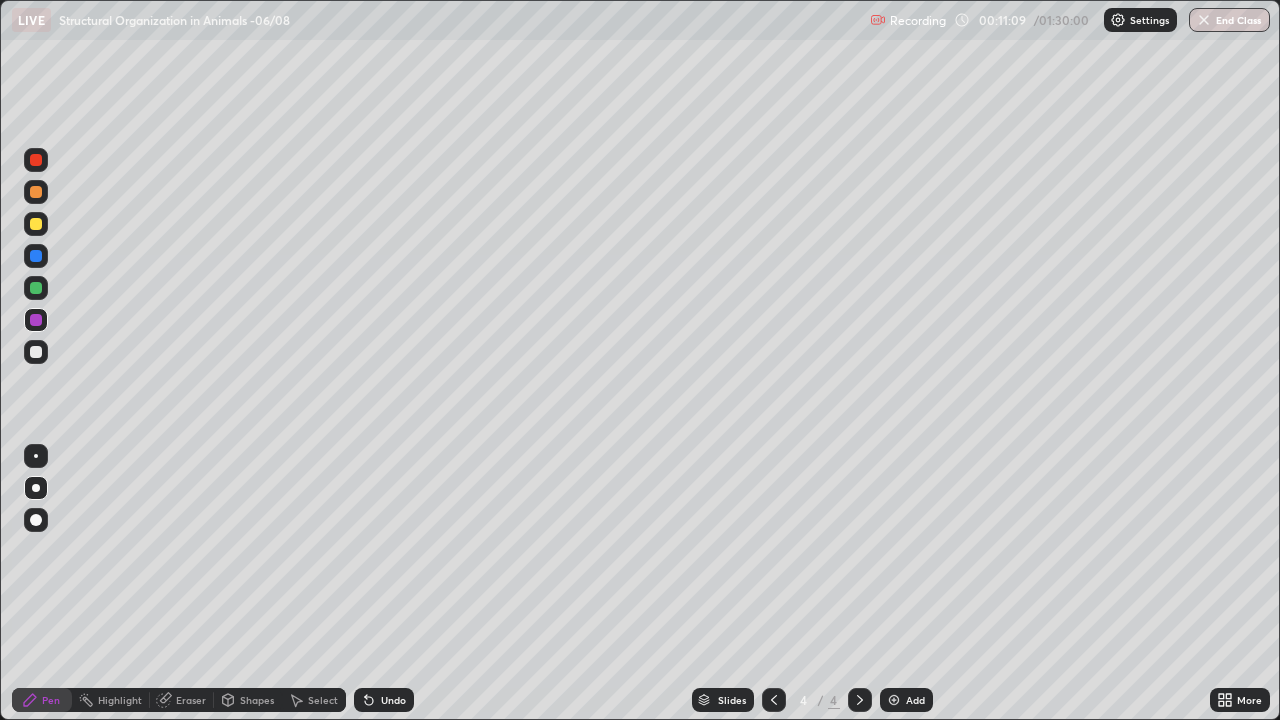 click on "Undo" at bounding box center [393, 700] 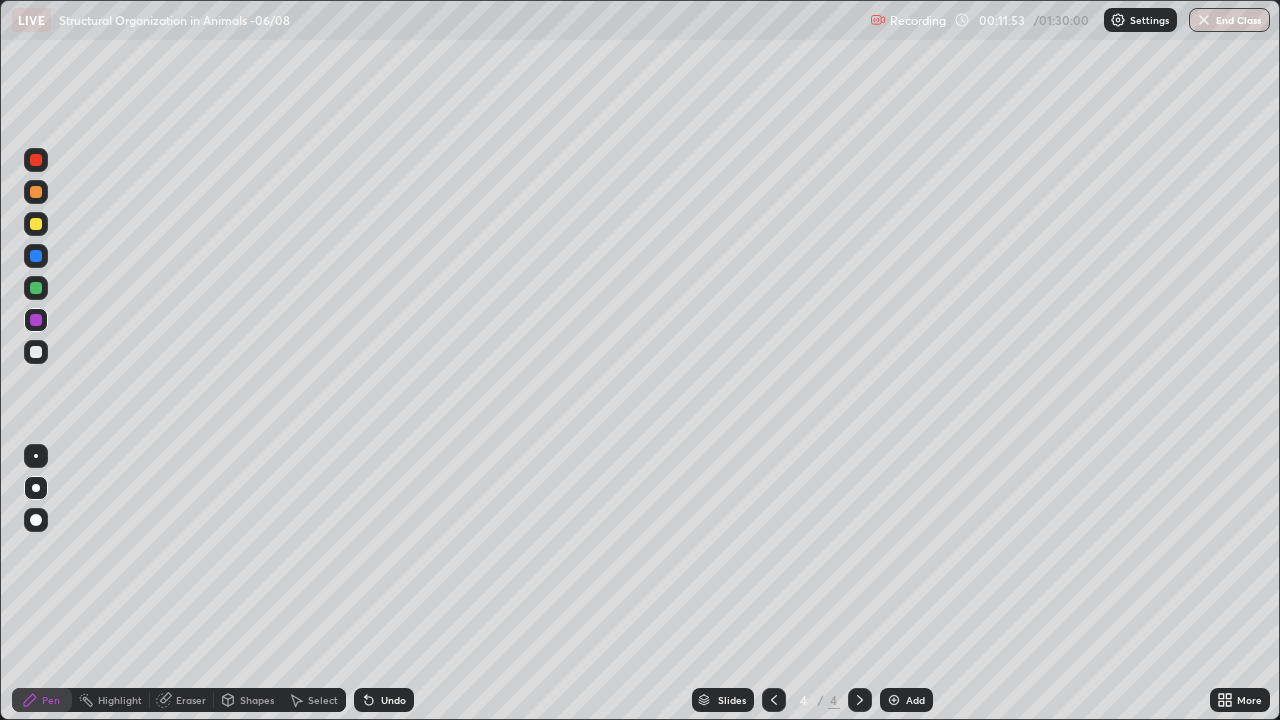 click at bounding box center [36, 224] 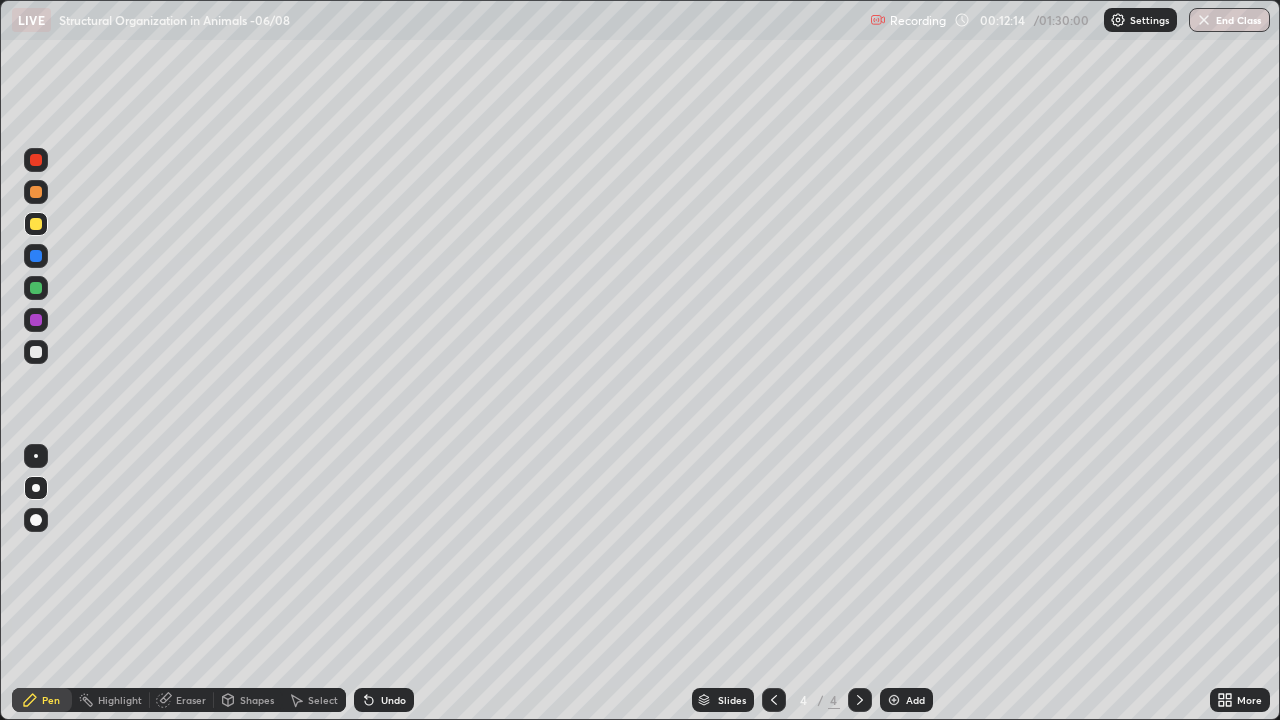 click on "Undo" at bounding box center [384, 700] 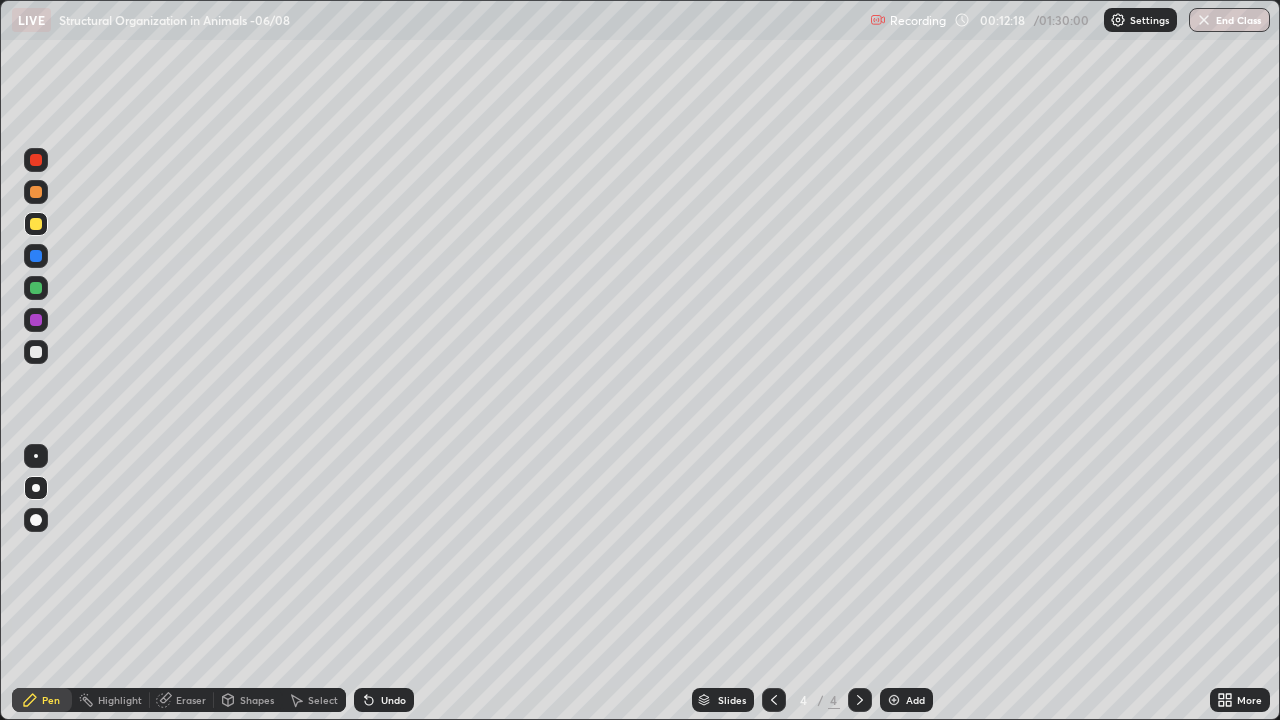 click on "Undo" at bounding box center (384, 700) 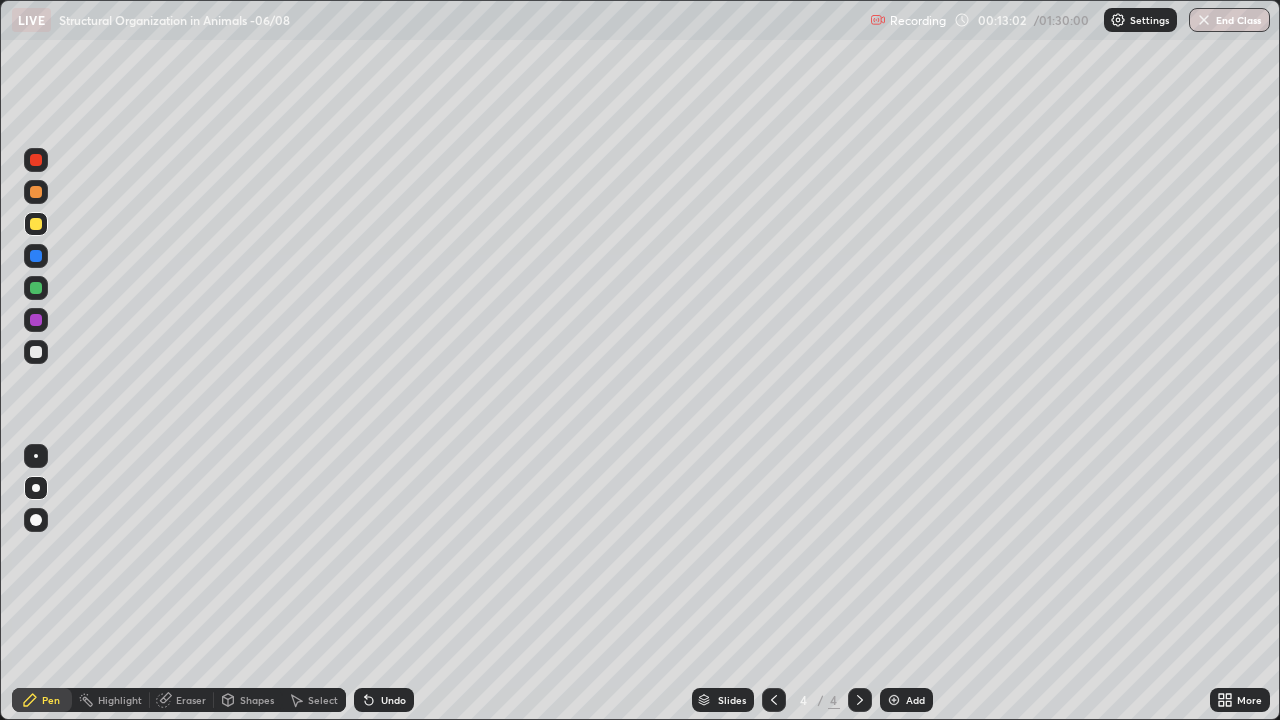 click on "Undo" at bounding box center [393, 700] 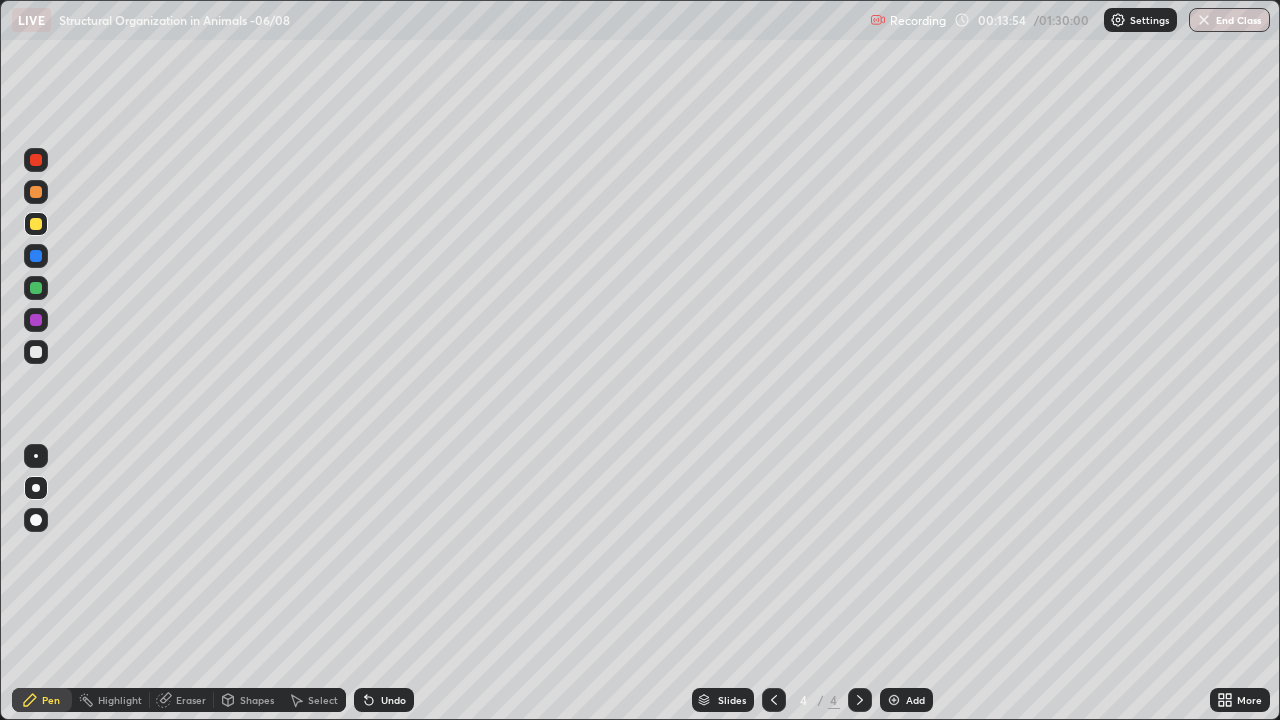 click at bounding box center [36, 320] 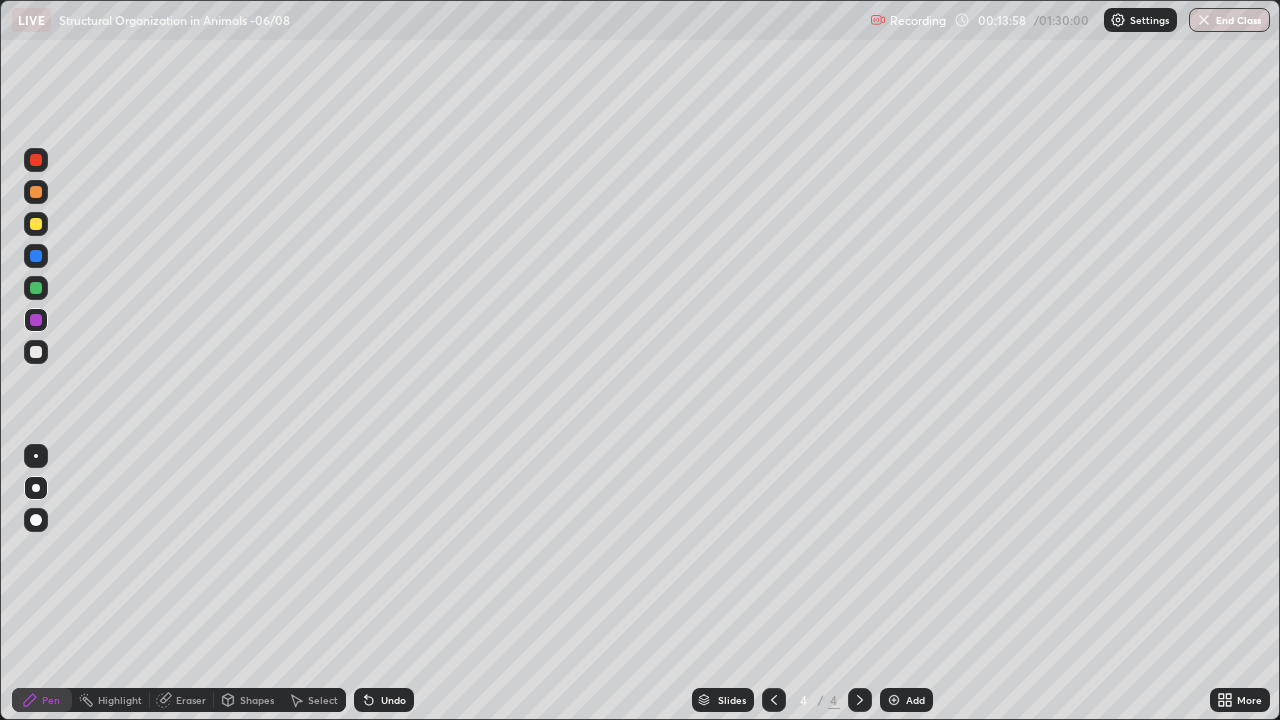 click at bounding box center (36, 288) 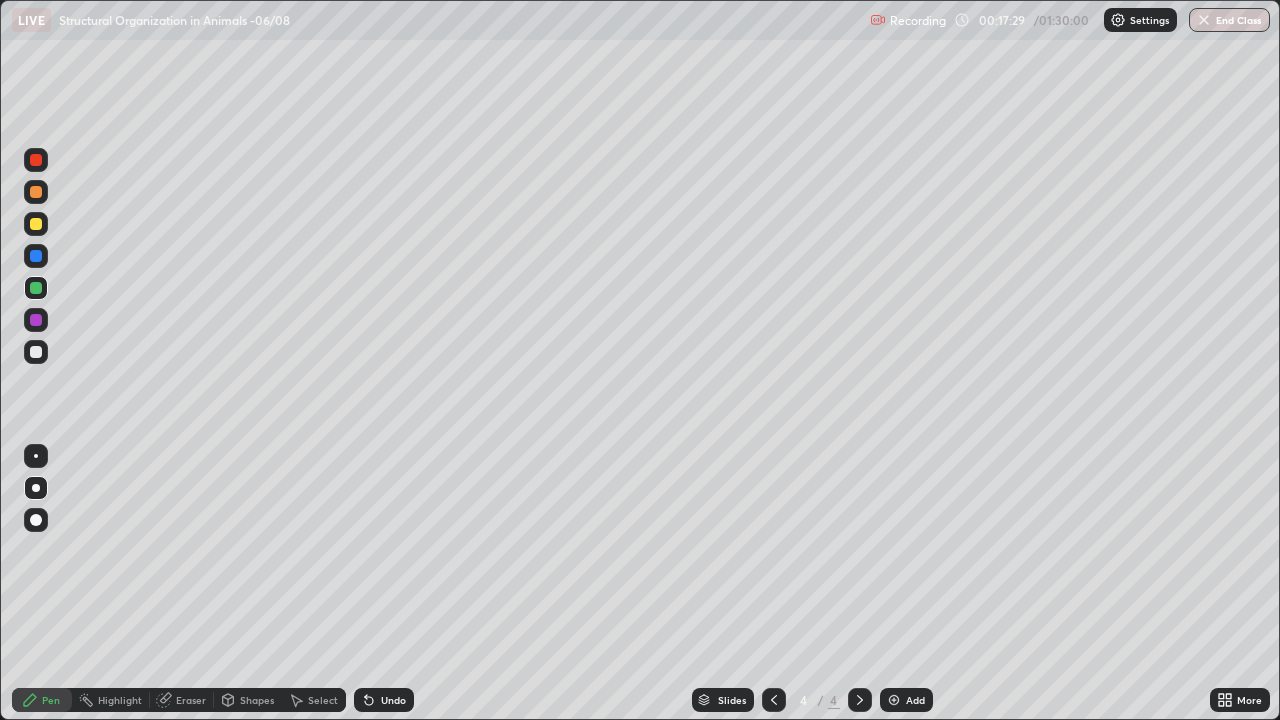 click on "Undo" at bounding box center (393, 700) 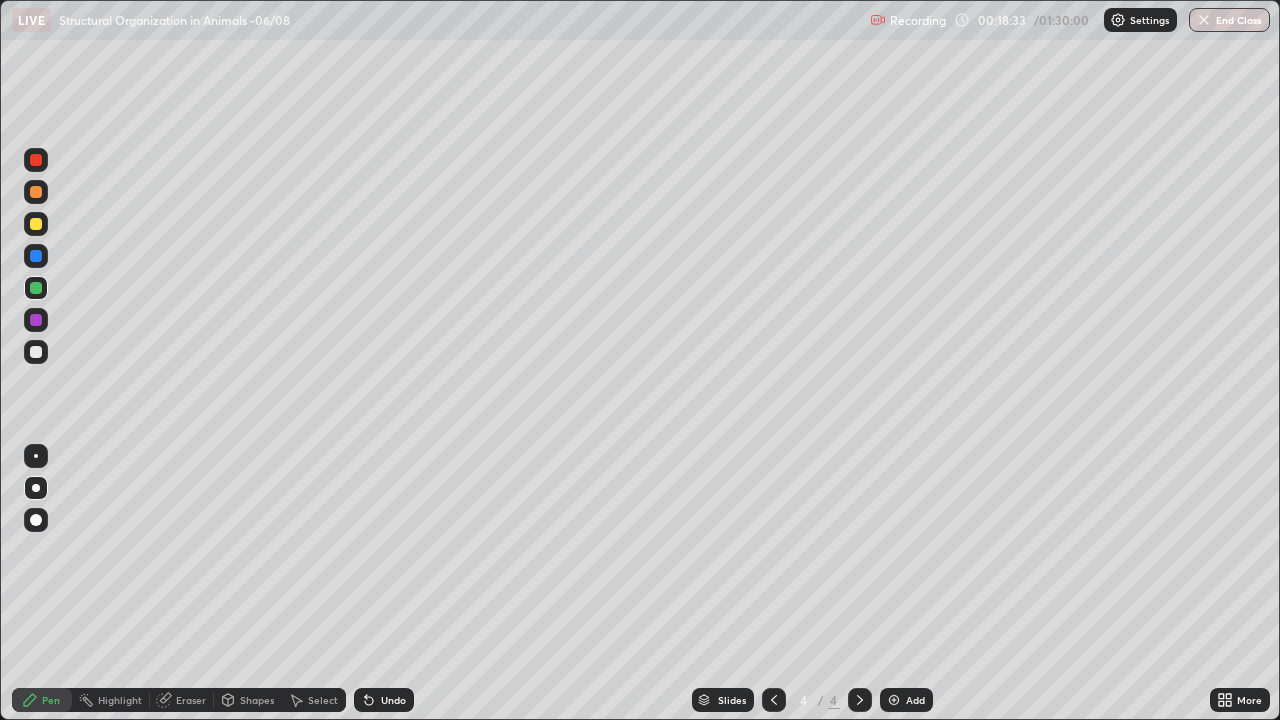 click at bounding box center [894, 700] 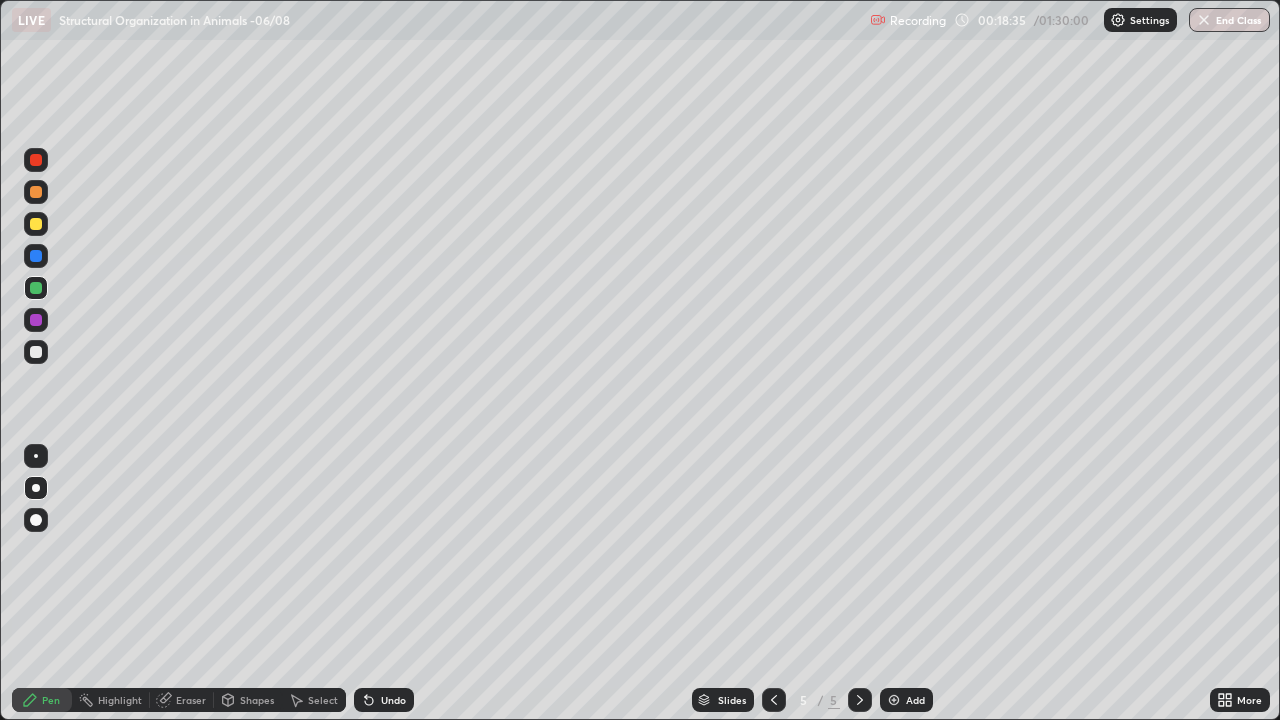 click at bounding box center (36, 192) 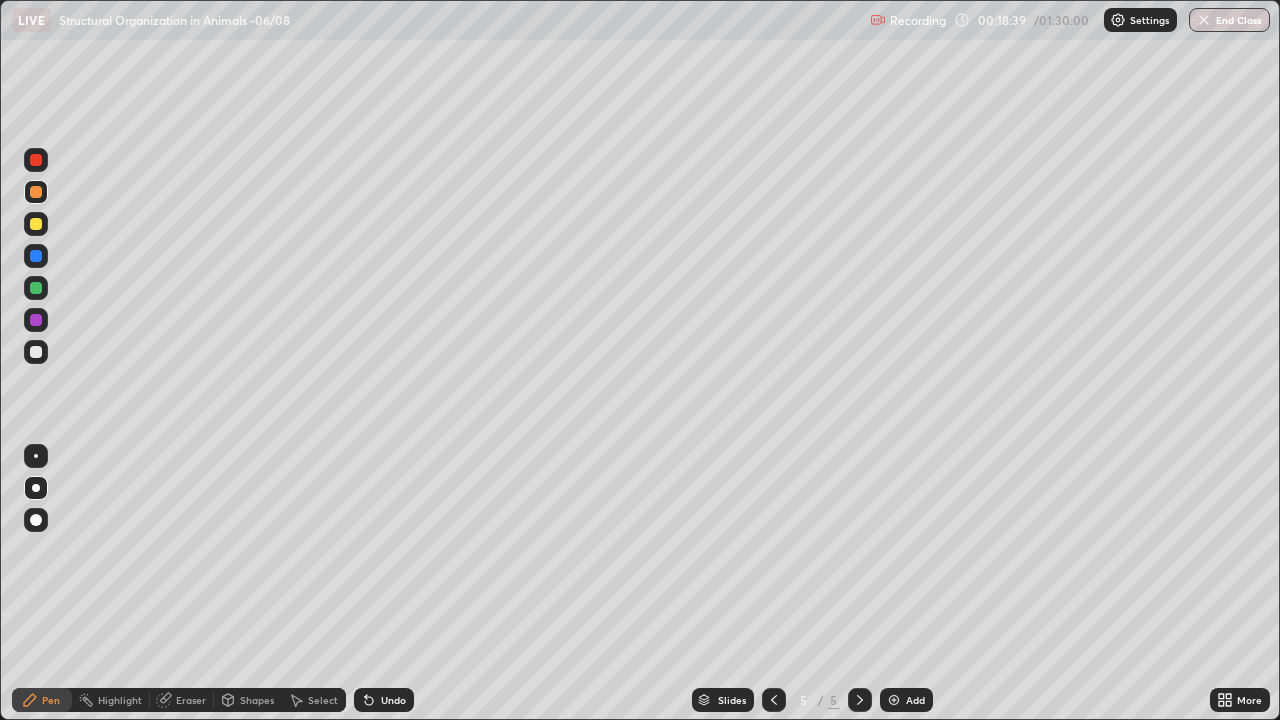 click on "Undo" at bounding box center [393, 700] 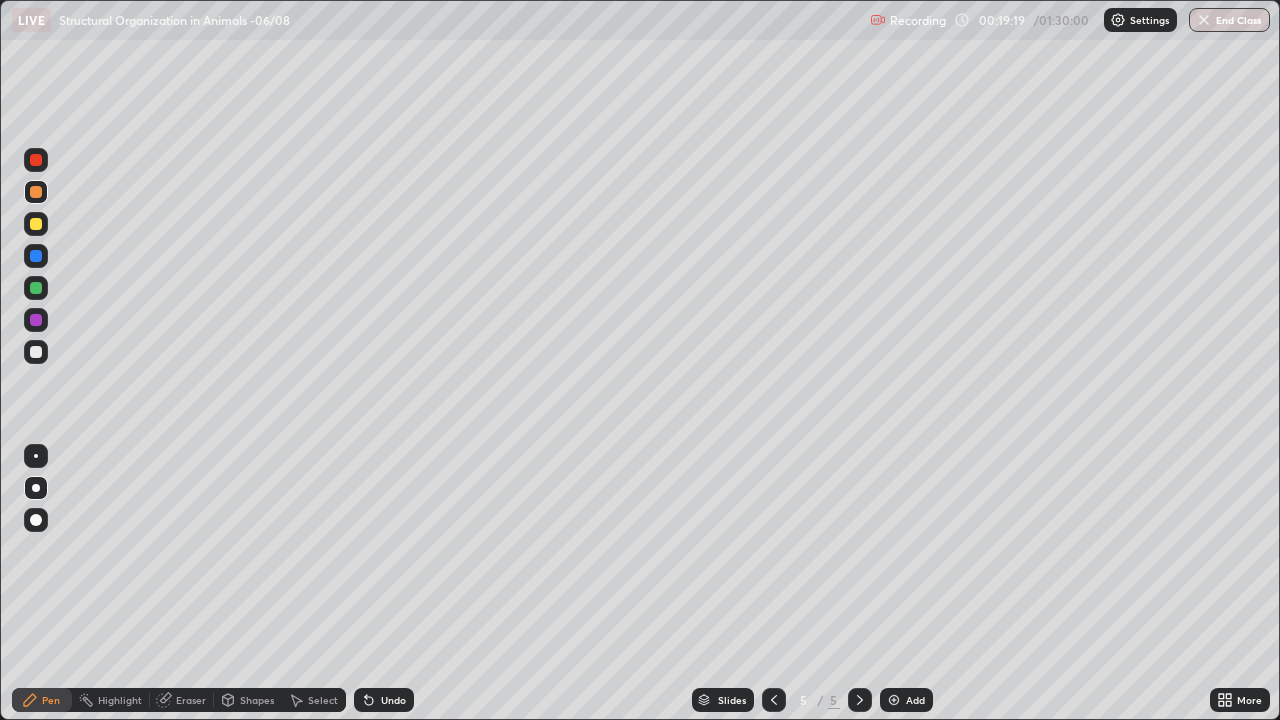 click at bounding box center (36, 256) 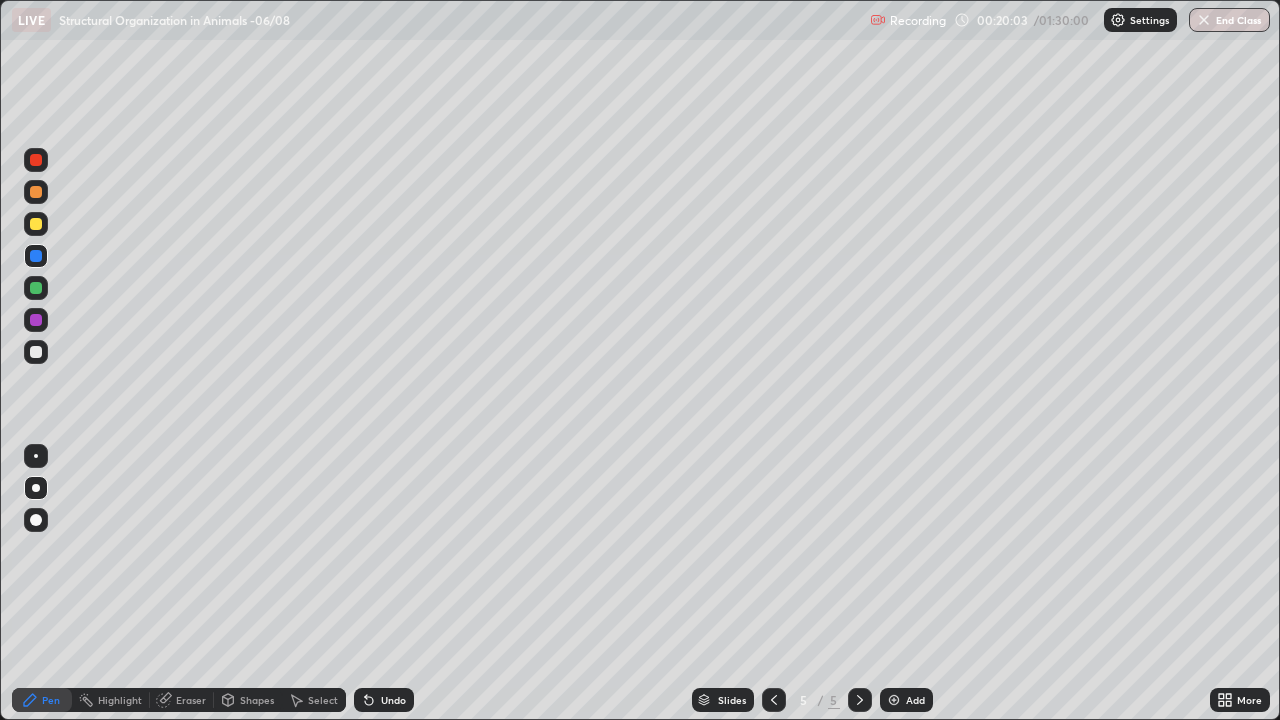 click on "Undo" at bounding box center [393, 700] 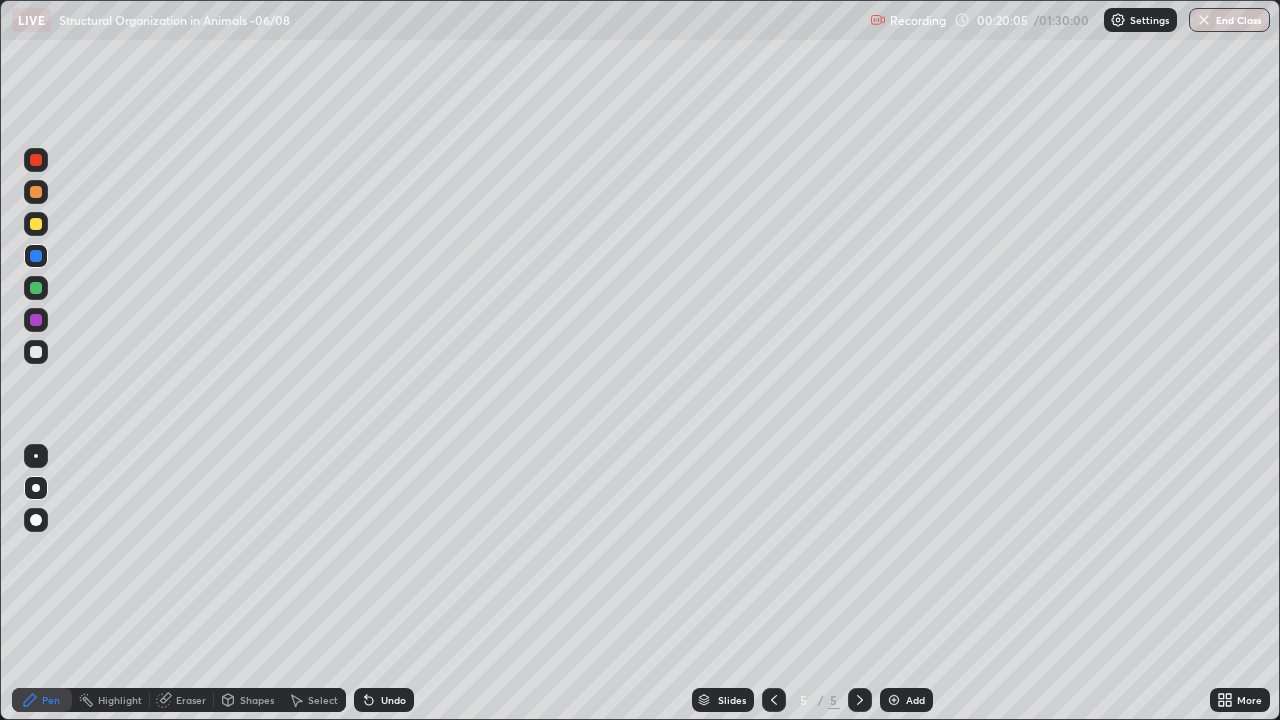 click on "Undo" at bounding box center (393, 700) 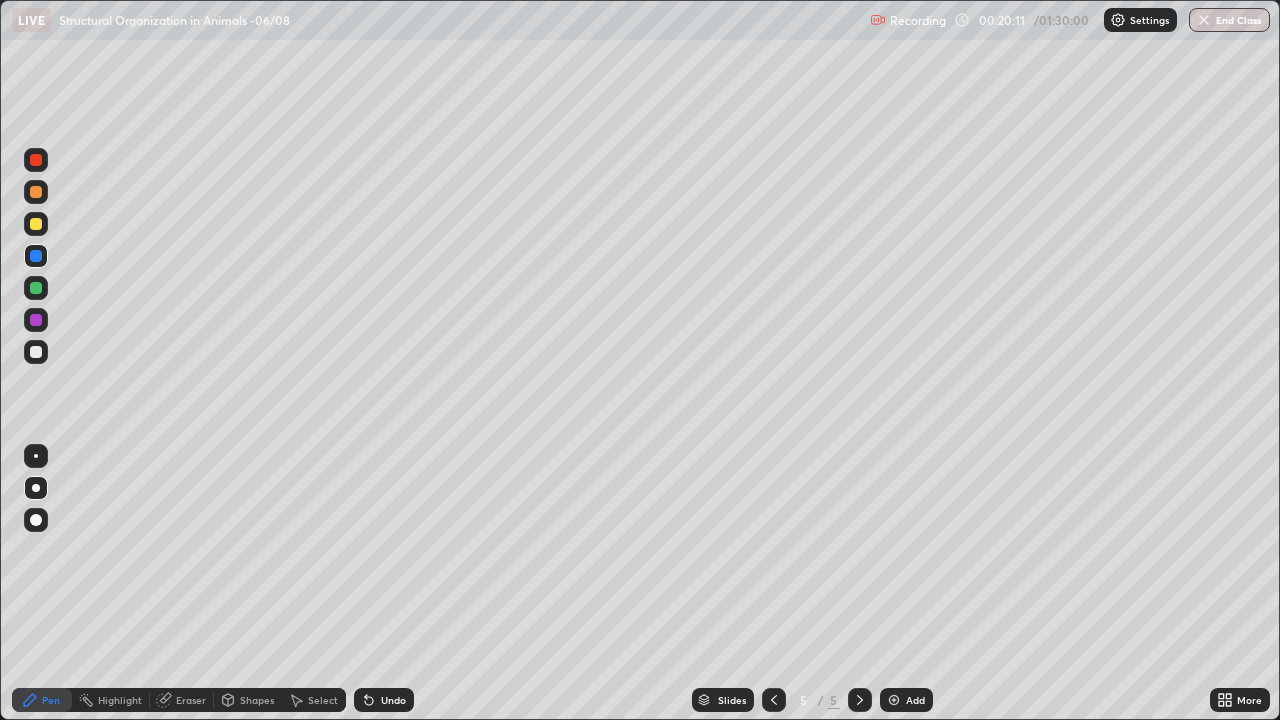 click on "Undo" at bounding box center [393, 700] 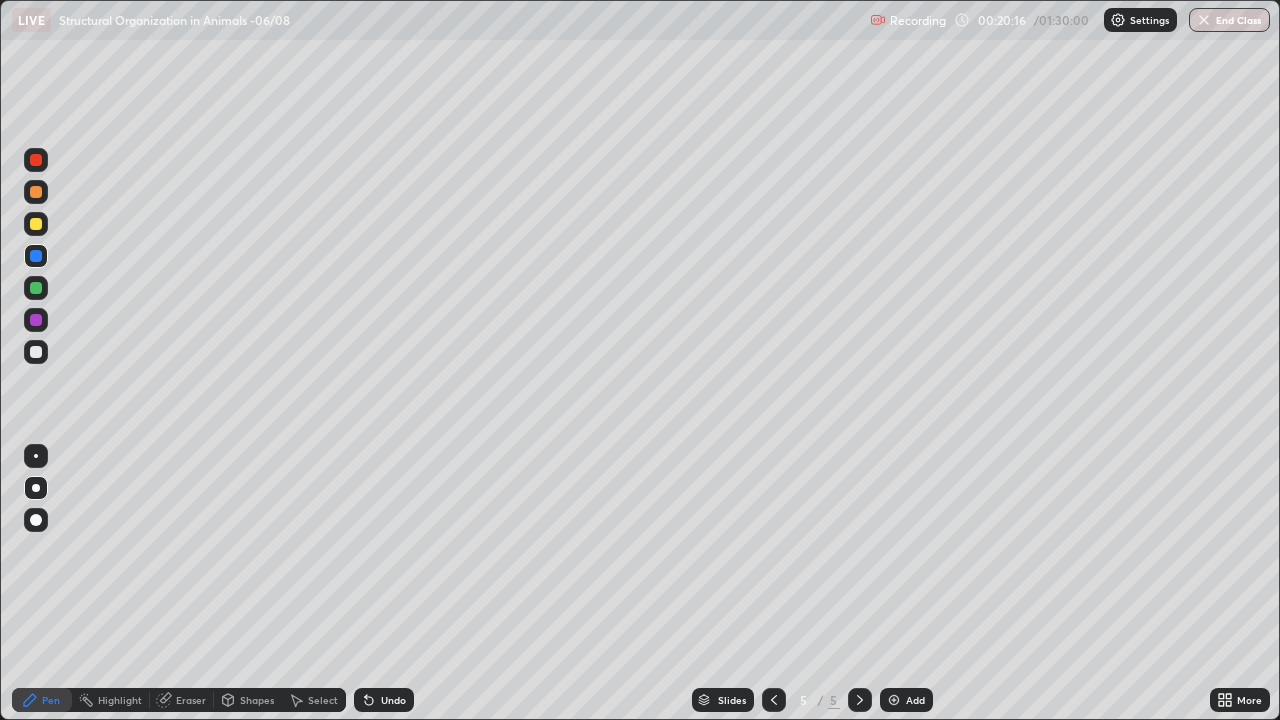 click at bounding box center (36, 352) 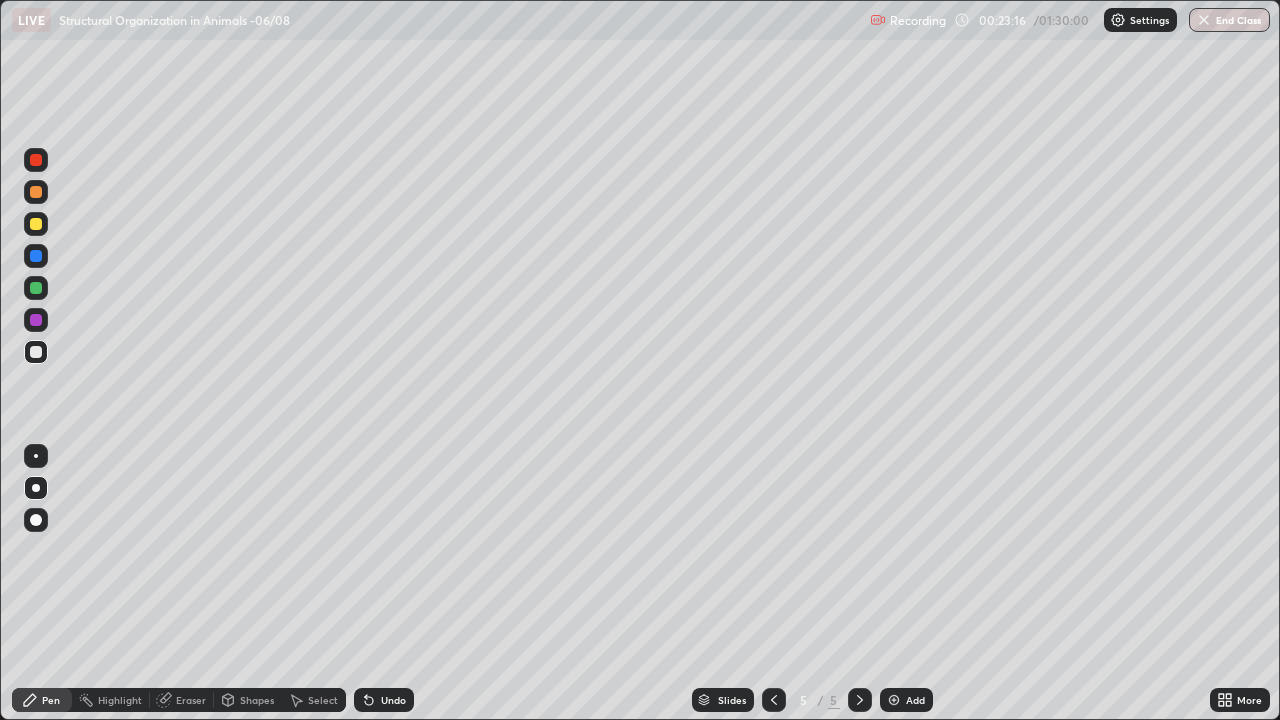 click at bounding box center [894, 700] 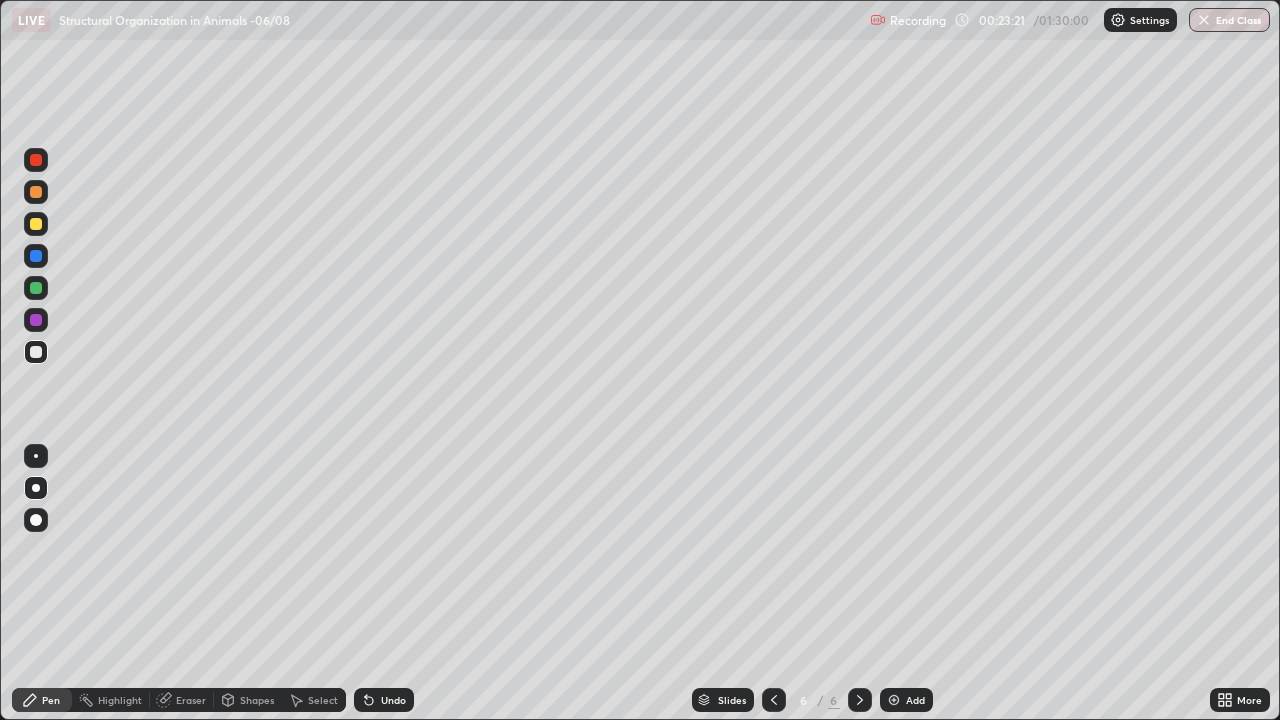 click at bounding box center [36, 160] 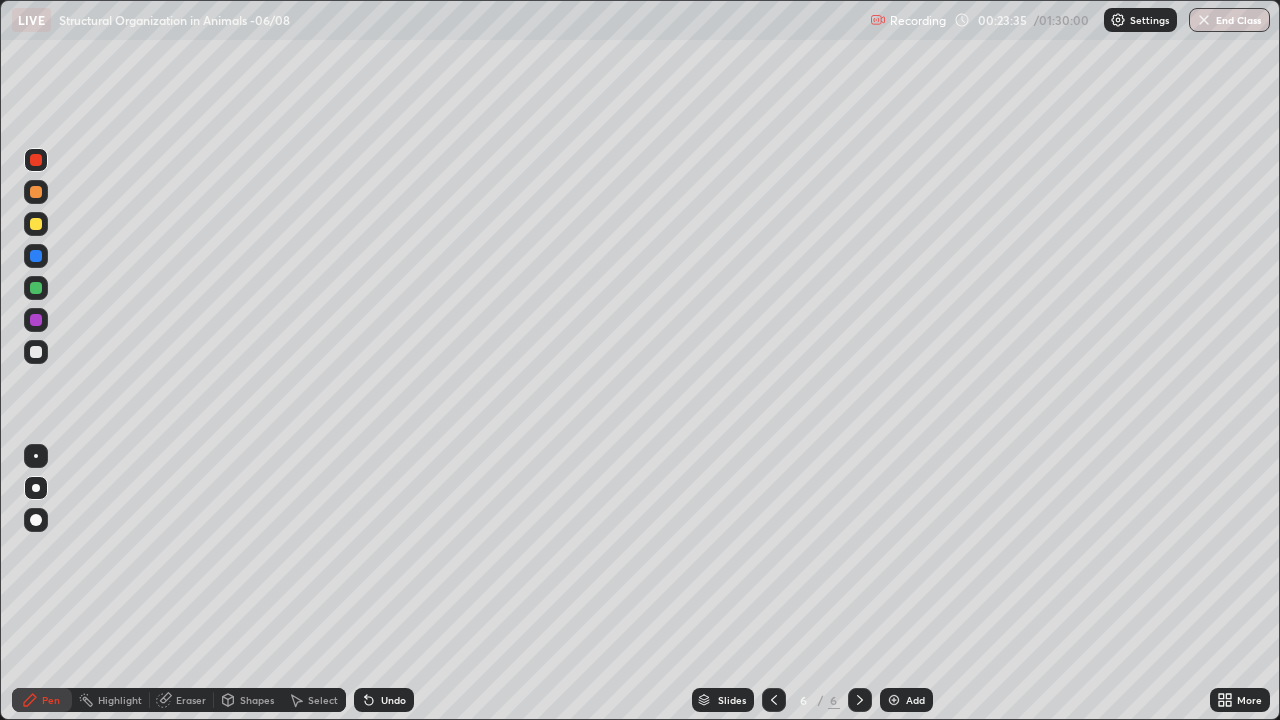 click at bounding box center [36, 256] 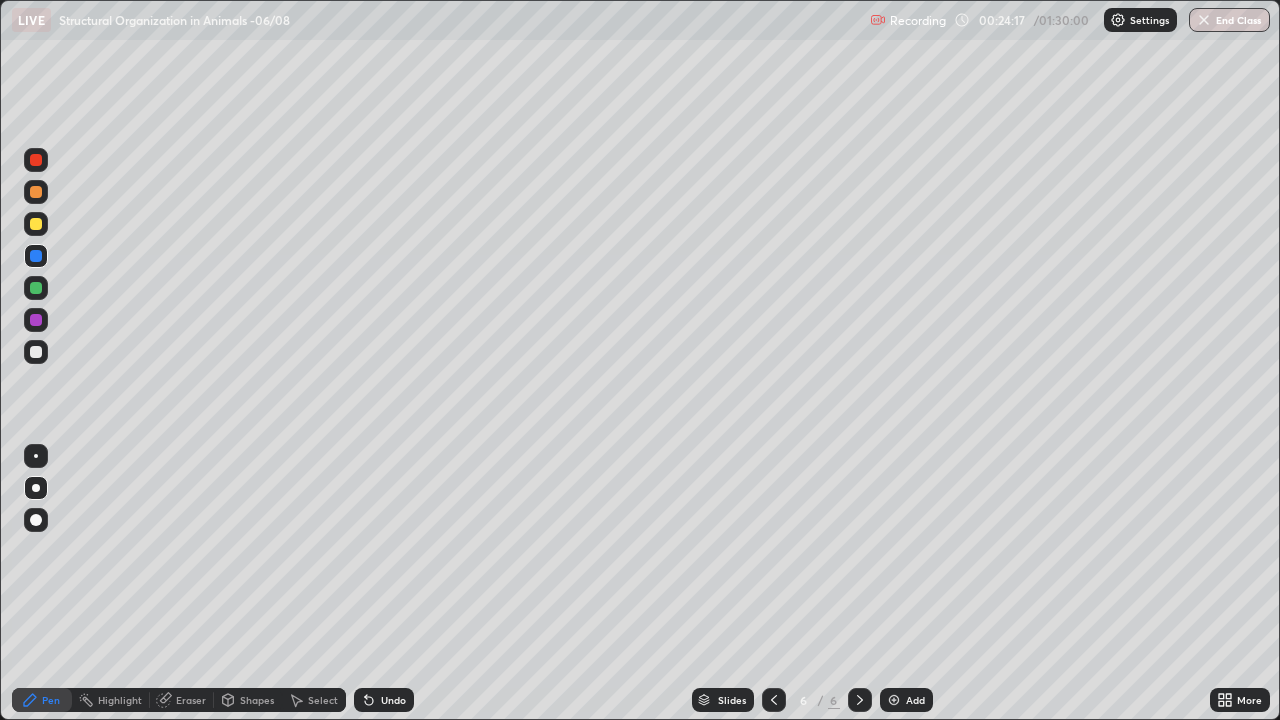 click at bounding box center (36, 192) 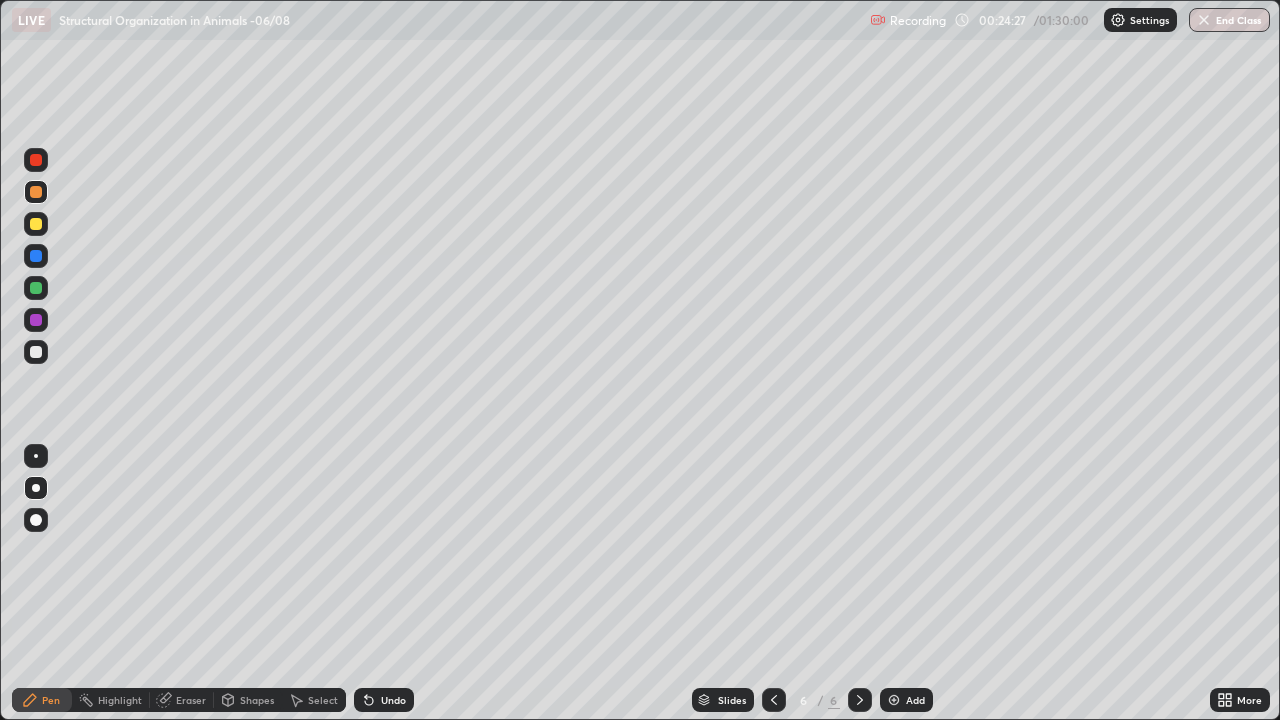click at bounding box center [36, 256] 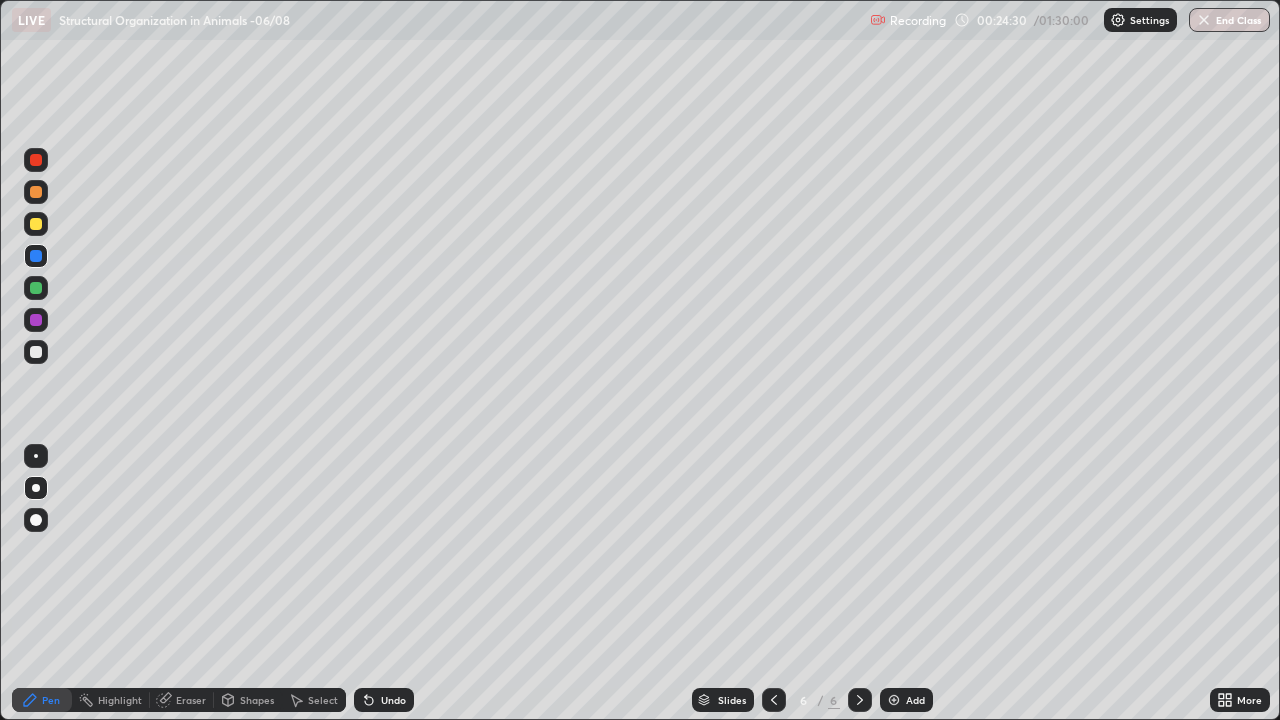 click at bounding box center (36, 288) 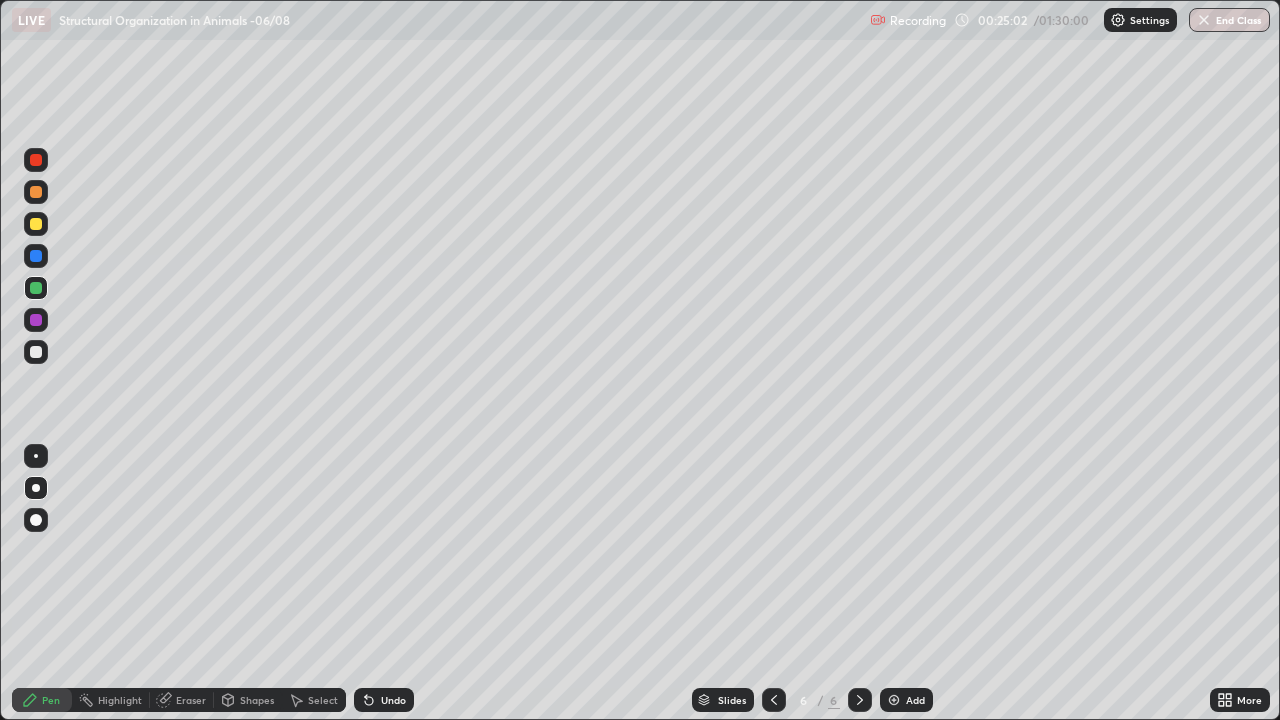 click 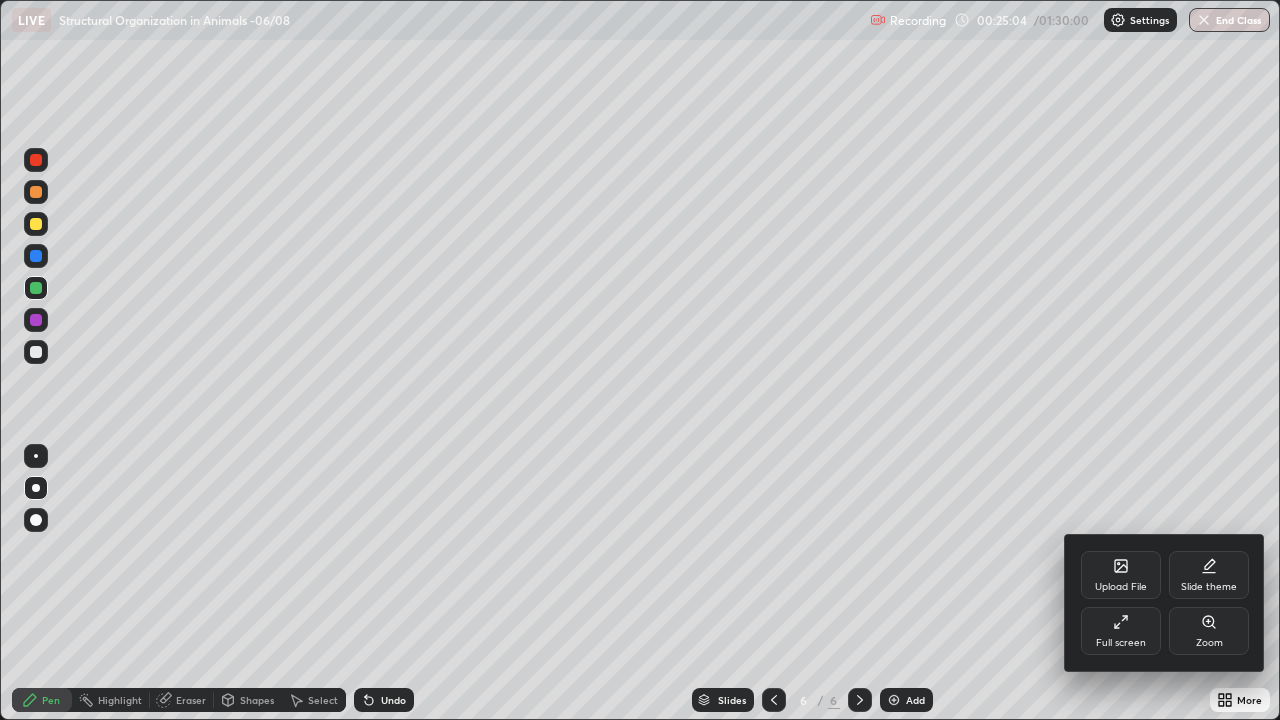 click on "Full screen" at bounding box center [1121, 631] 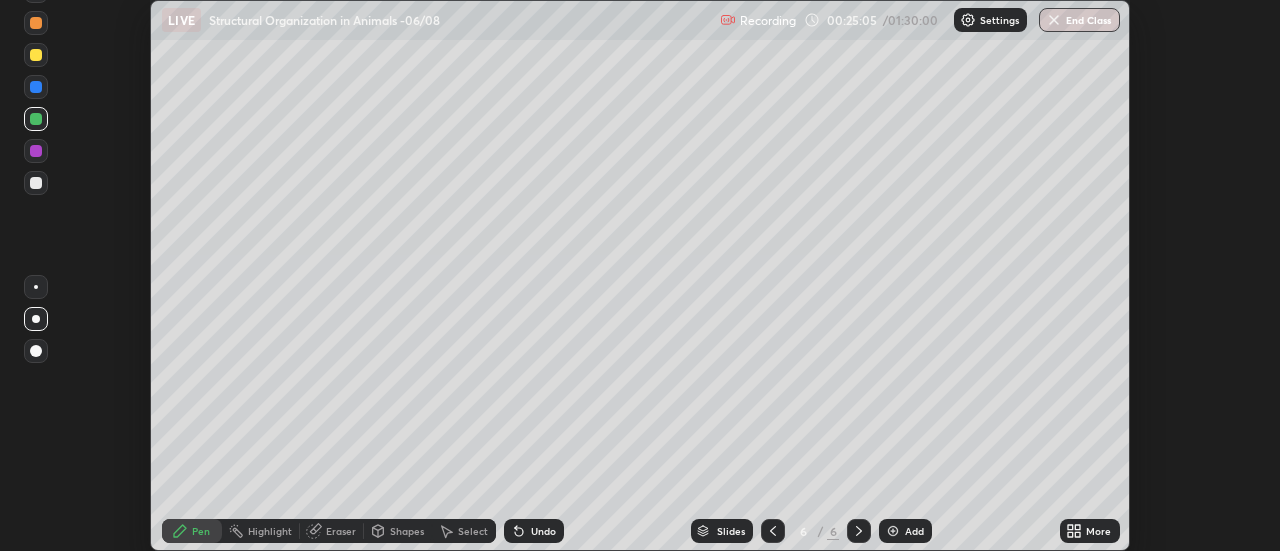 scroll, scrollTop: 551, scrollLeft: 1280, axis: both 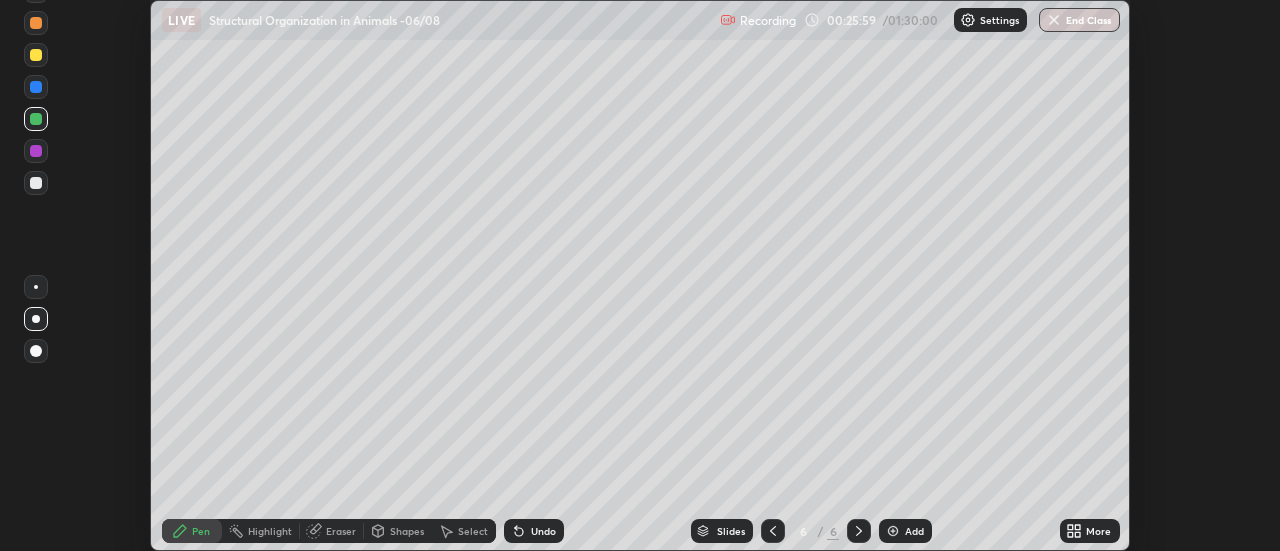 click 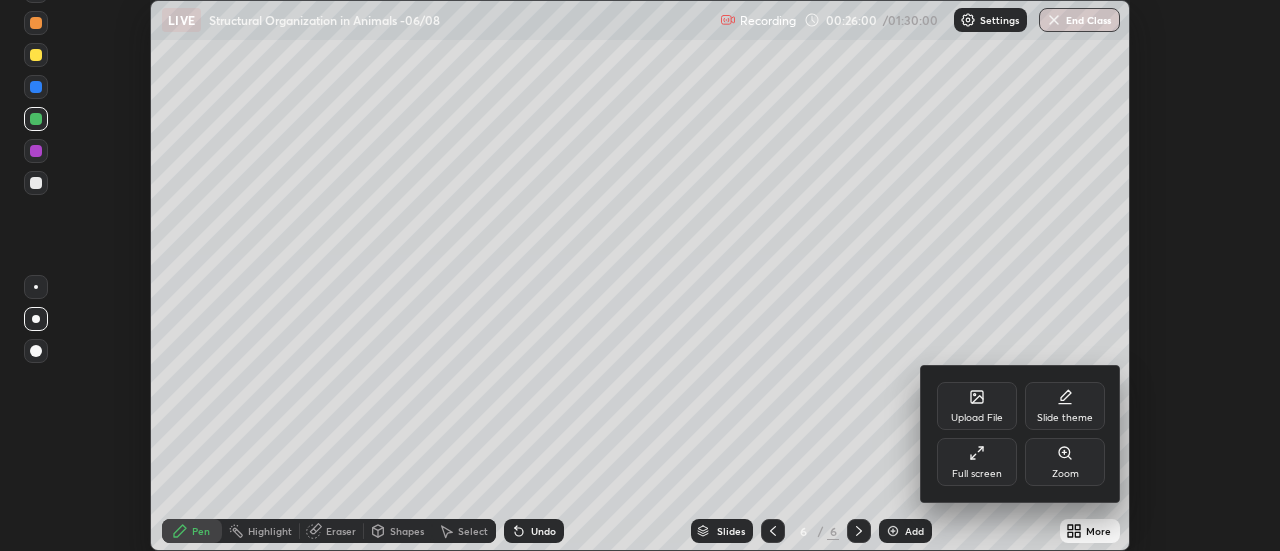 click on "Full screen" at bounding box center (977, 462) 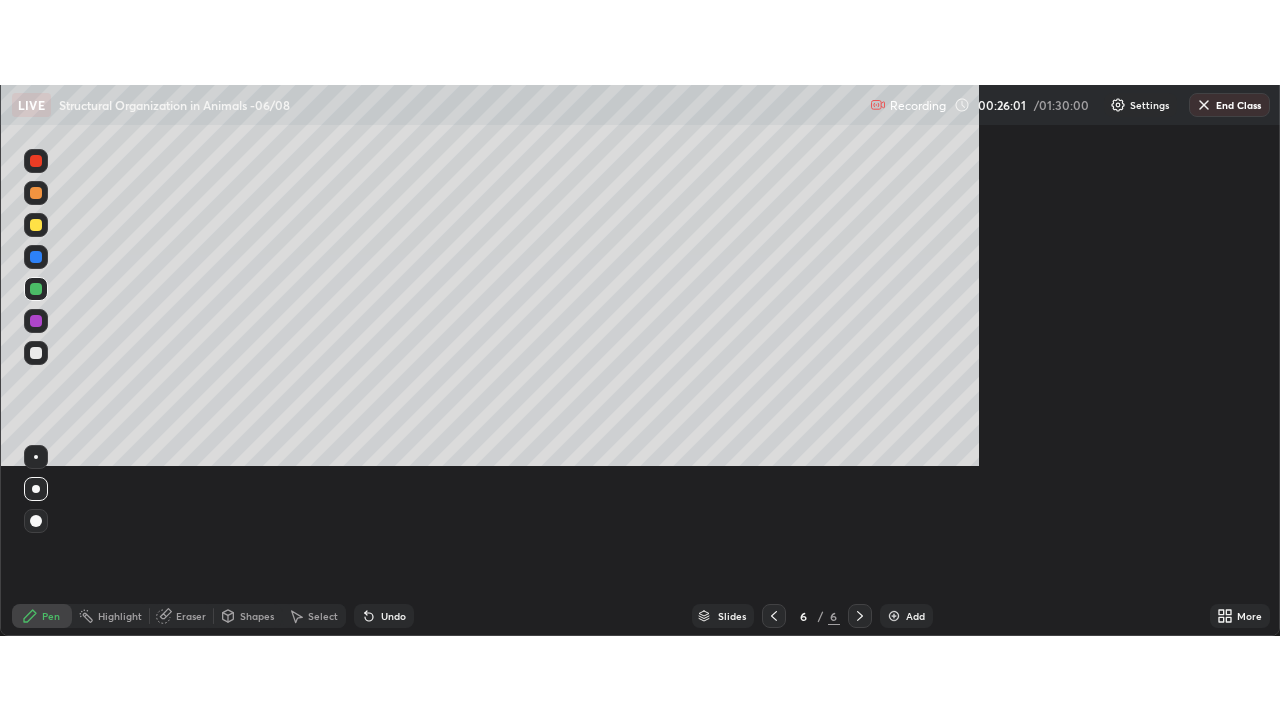 scroll, scrollTop: 99280, scrollLeft: 98720, axis: both 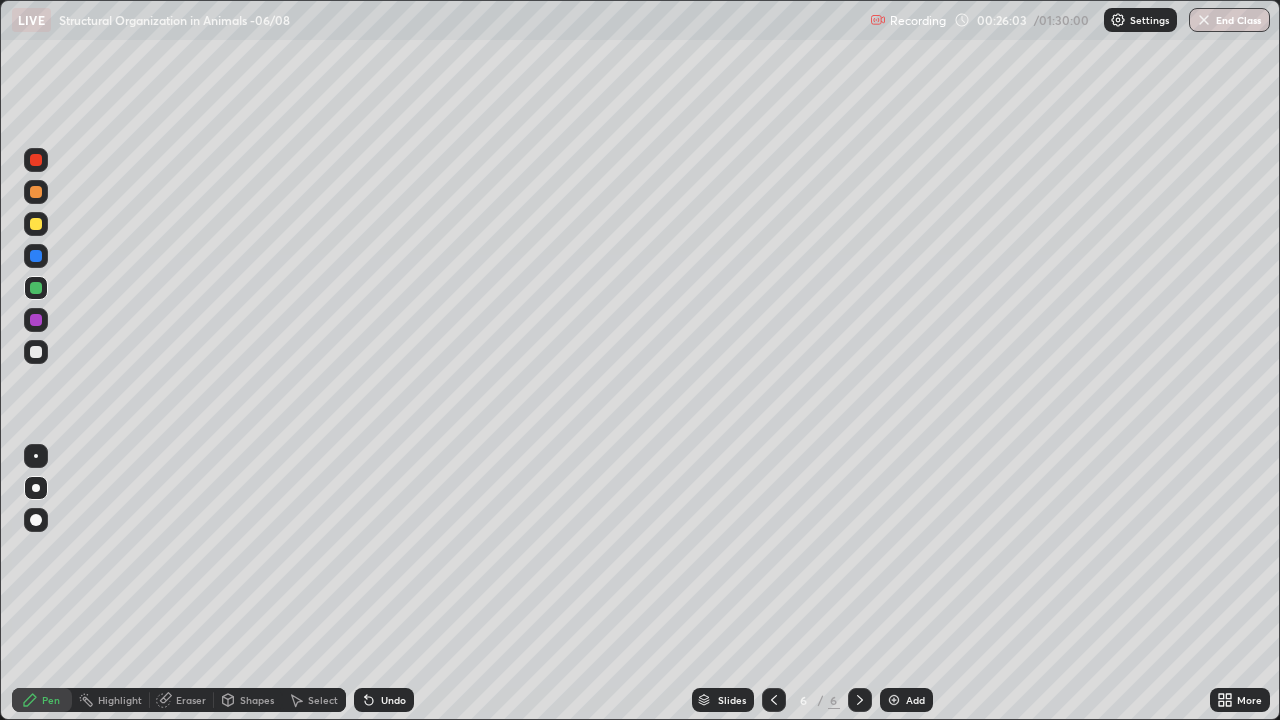 click 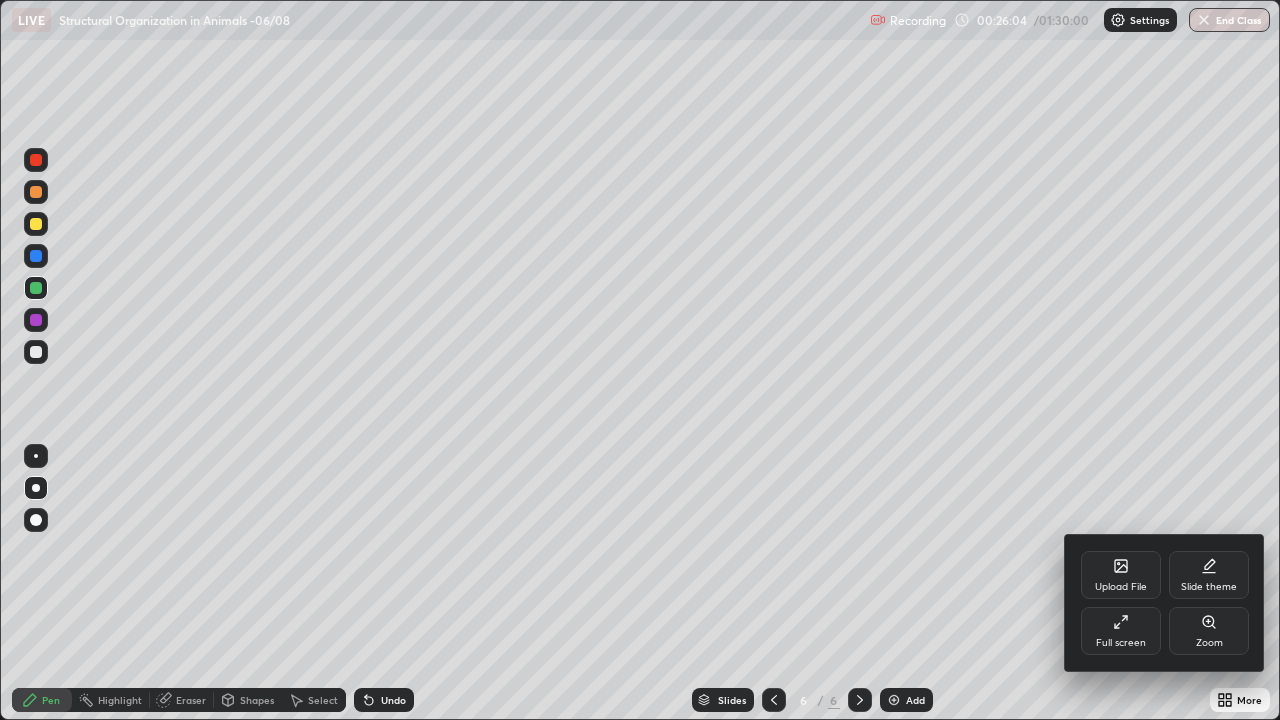 click on "Full screen" at bounding box center (1121, 643) 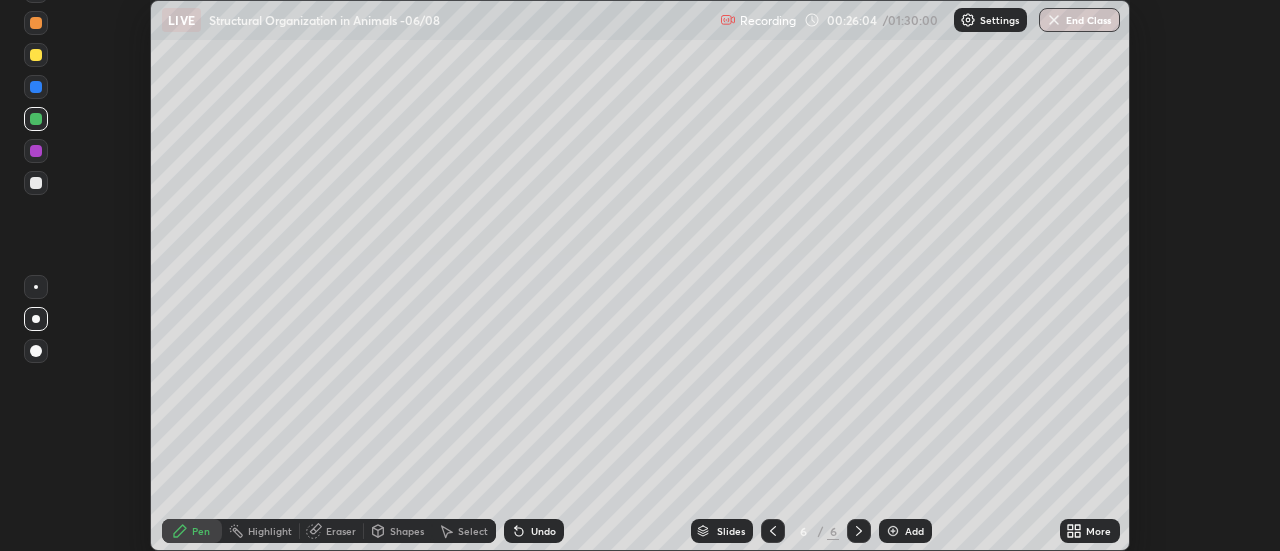 scroll, scrollTop: 551, scrollLeft: 1280, axis: both 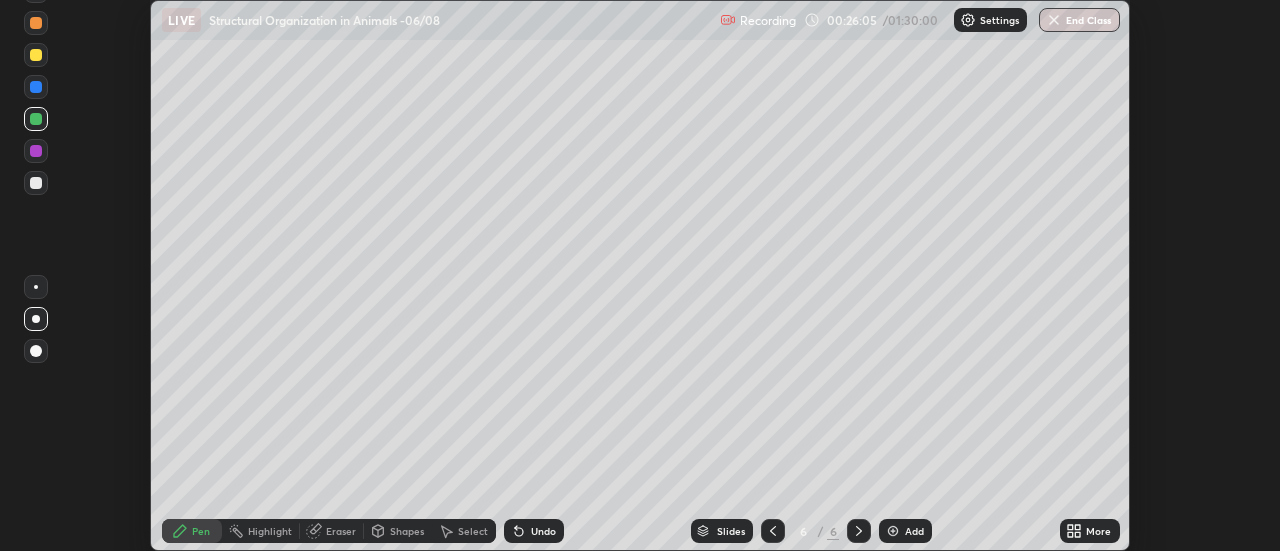 click 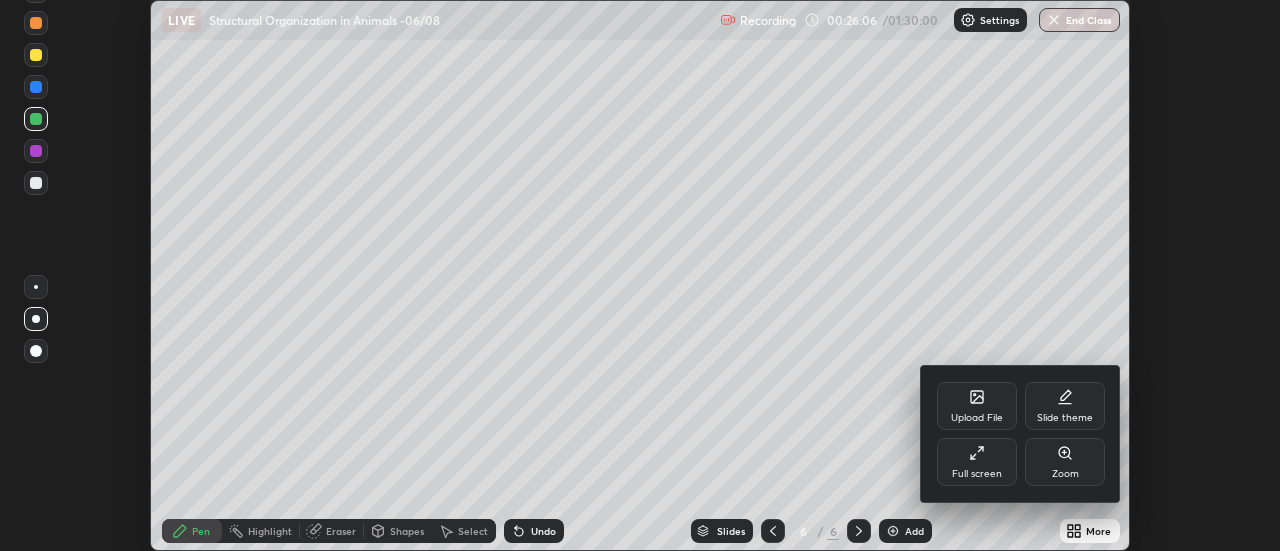 click 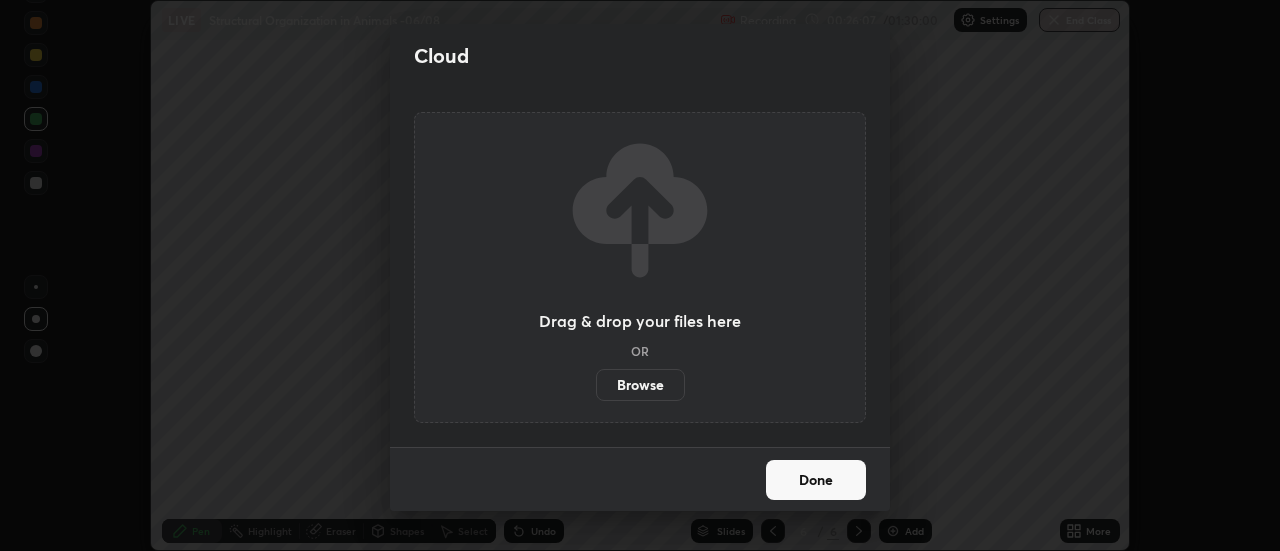 click on "Browse" at bounding box center (640, 385) 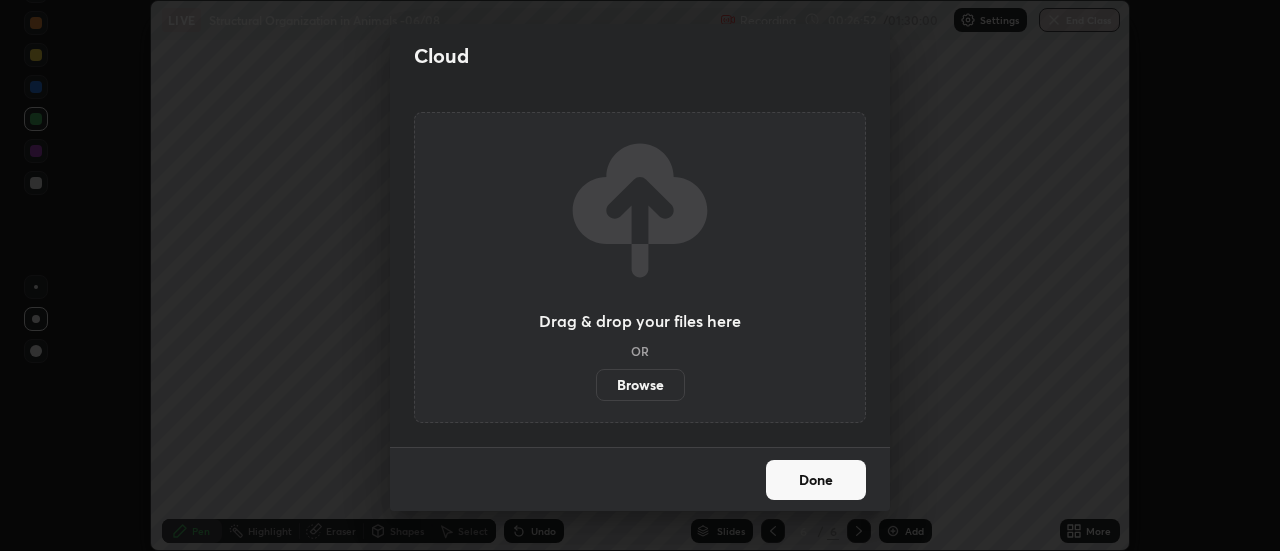 click on "Done" at bounding box center [816, 480] 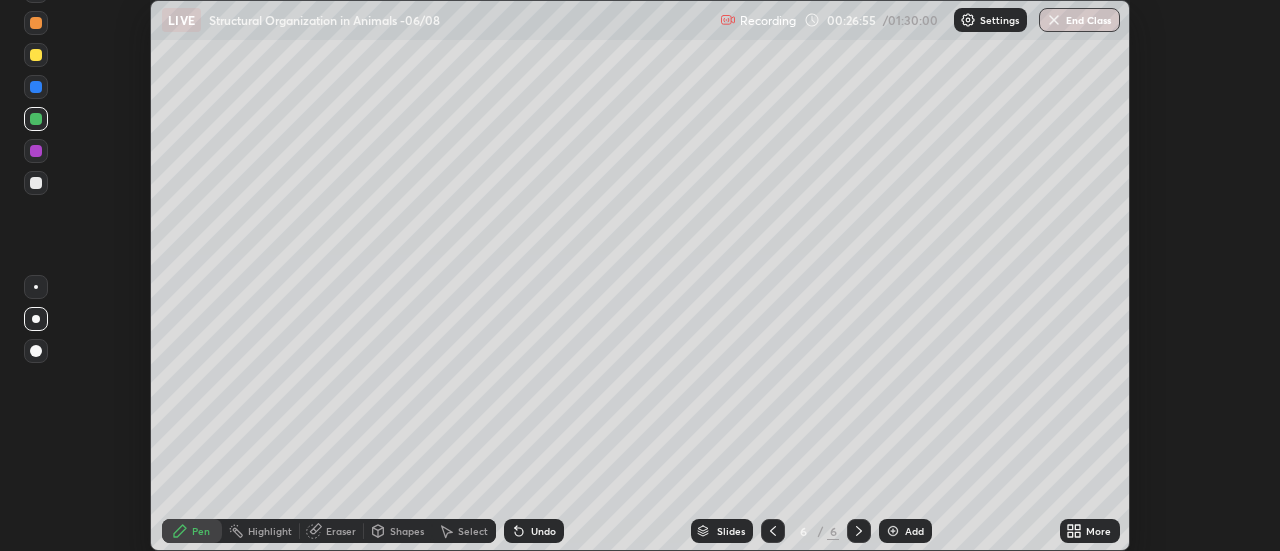 click 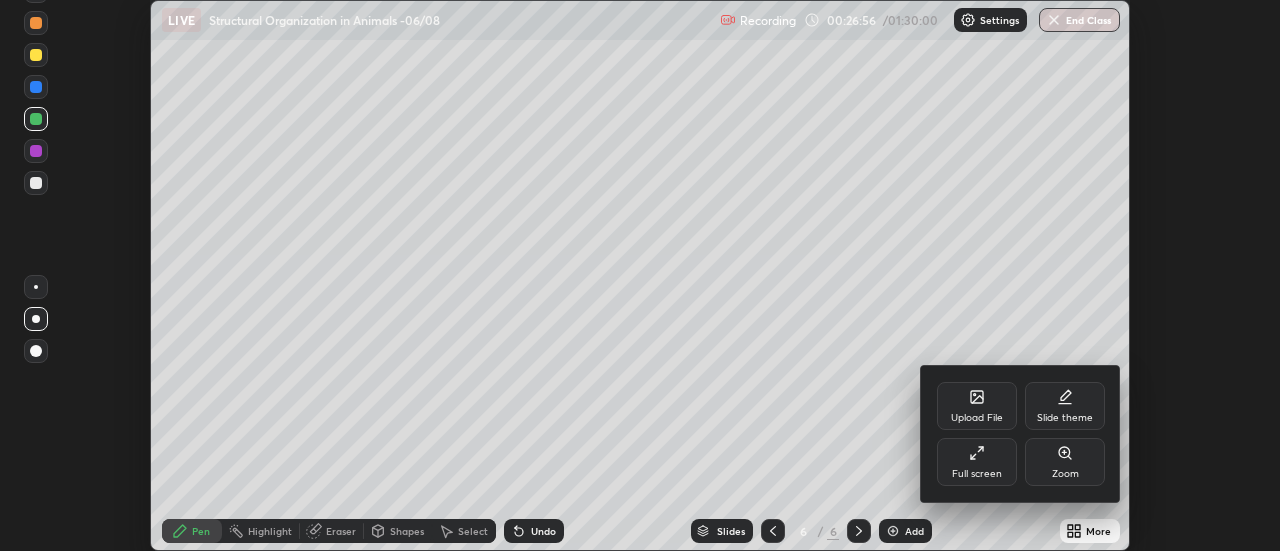 click on "Full screen" at bounding box center [977, 462] 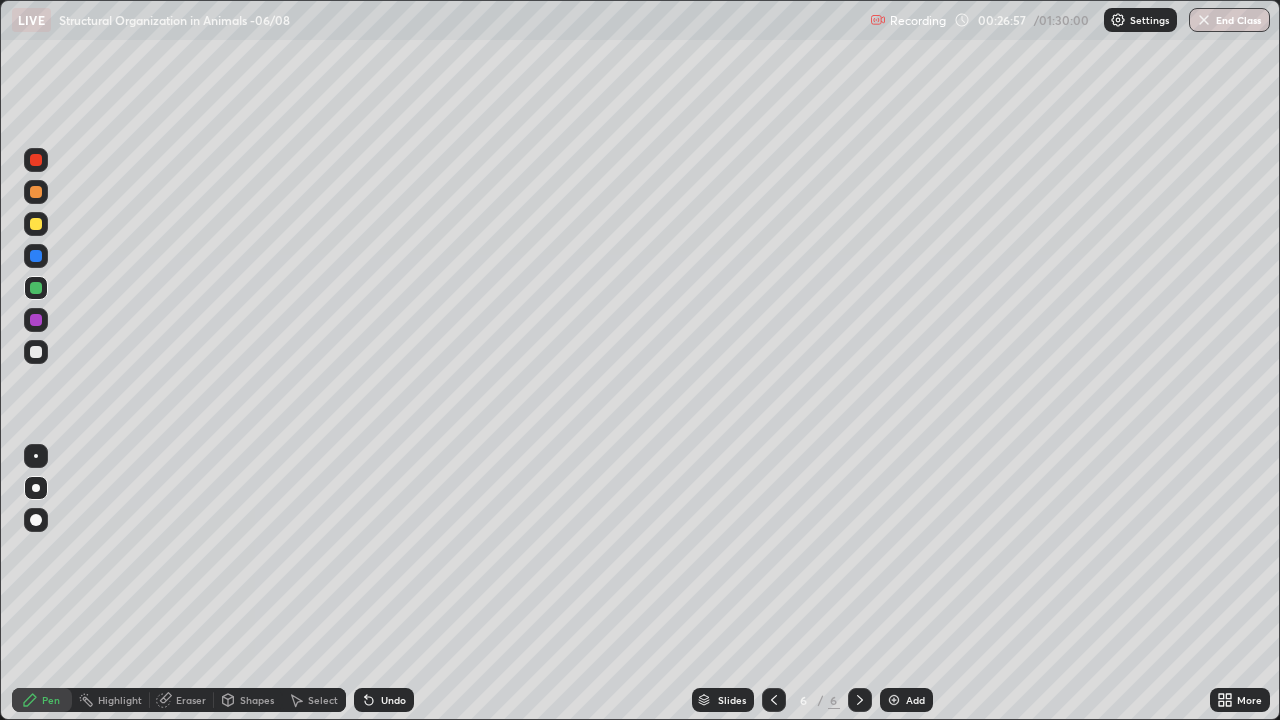 scroll, scrollTop: 99280, scrollLeft: 98720, axis: both 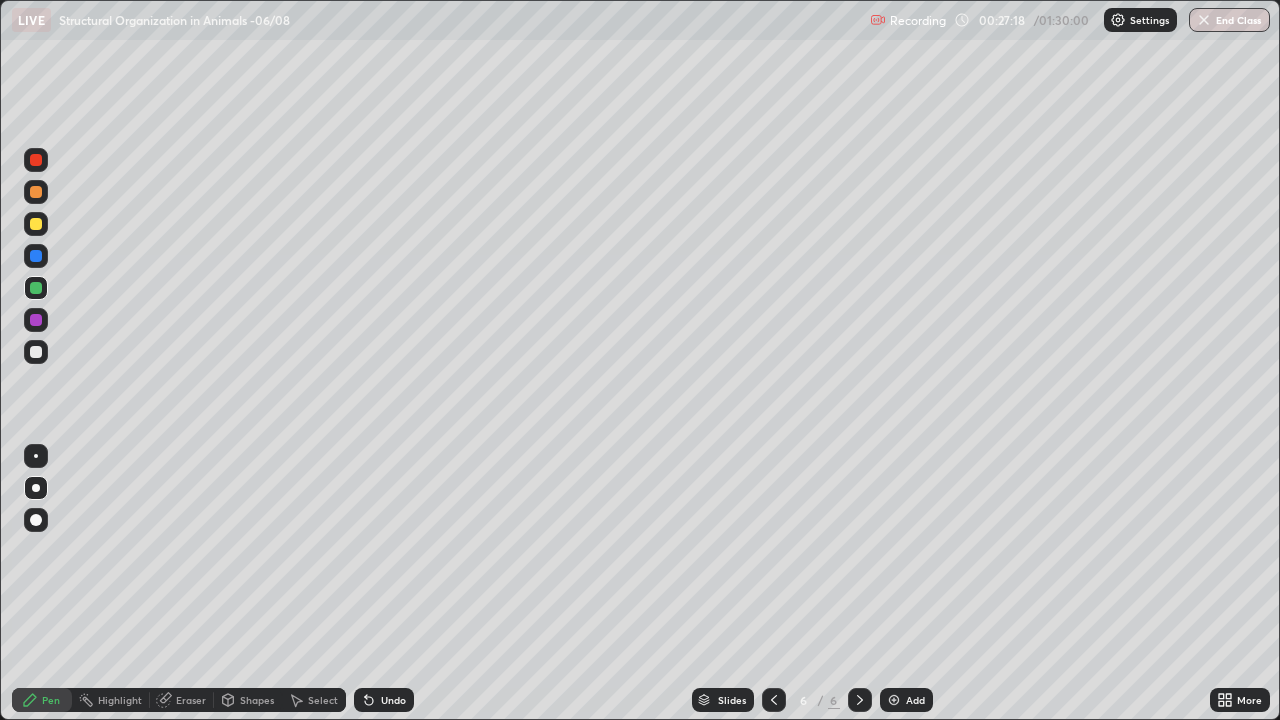 click at bounding box center [36, 256] 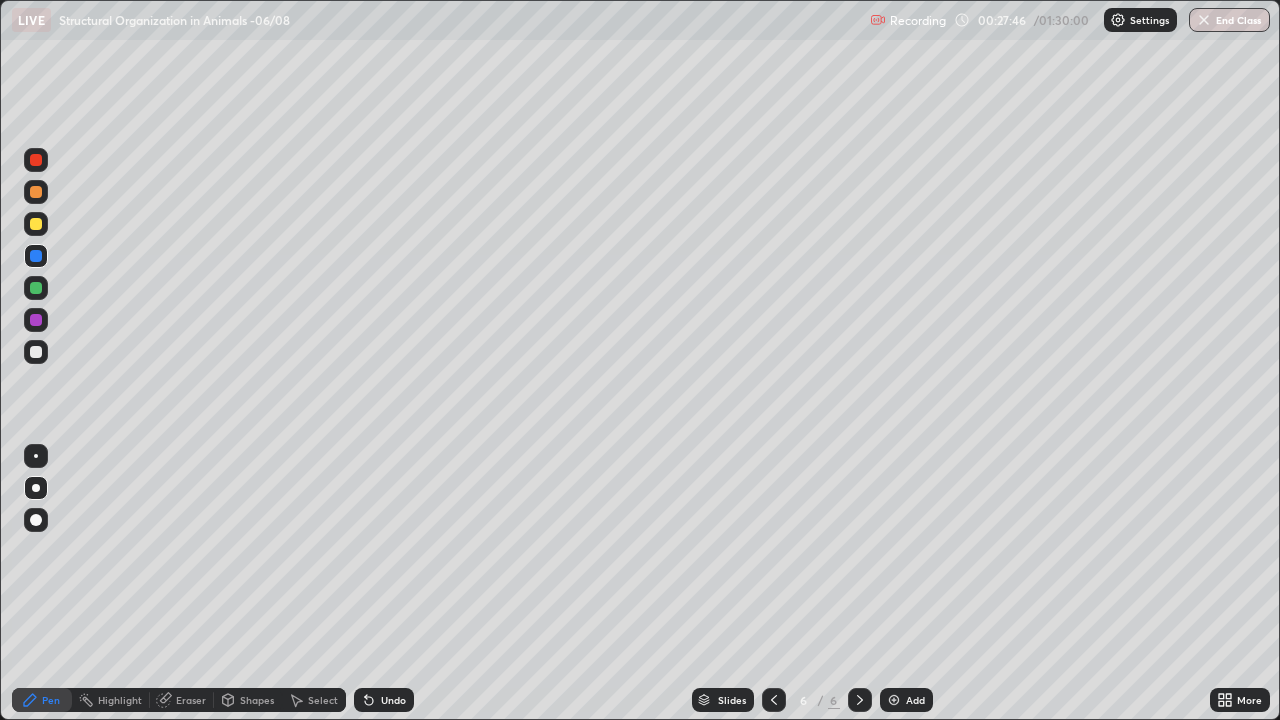 click at bounding box center [36, 288] 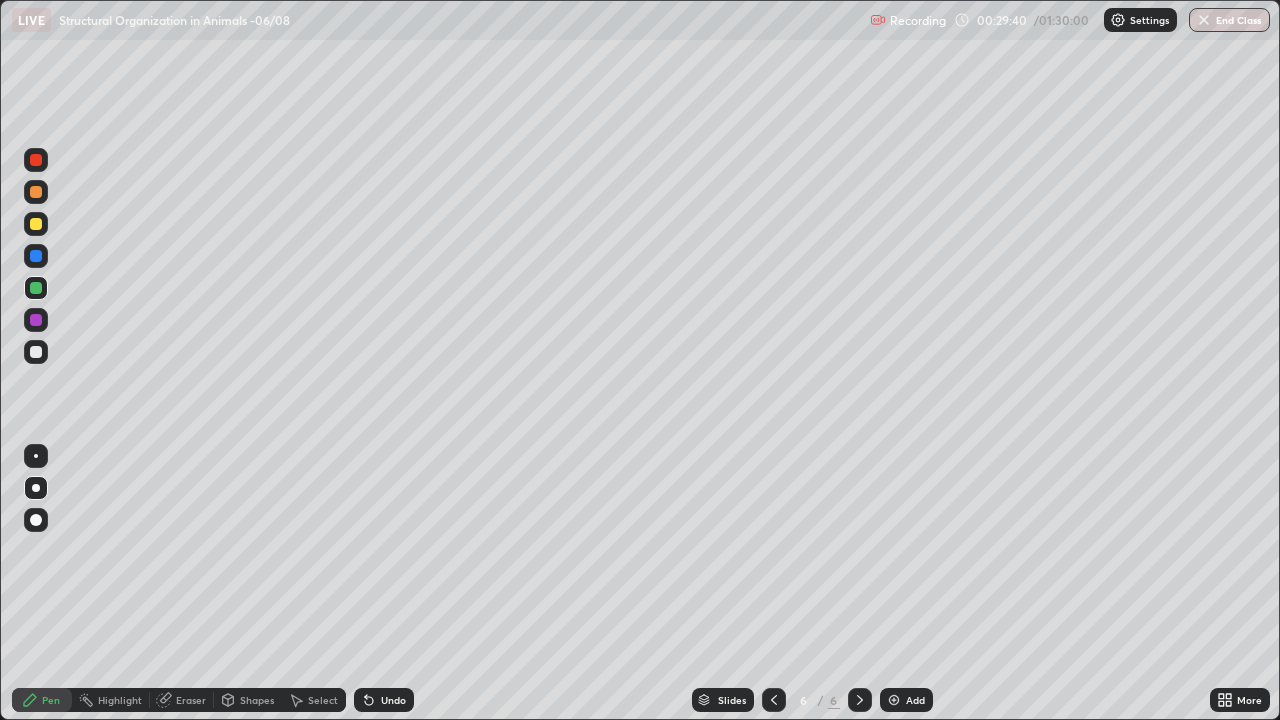 click at bounding box center (36, 352) 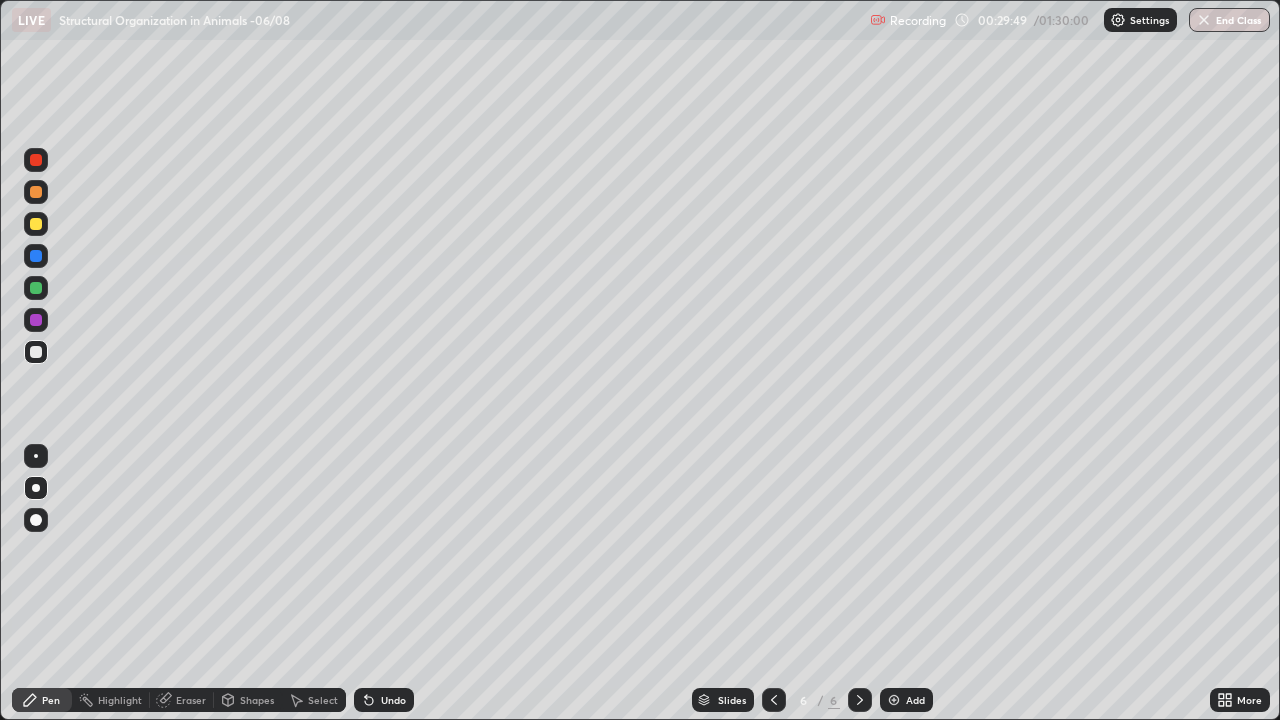 click at bounding box center (36, 288) 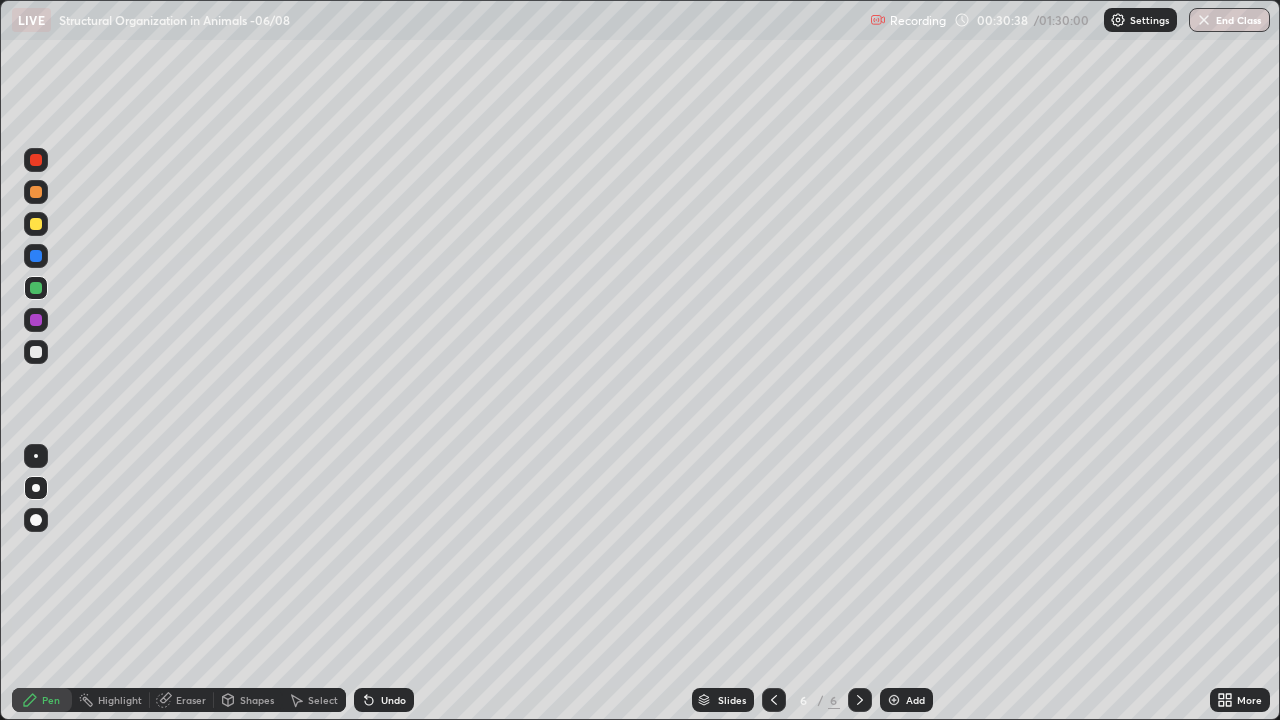 click at bounding box center (36, 320) 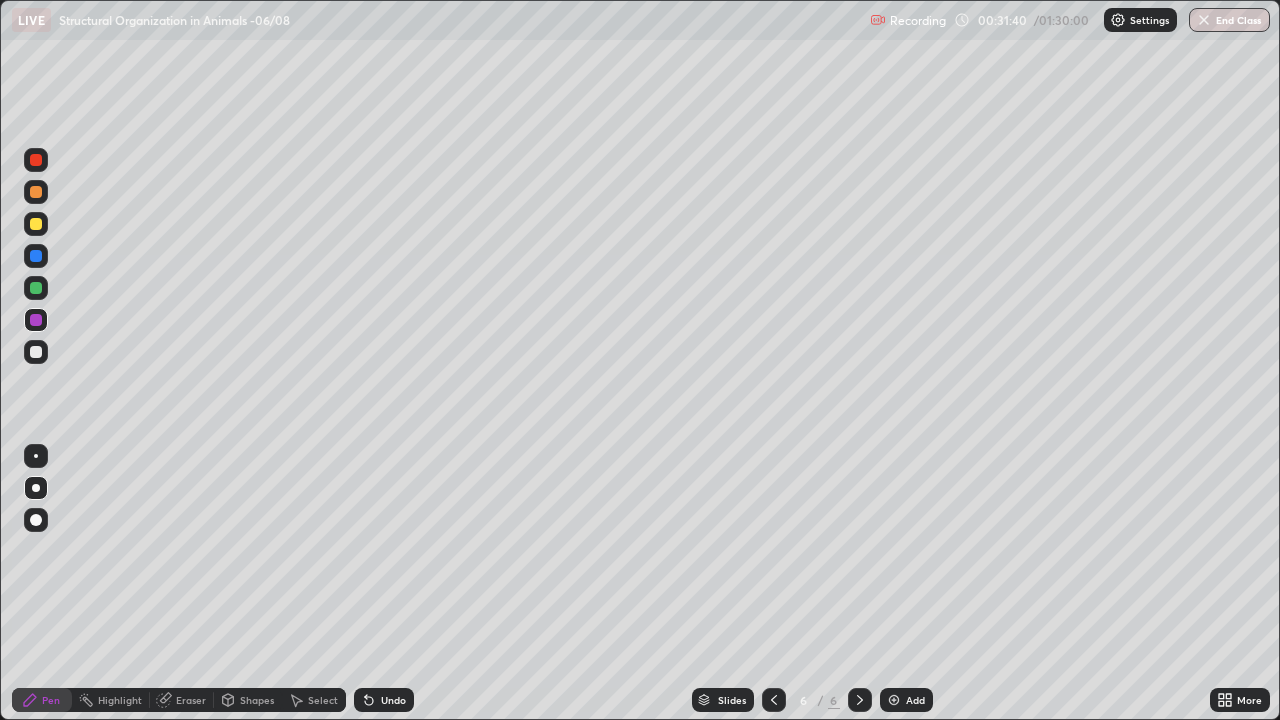 click at bounding box center (894, 700) 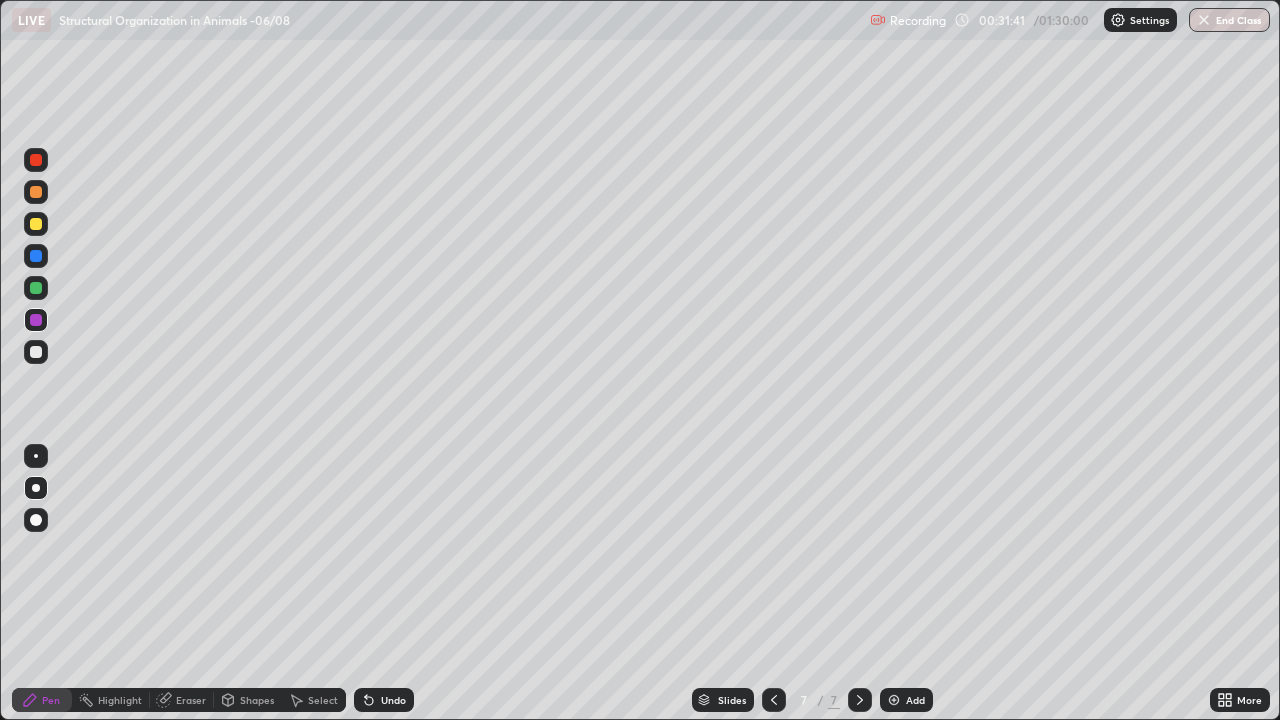 click at bounding box center [36, 192] 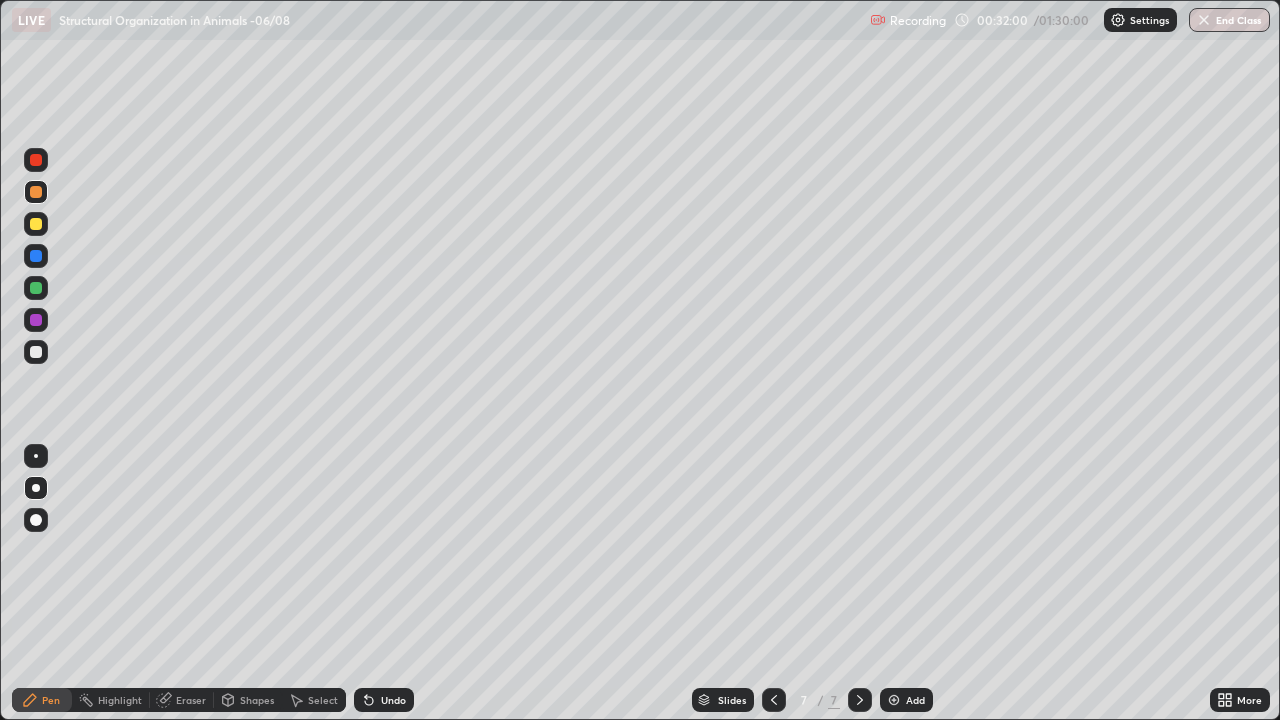 click at bounding box center (36, 320) 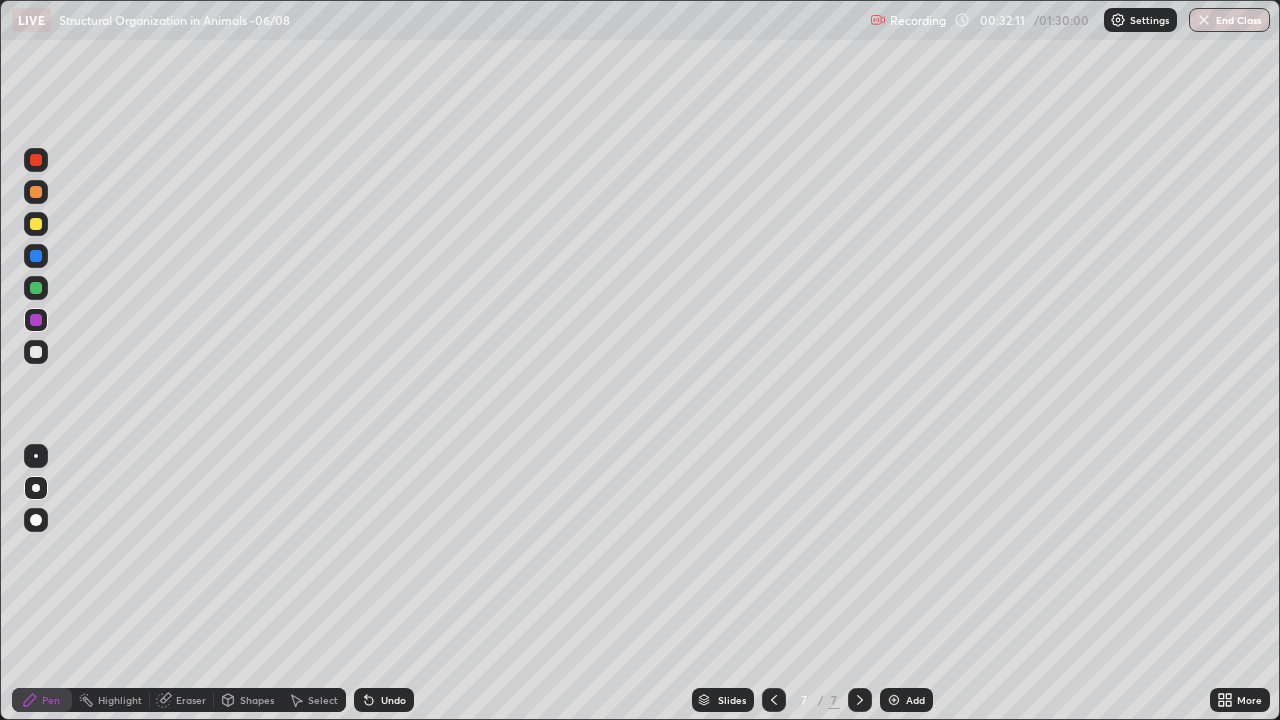 click at bounding box center [36, 288] 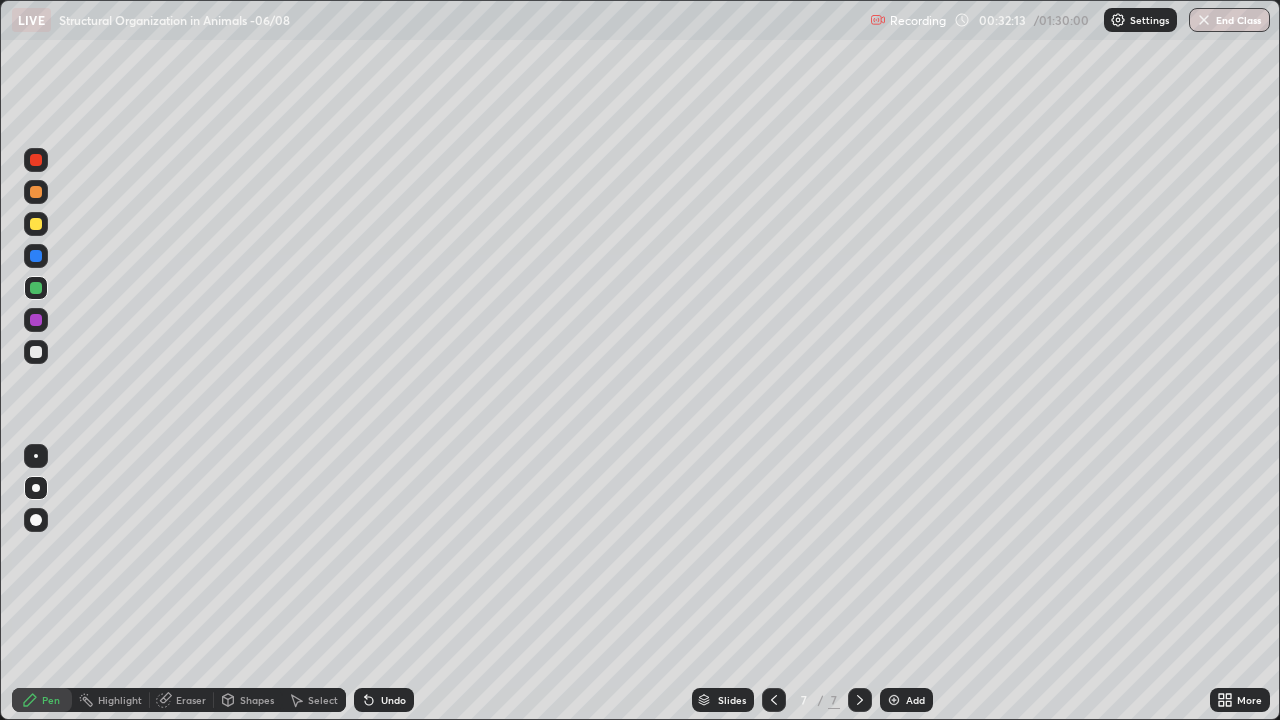 click at bounding box center (36, 160) 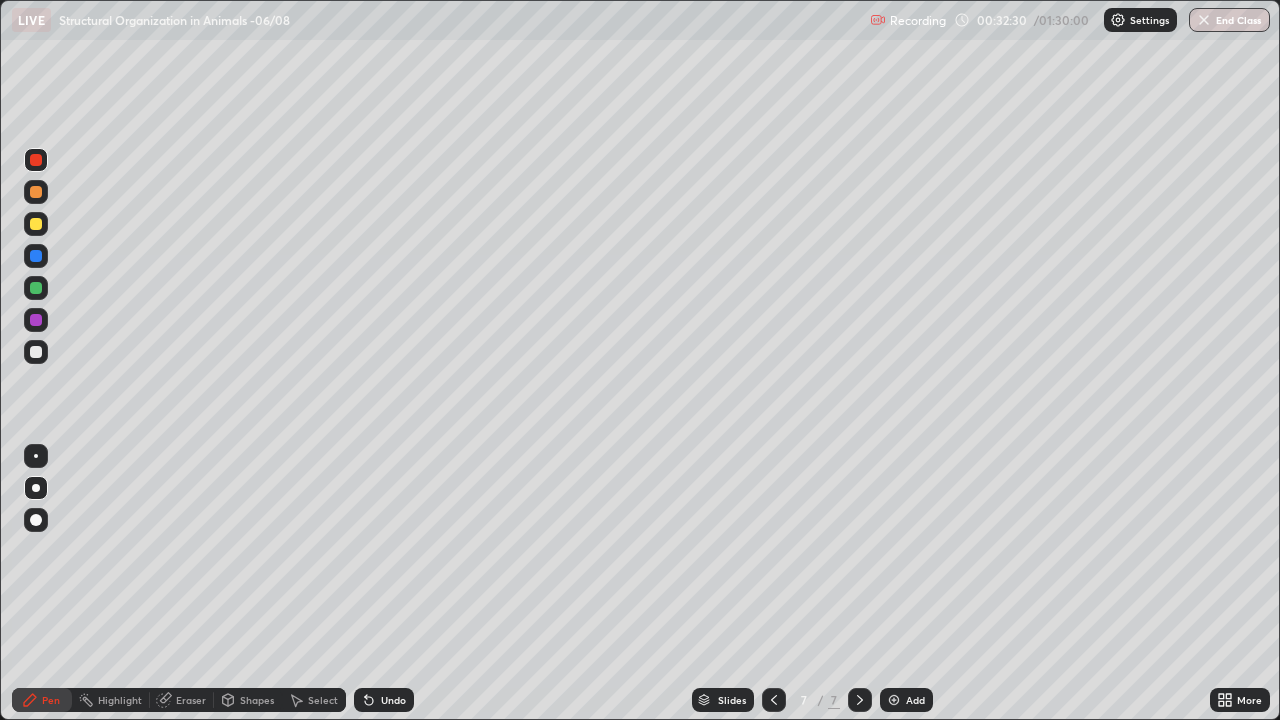 click at bounding box center [36, 224] 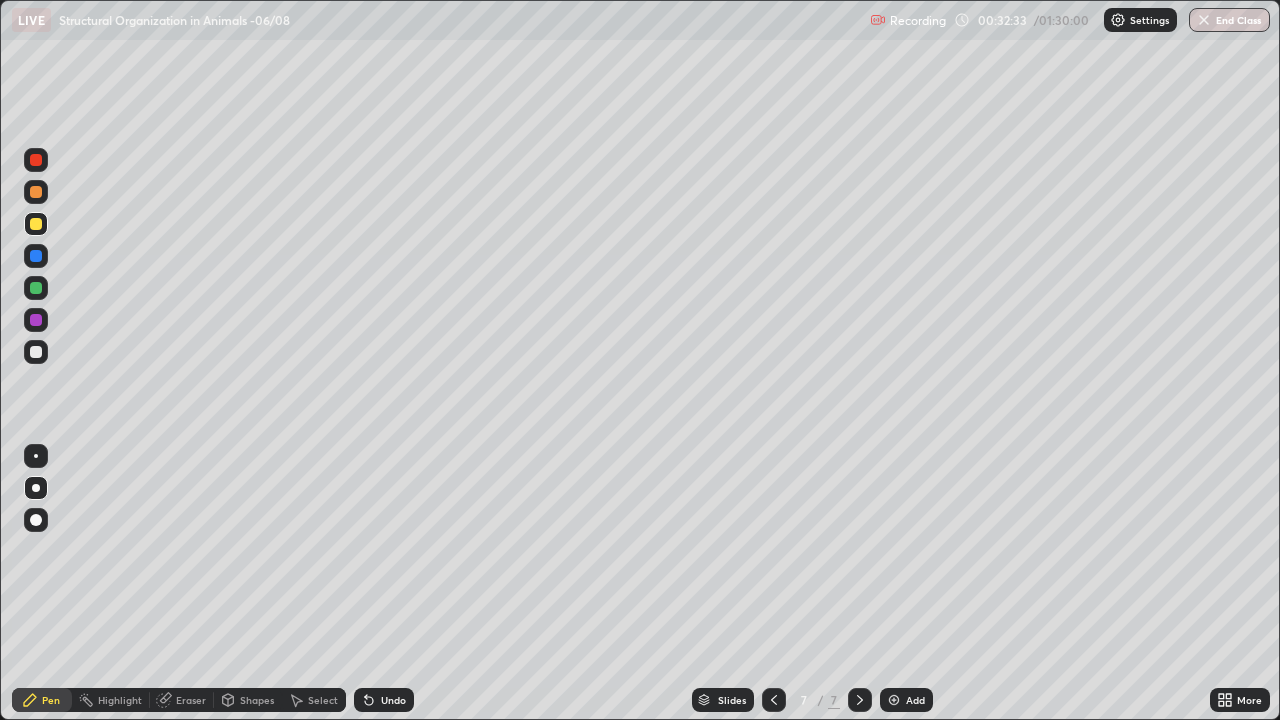 click on "Undo" at bounding box center [393, 700] 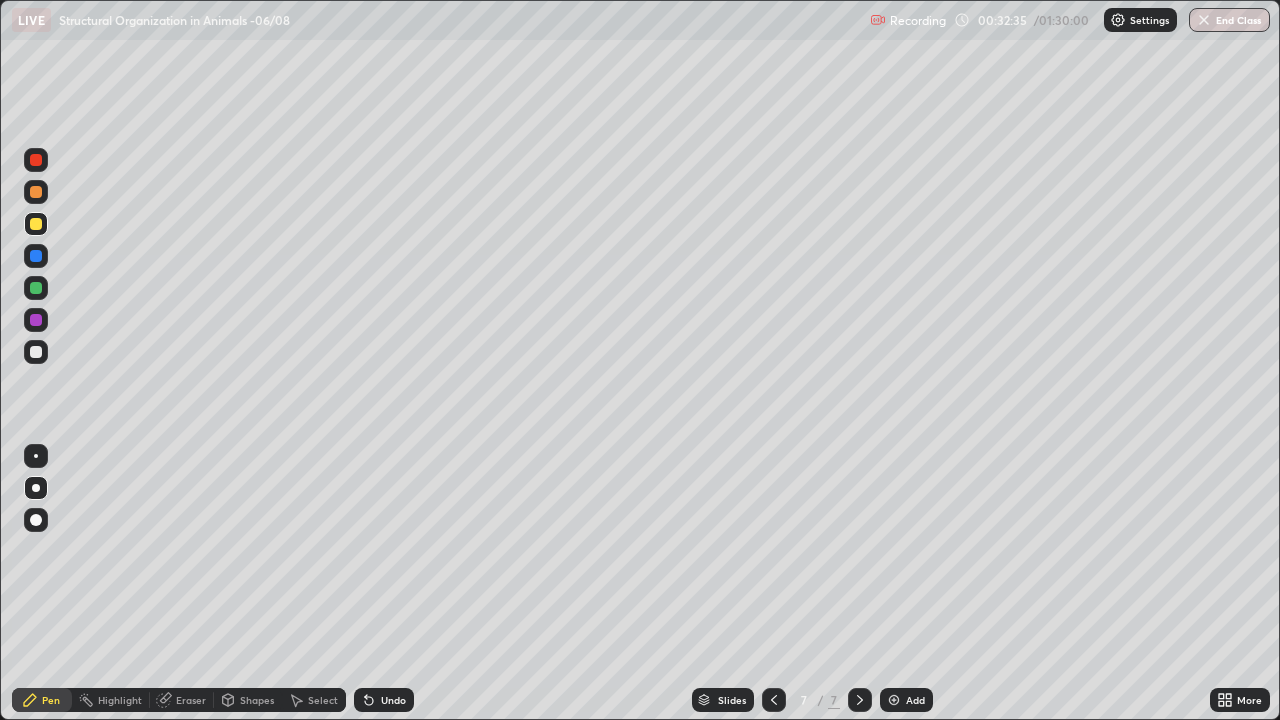 click on "Undo" at bounding box center (393, 700) 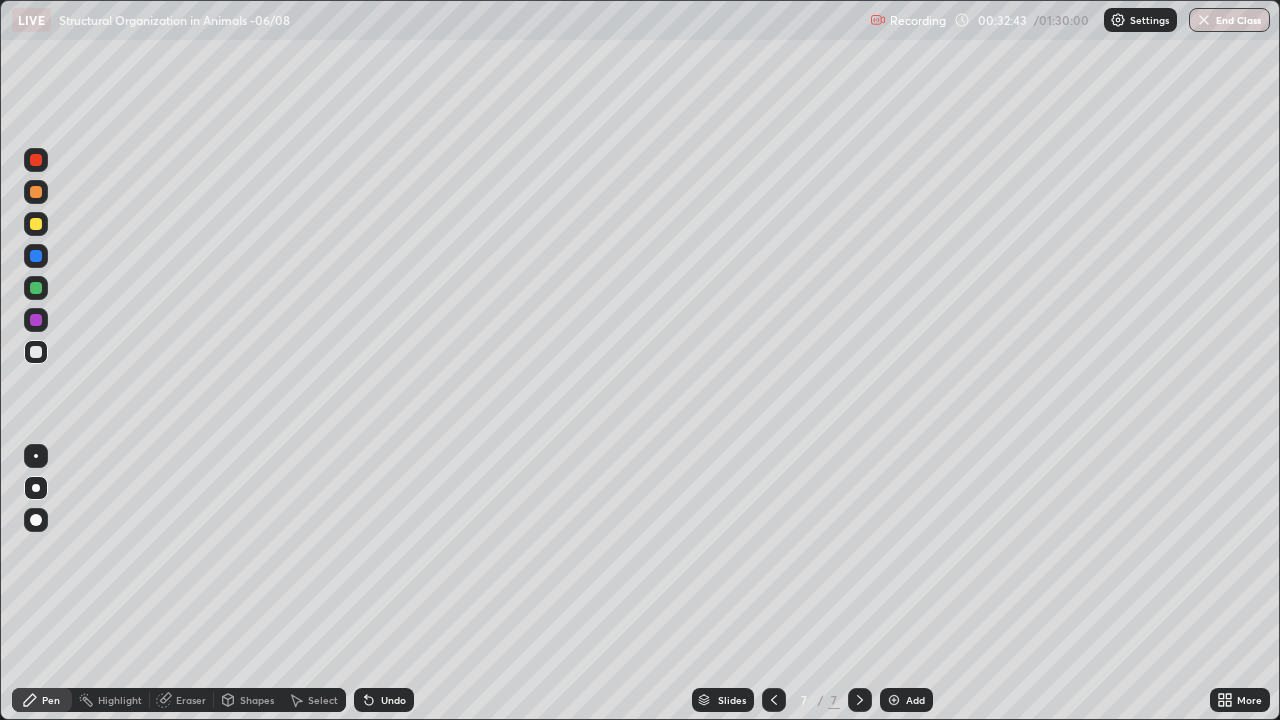 click at bounding box center (36, 320) 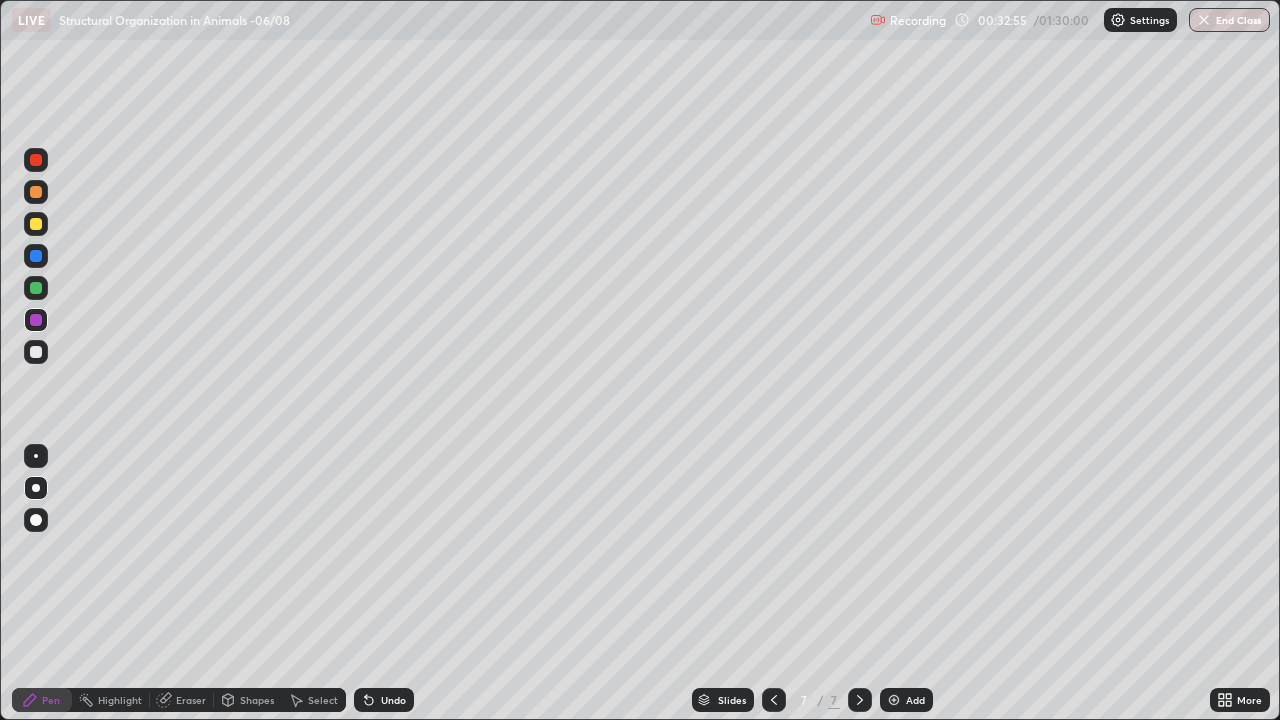 click on "Select" at bounding box center (323, 700) 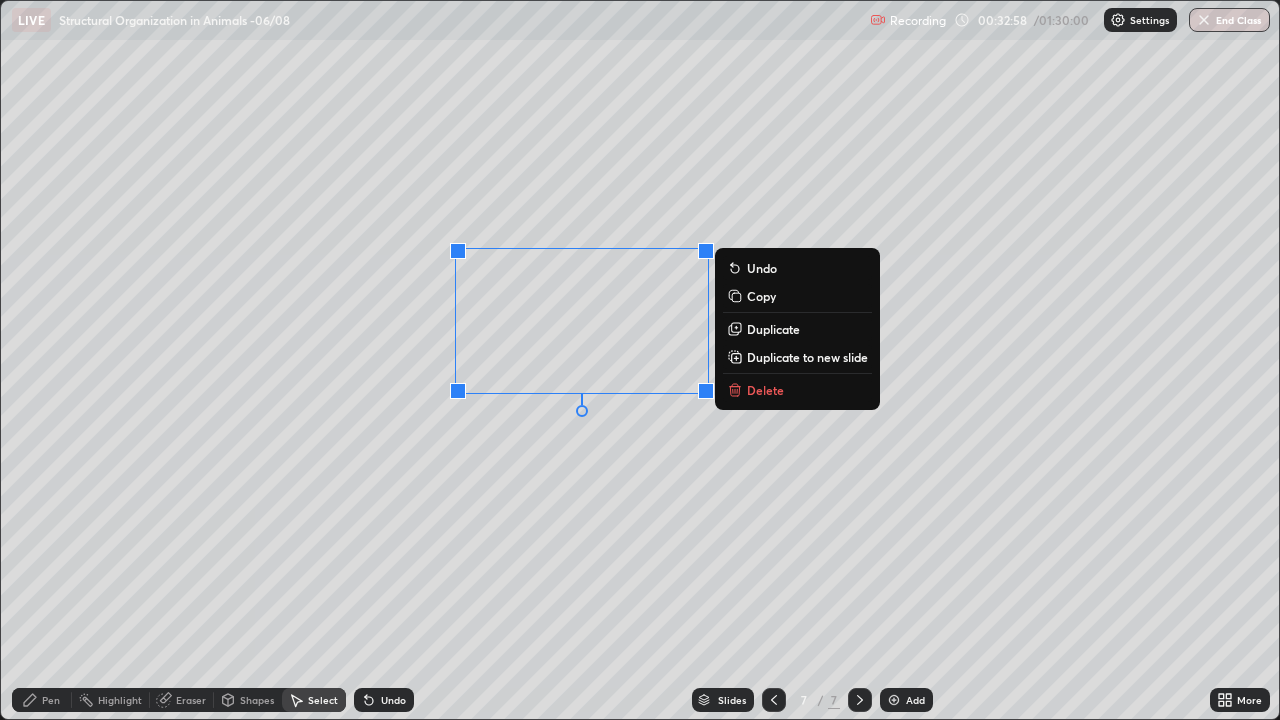 click on "0 ° Undo Copy Duplicate Duplicate to new slide Delete" at bounding box center (640, 360) 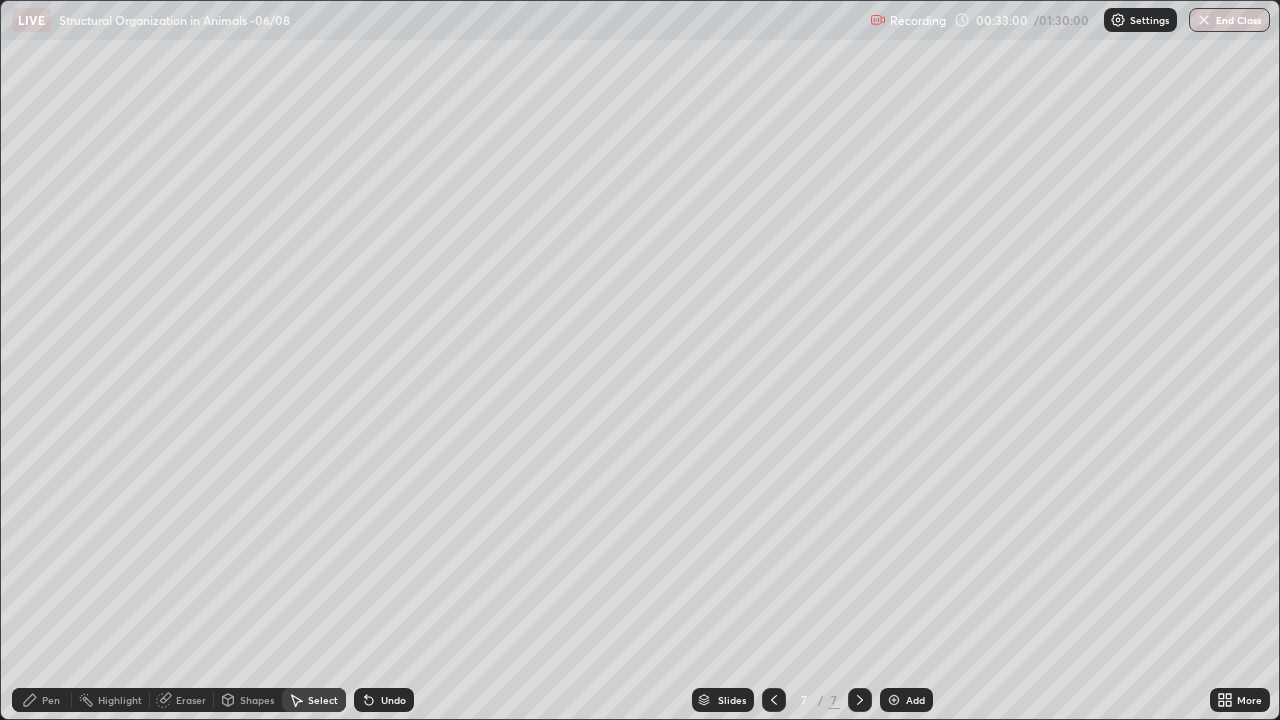 click on "Eraser" at bounding box center (191, 700) 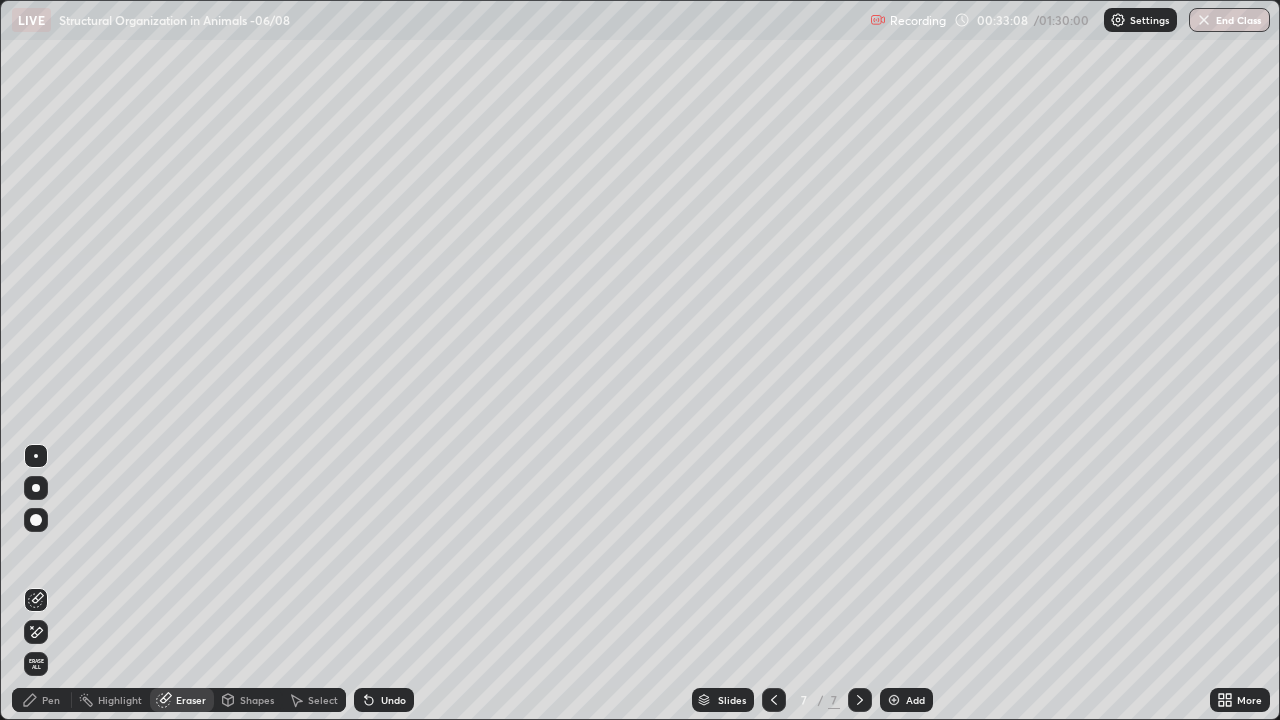 click 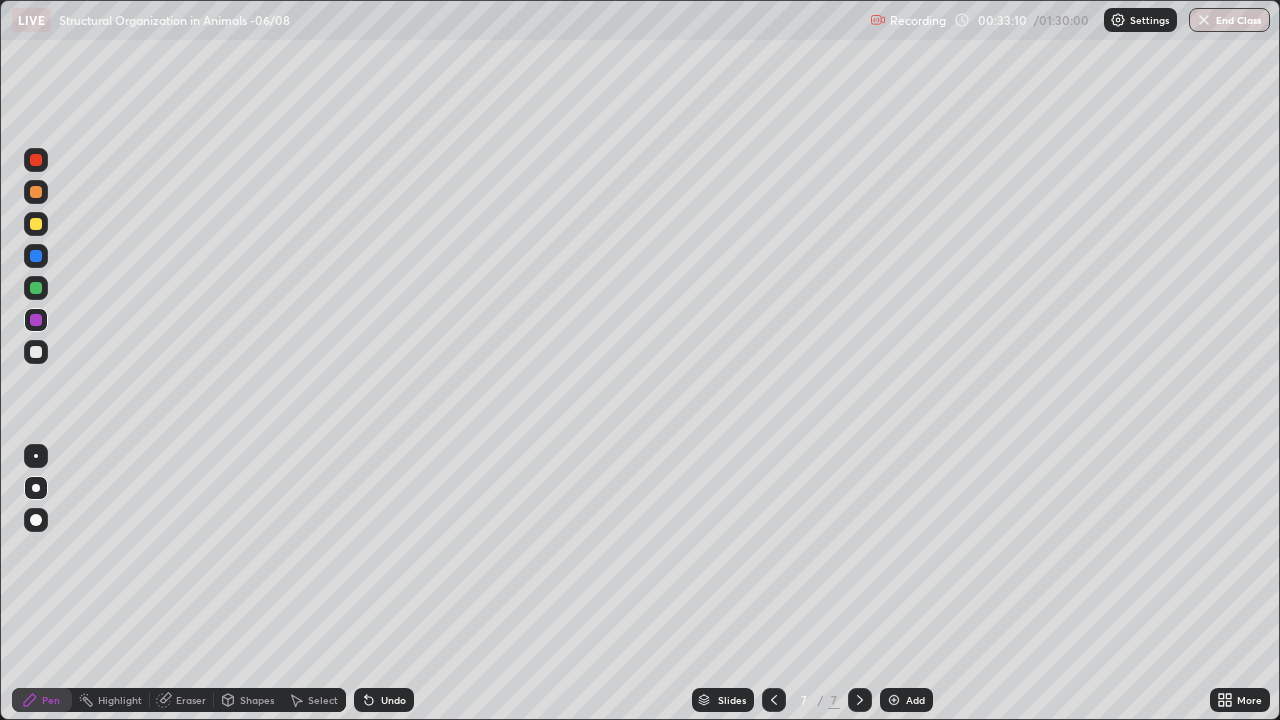 click at bounding box center [36, 320] 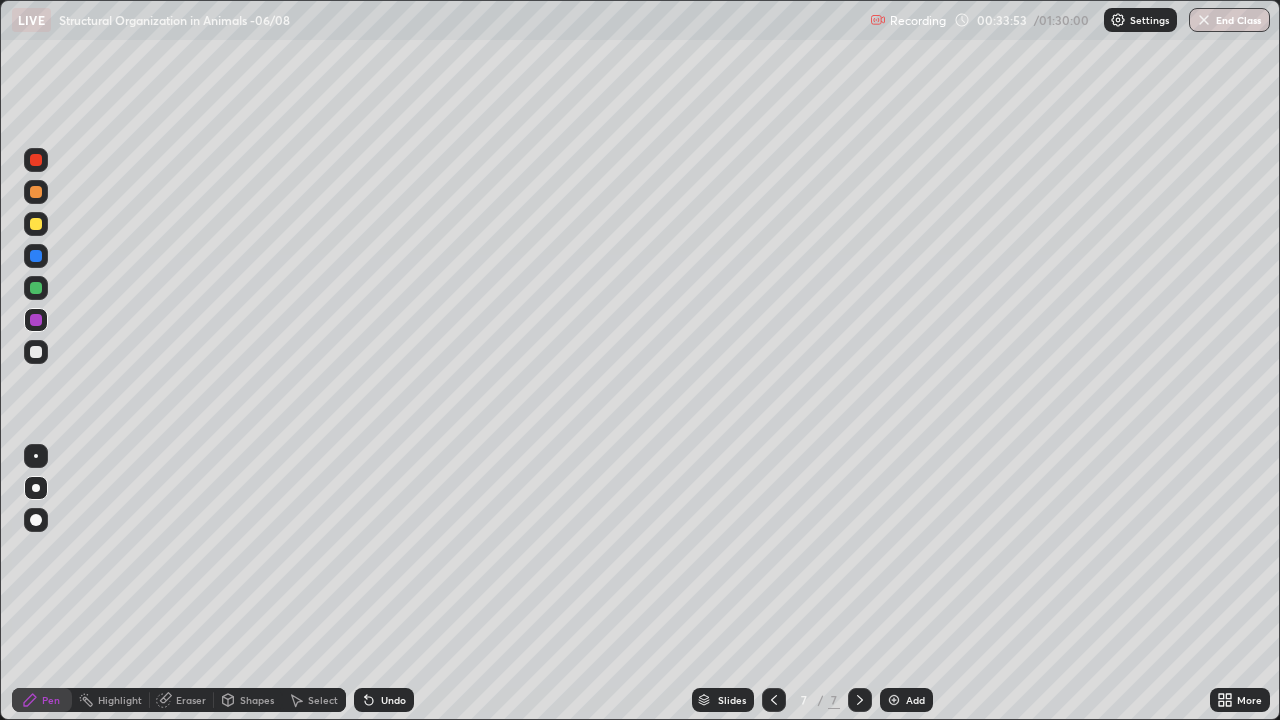 click at bounding box center (36, 288) 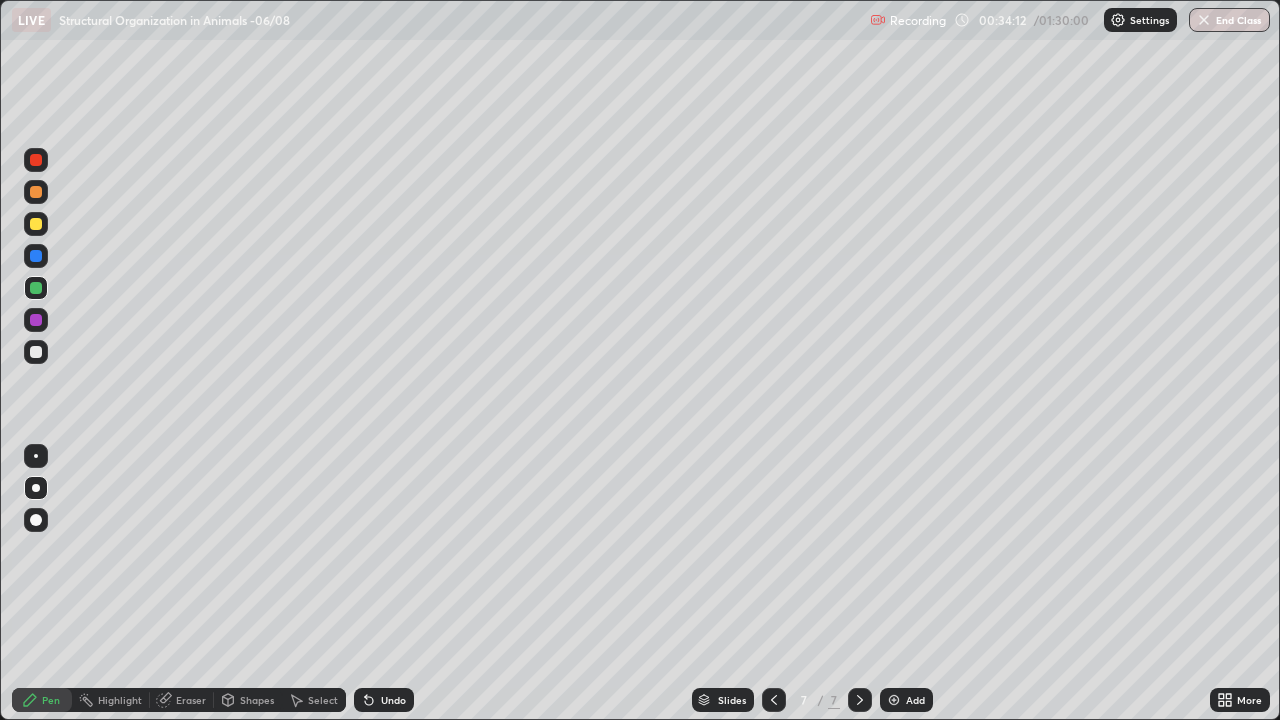 click at bounding box center [36, 320] 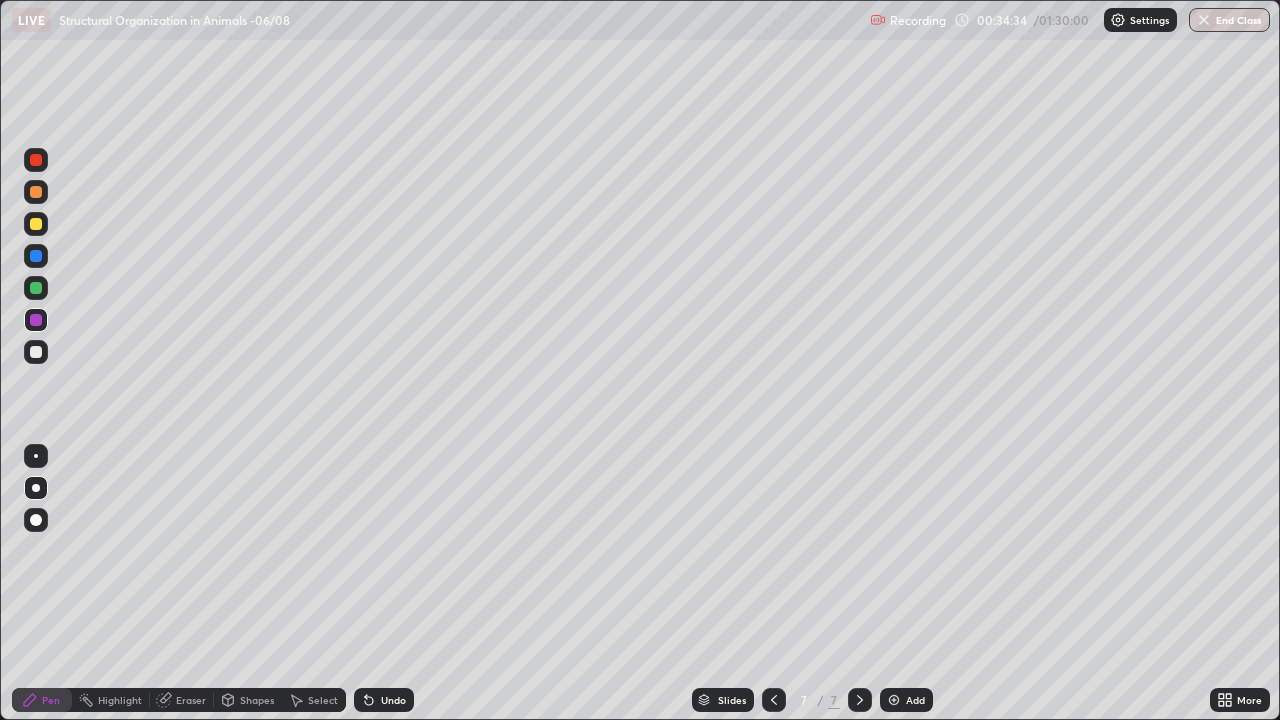 click on "Undo" at bounding box center [393, 700] 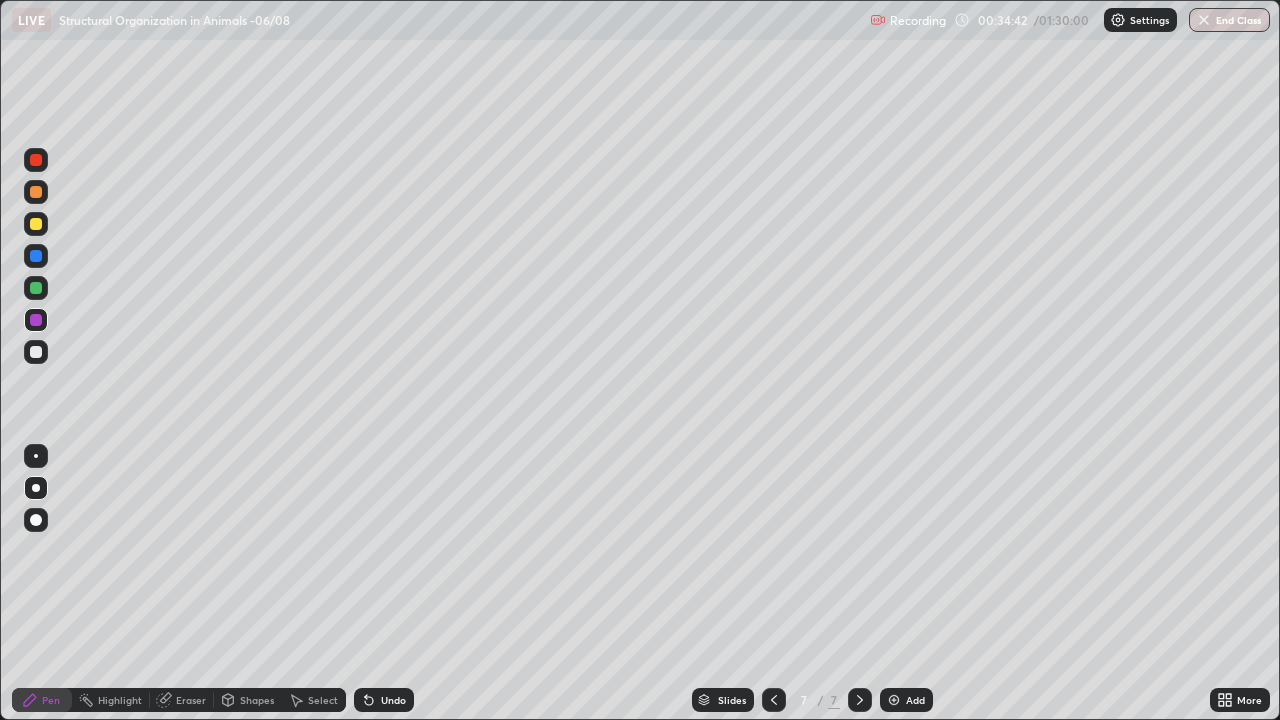 click at bounding box center [36, 160] 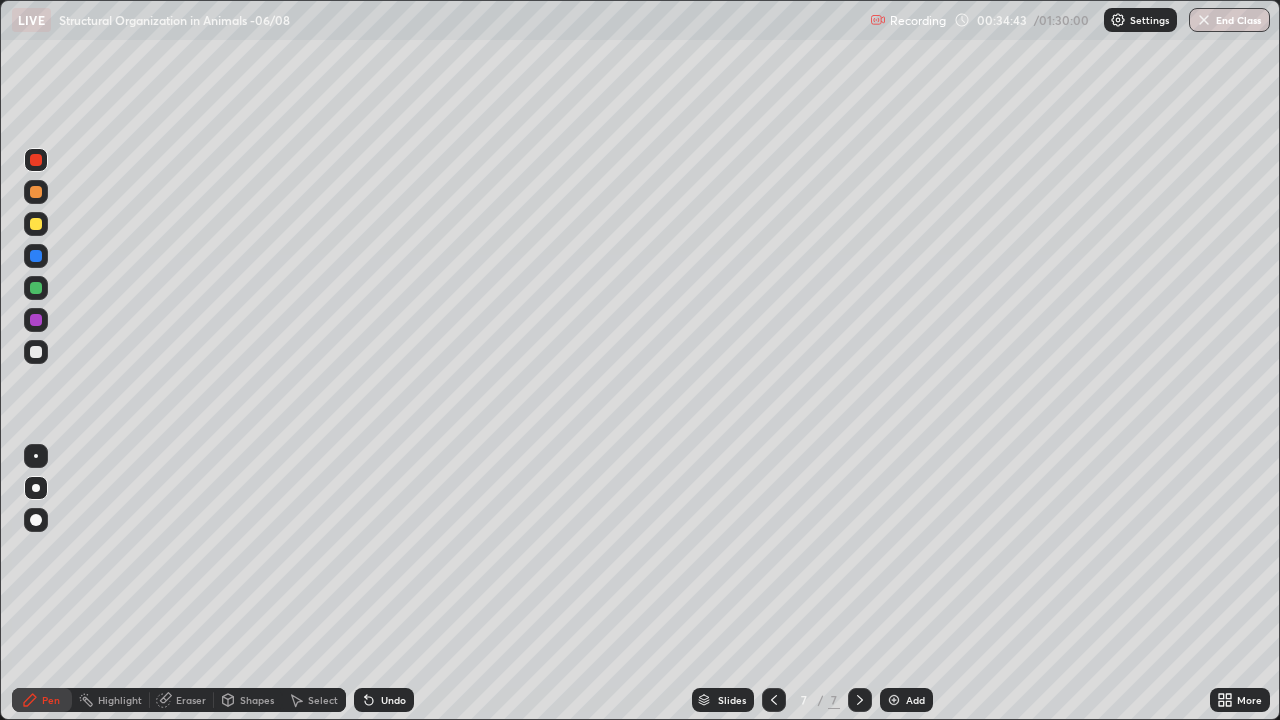 click at bounding box center (36, 352) 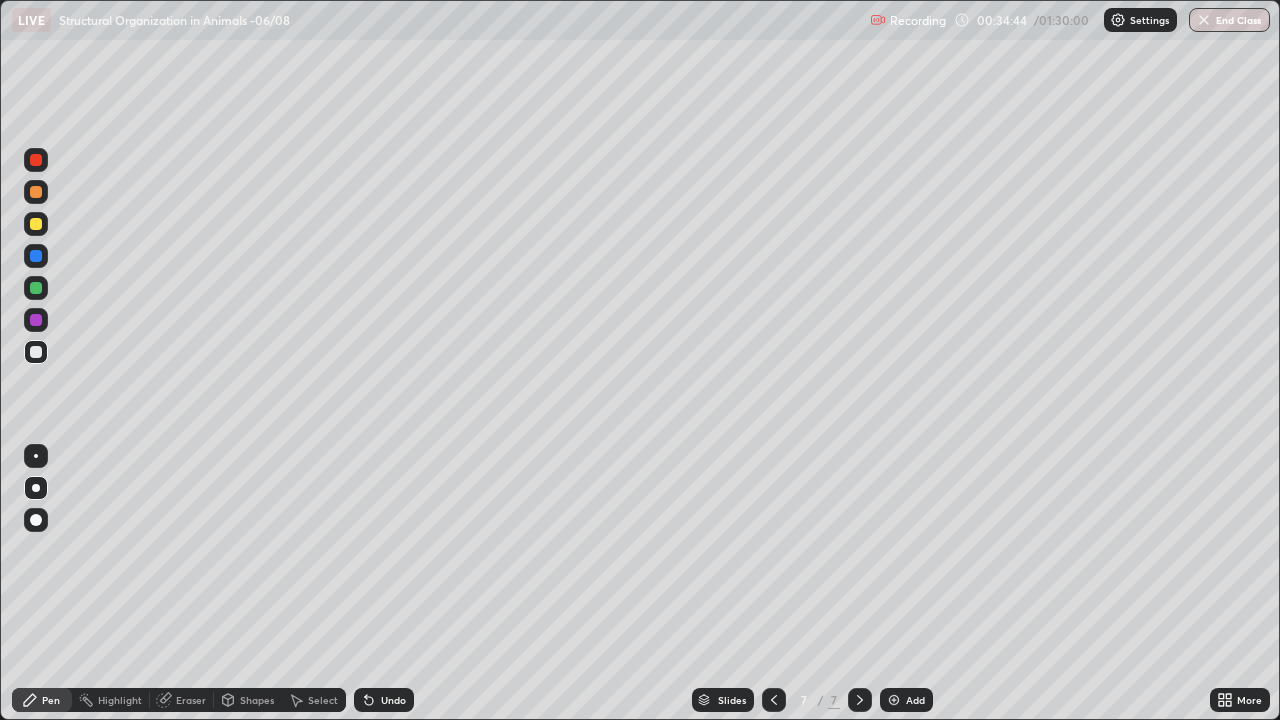 click at bounding box center [36, 256] 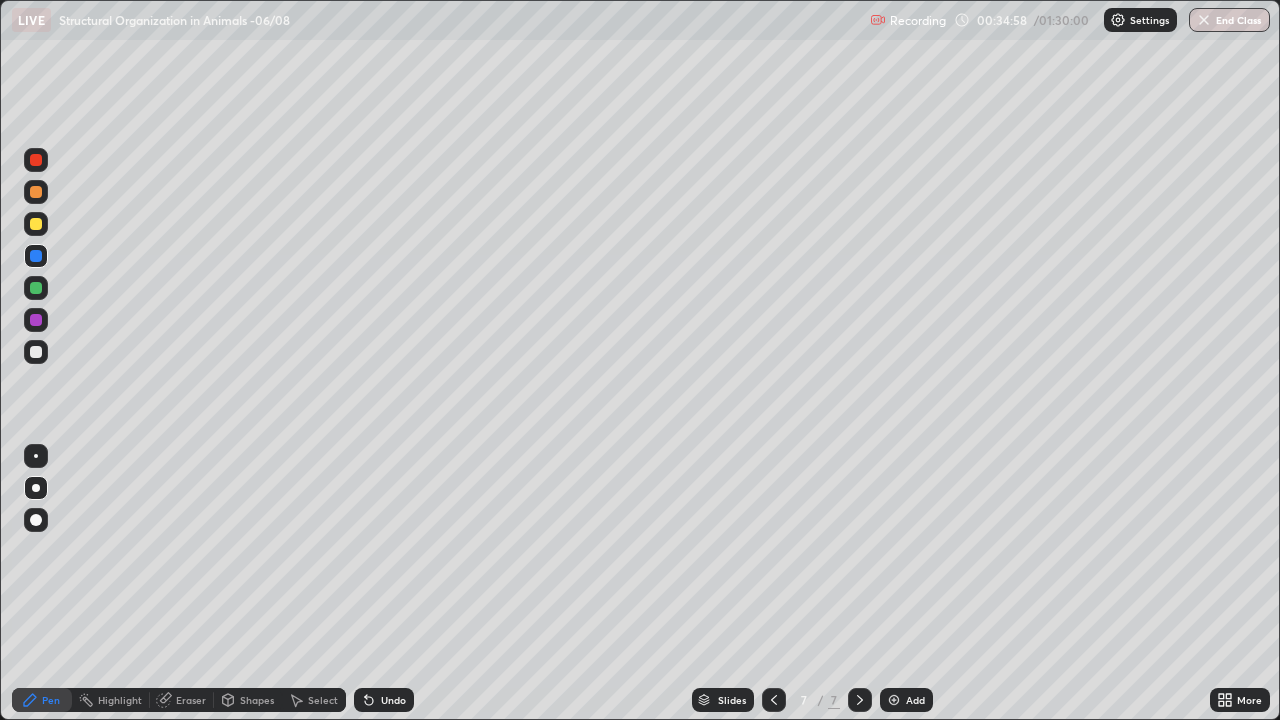 click at bounding box center (36, 224) 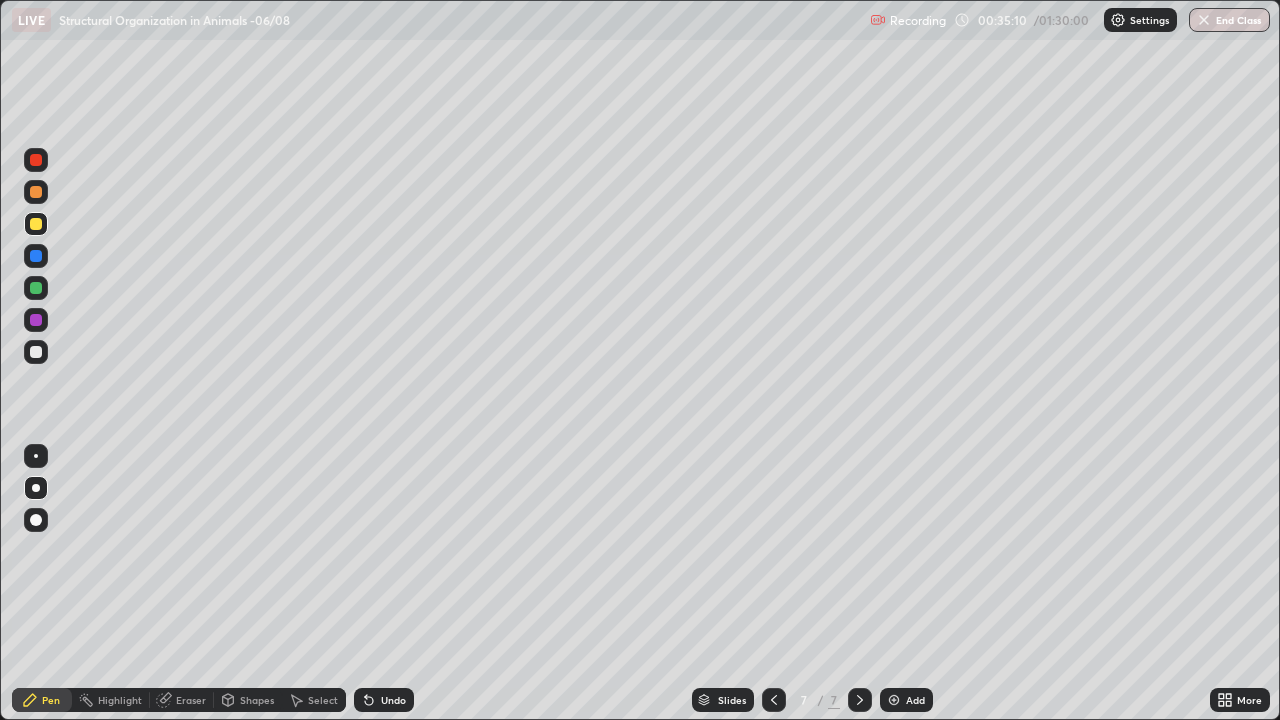 click at bounding box center [36, 352] 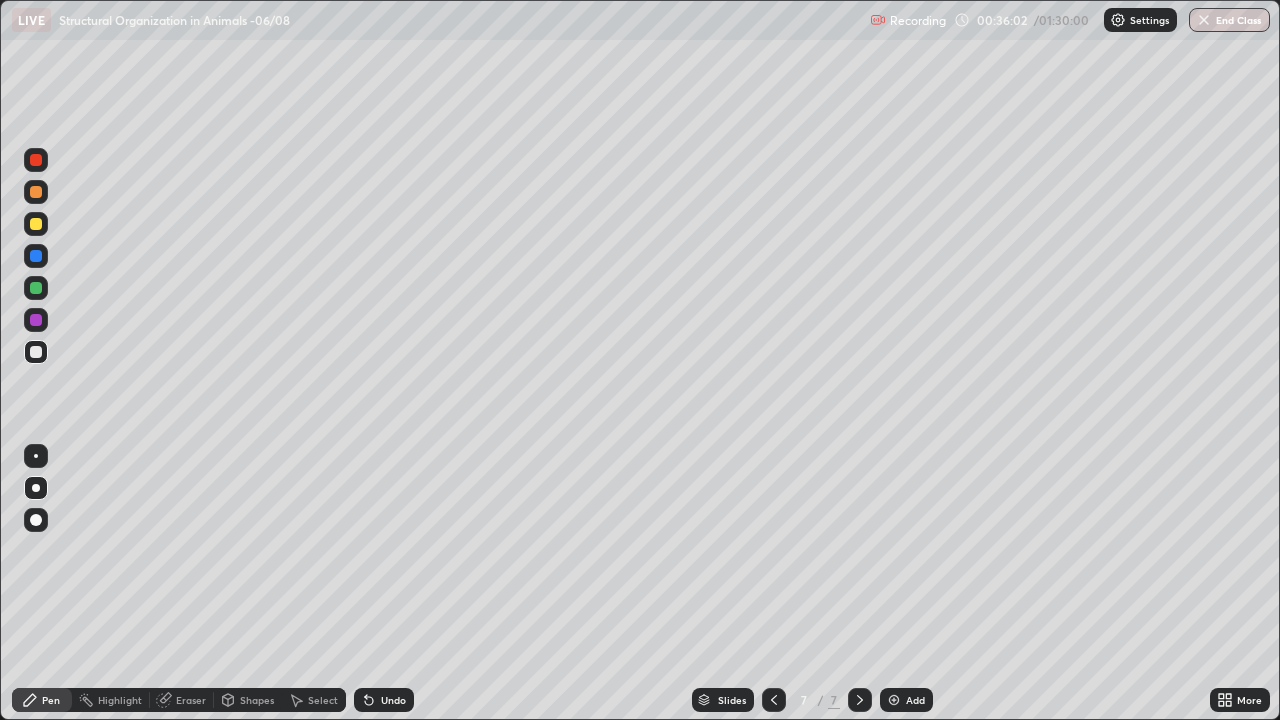 click at bounding box center (36, 256) 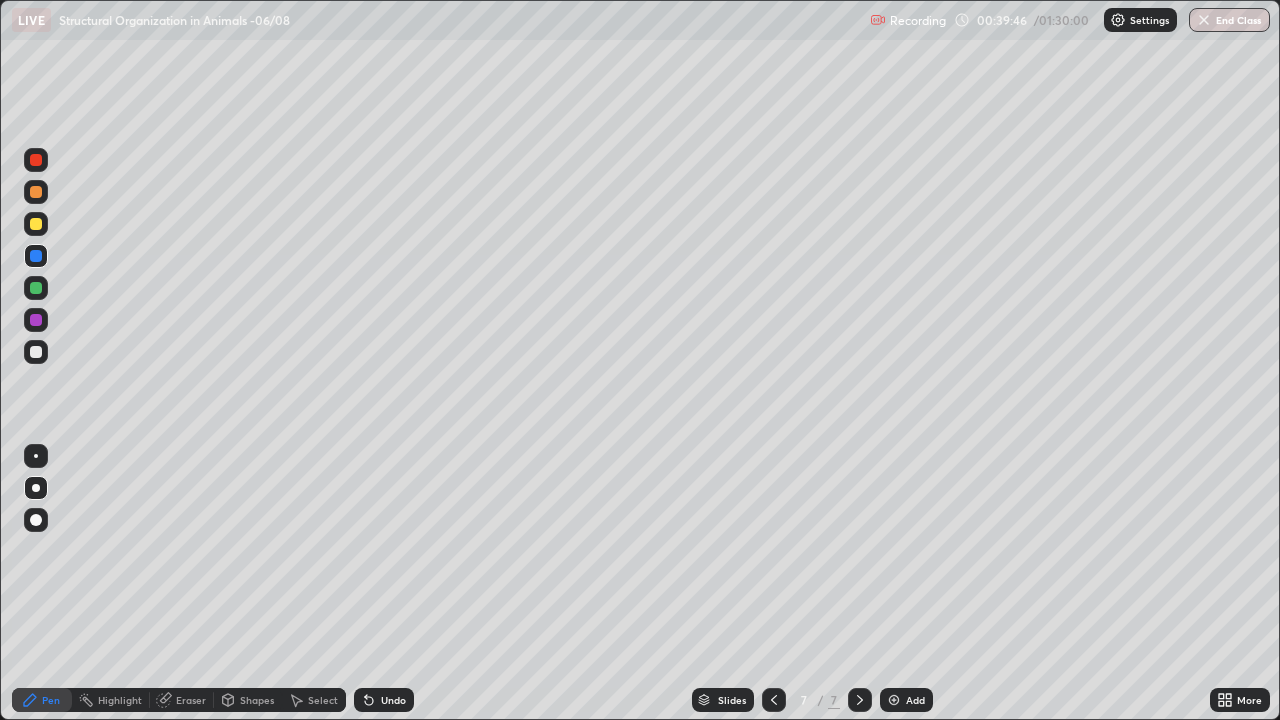 click 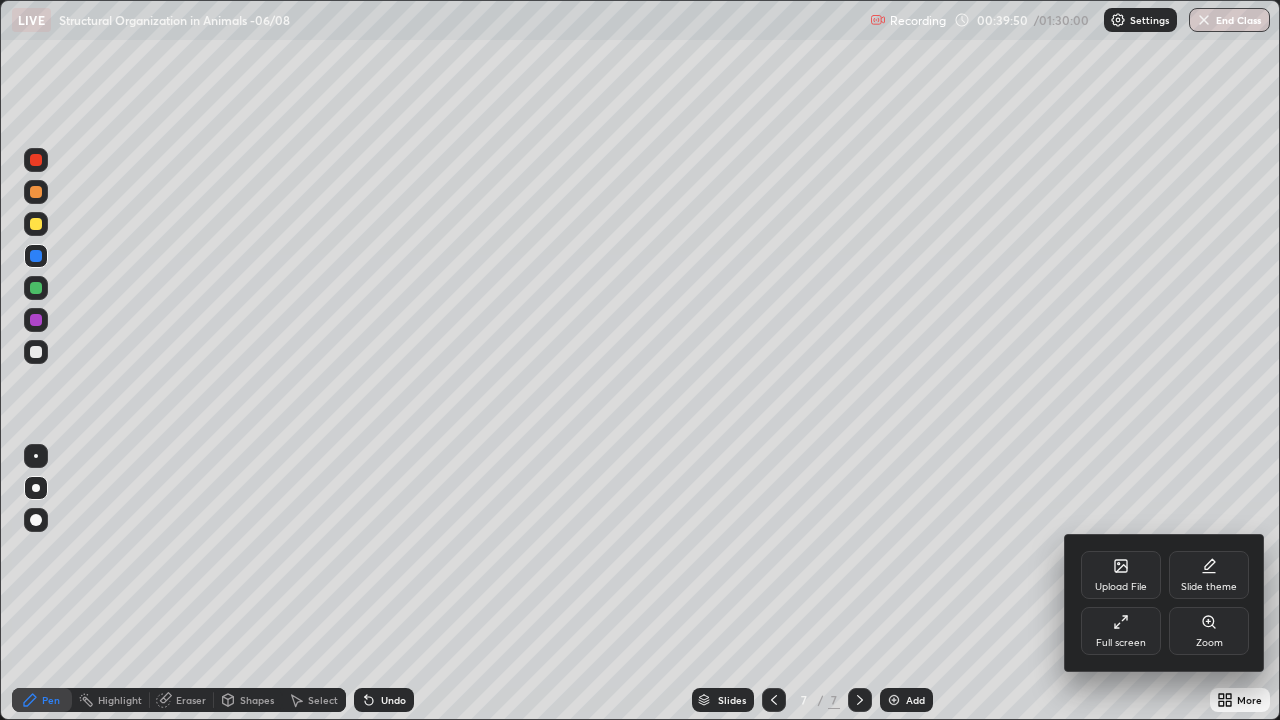 click on "Full screen" at bounding box center (1121, 631) 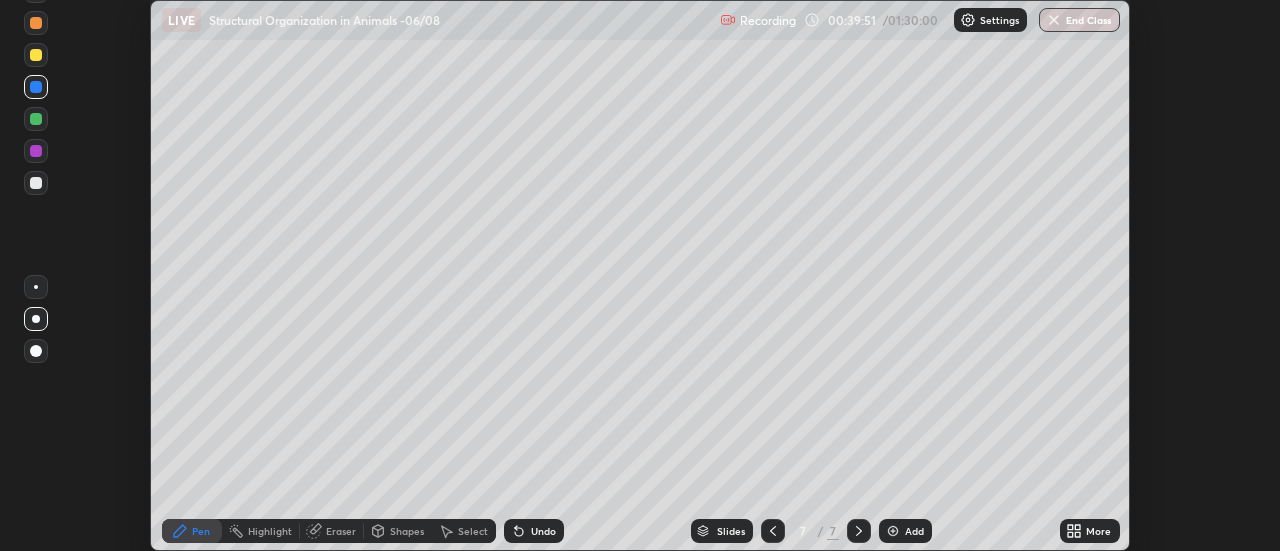 scroll, scrollTop: 551, scrollLeft: 1280, axis: both 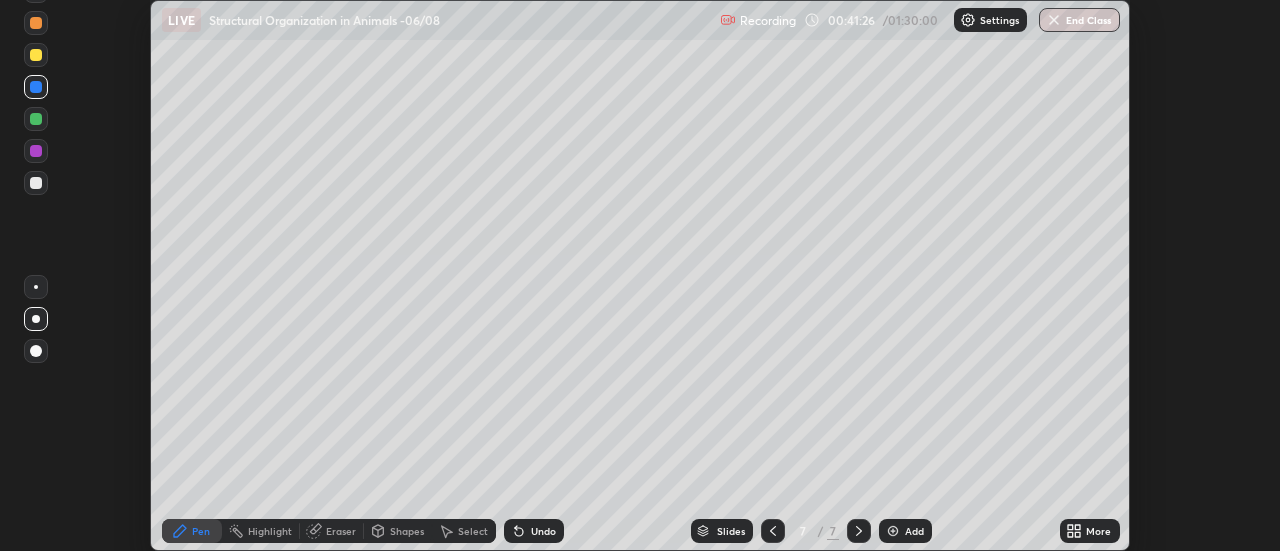 click 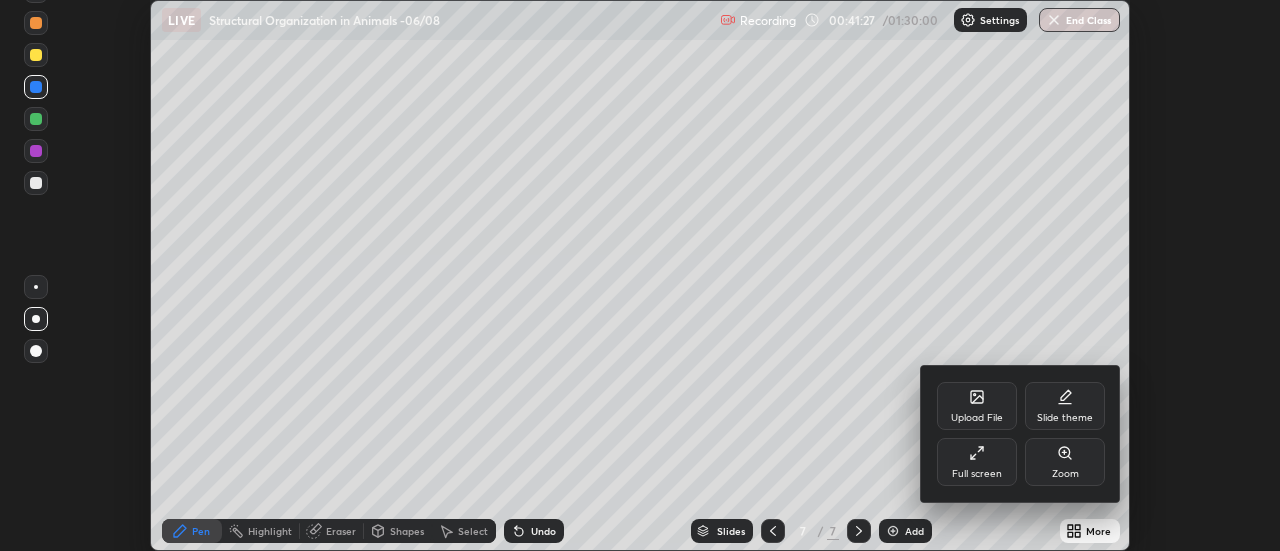 click on "Full screen" at bounding box center (977, 462) 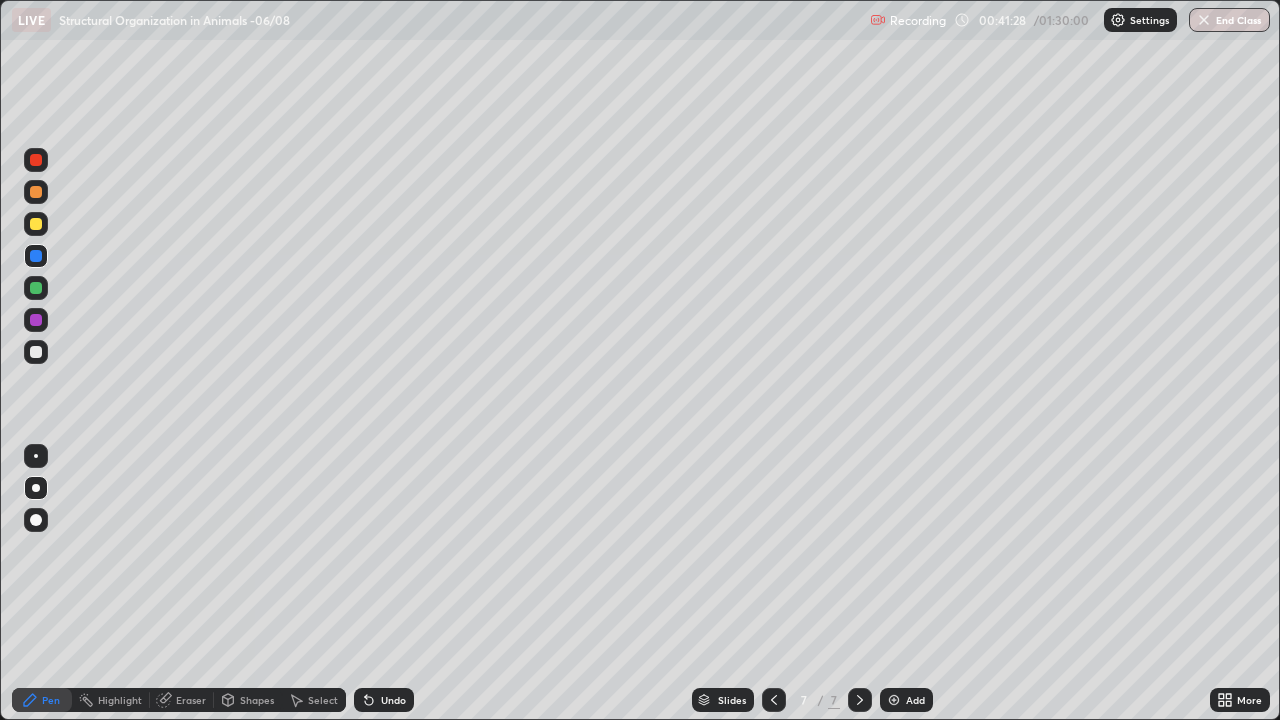 scroll, scrollTop: 99280, scrollLeft: 98720, axis: both 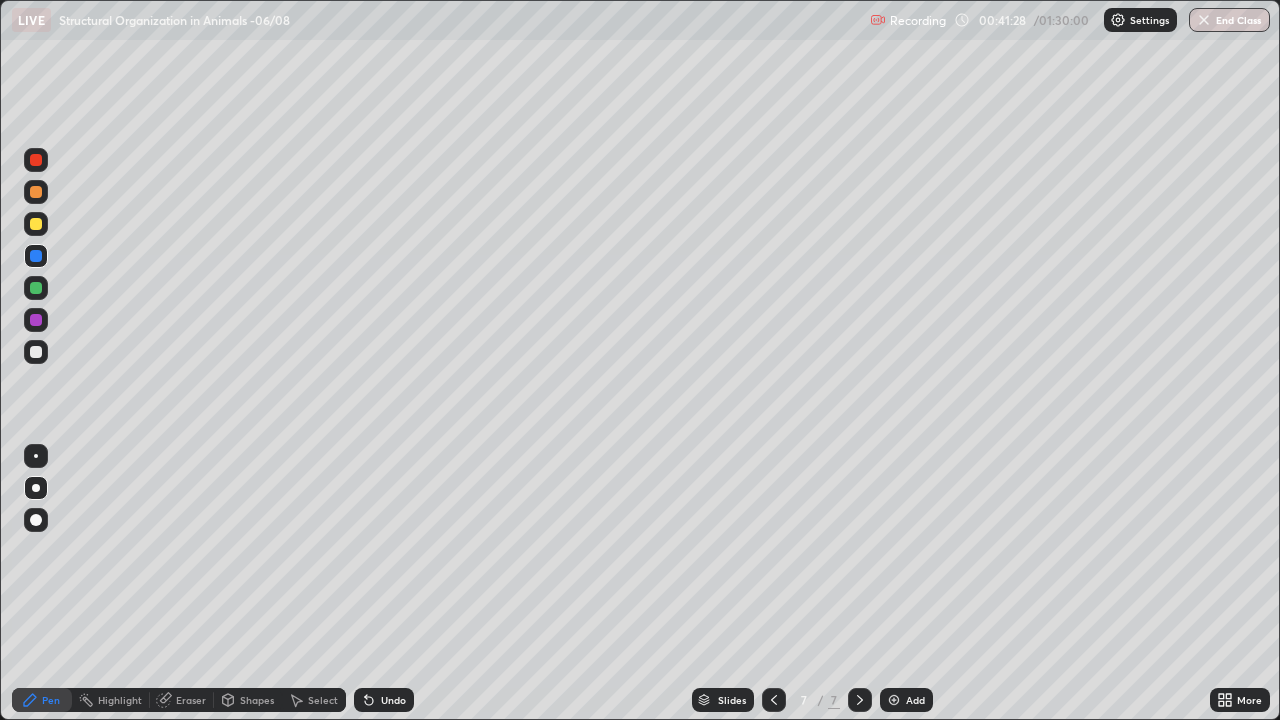 click 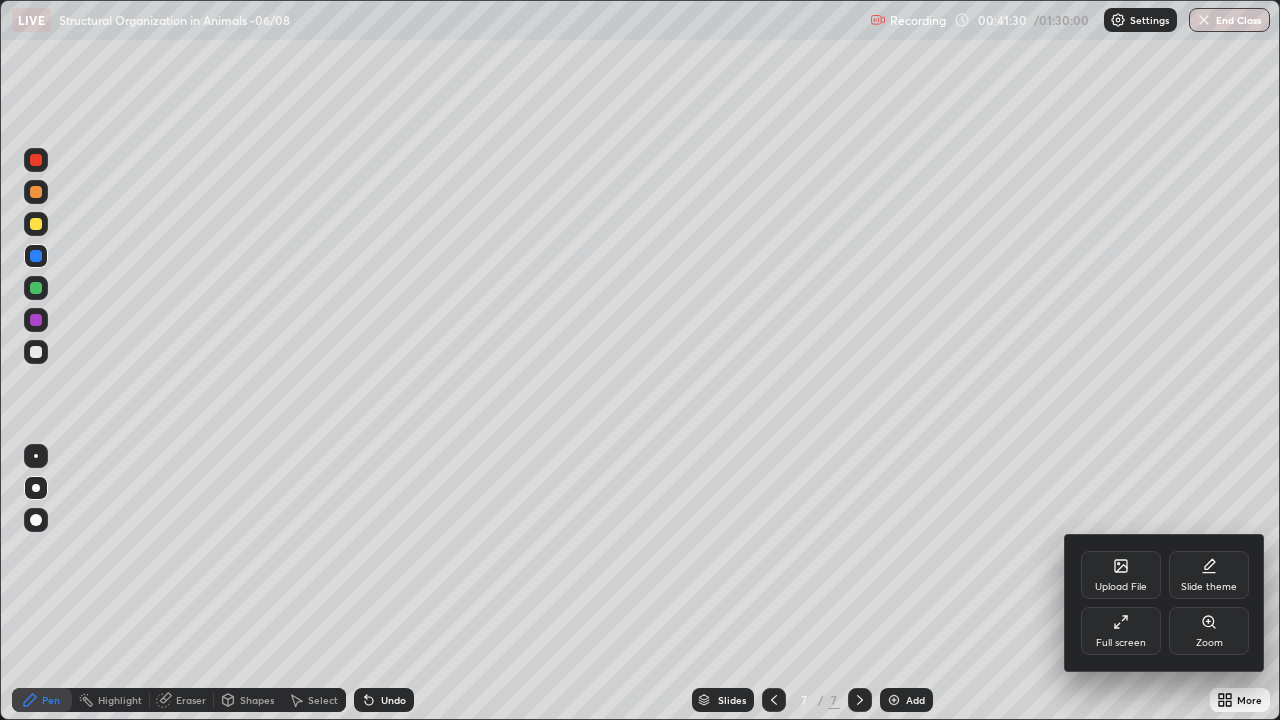 click on "Upload File" at bounding box center (1121, 575) 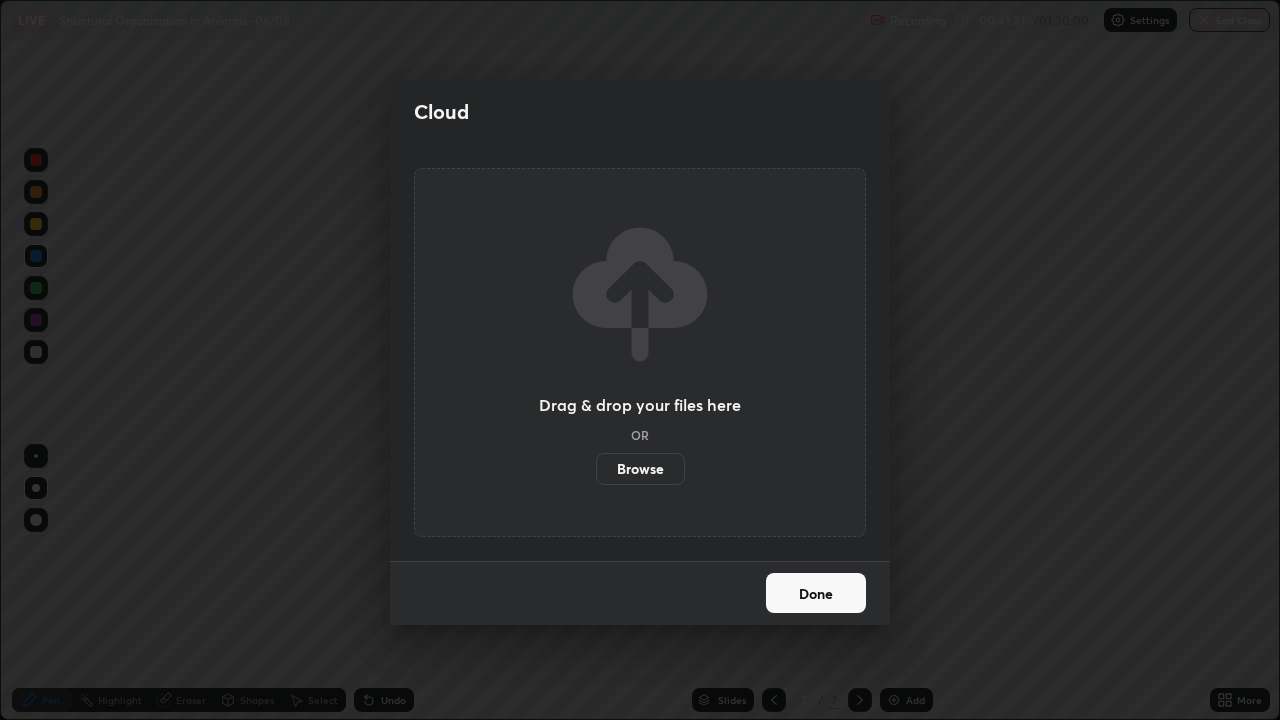 click on "Browse" at bounding box center [640, 469] 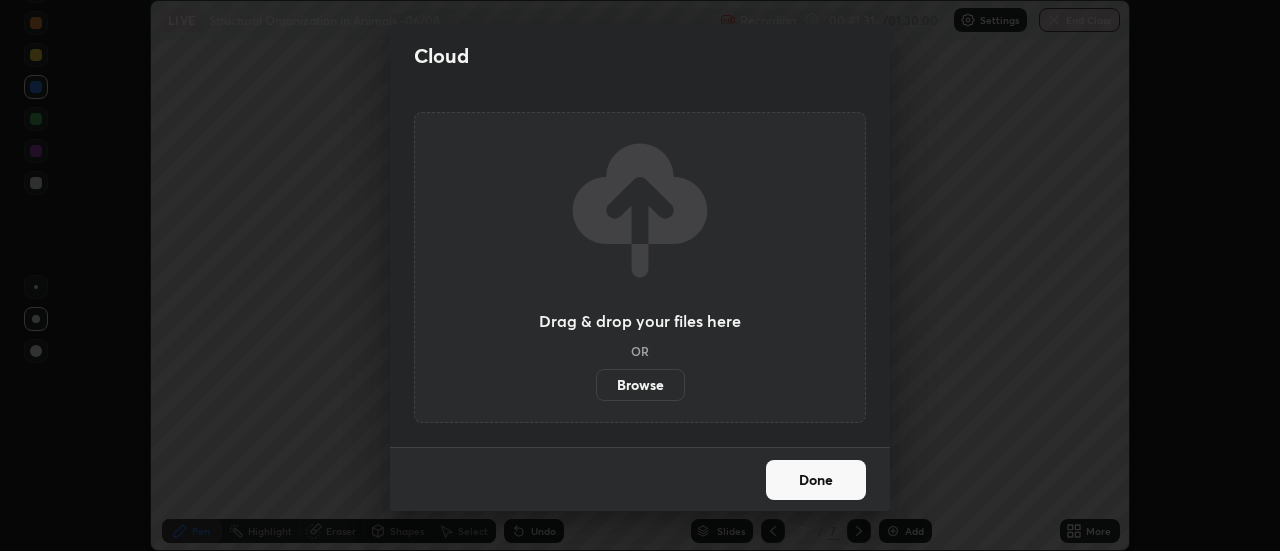 scroll, scrollTop: 551, scrollLeft: 1280, axis: both 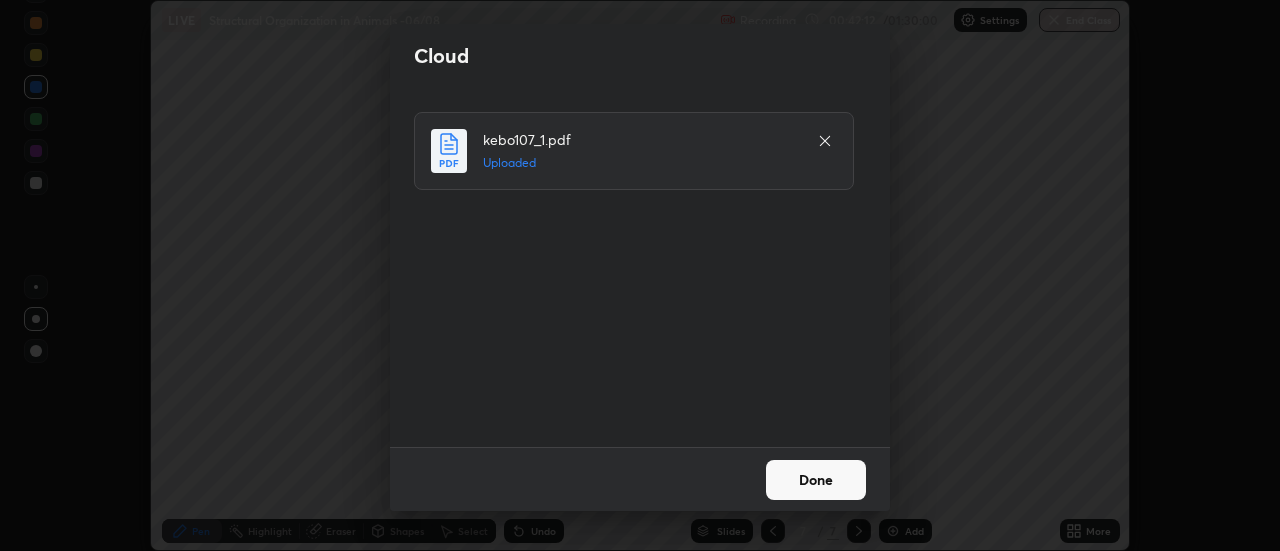 click on "Done" at bounding box center [816, 480] 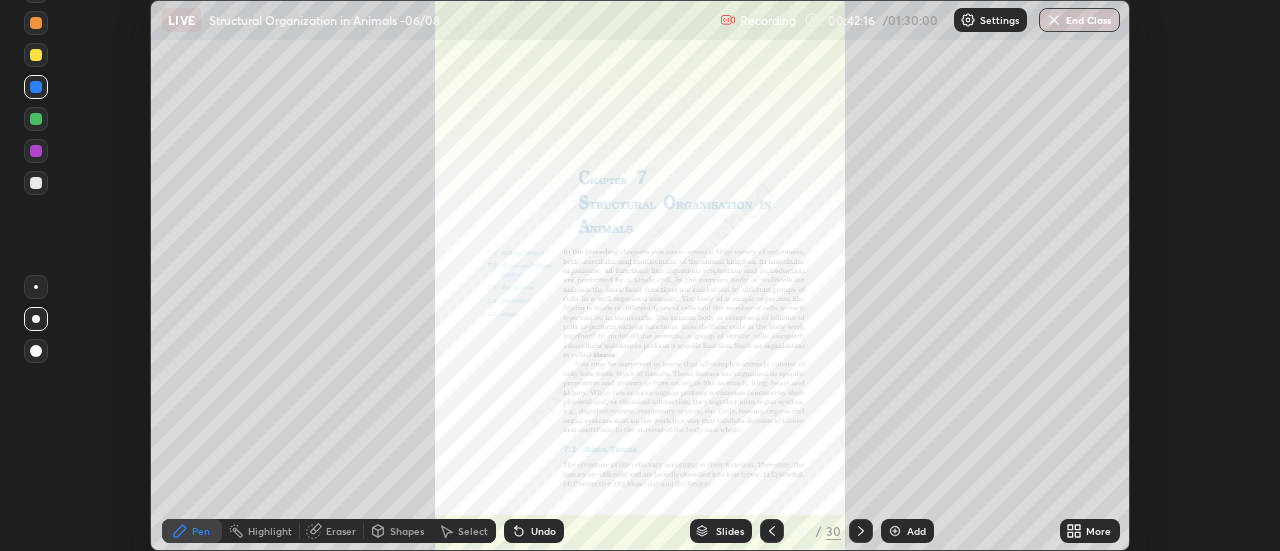 click 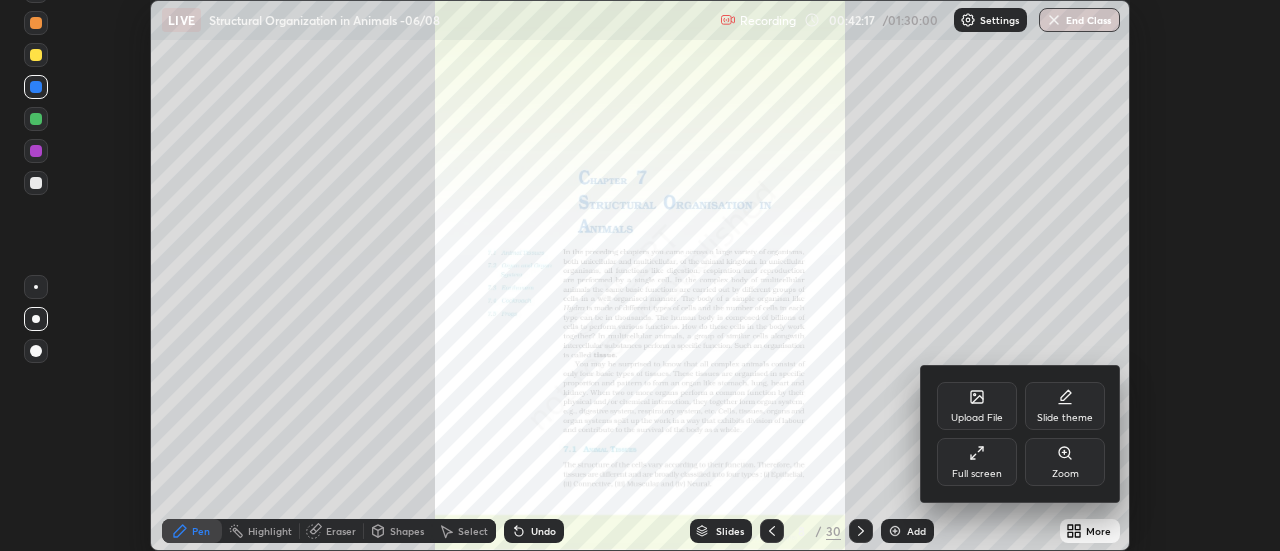 click on "Full screen" at bounding box center [977, 462] 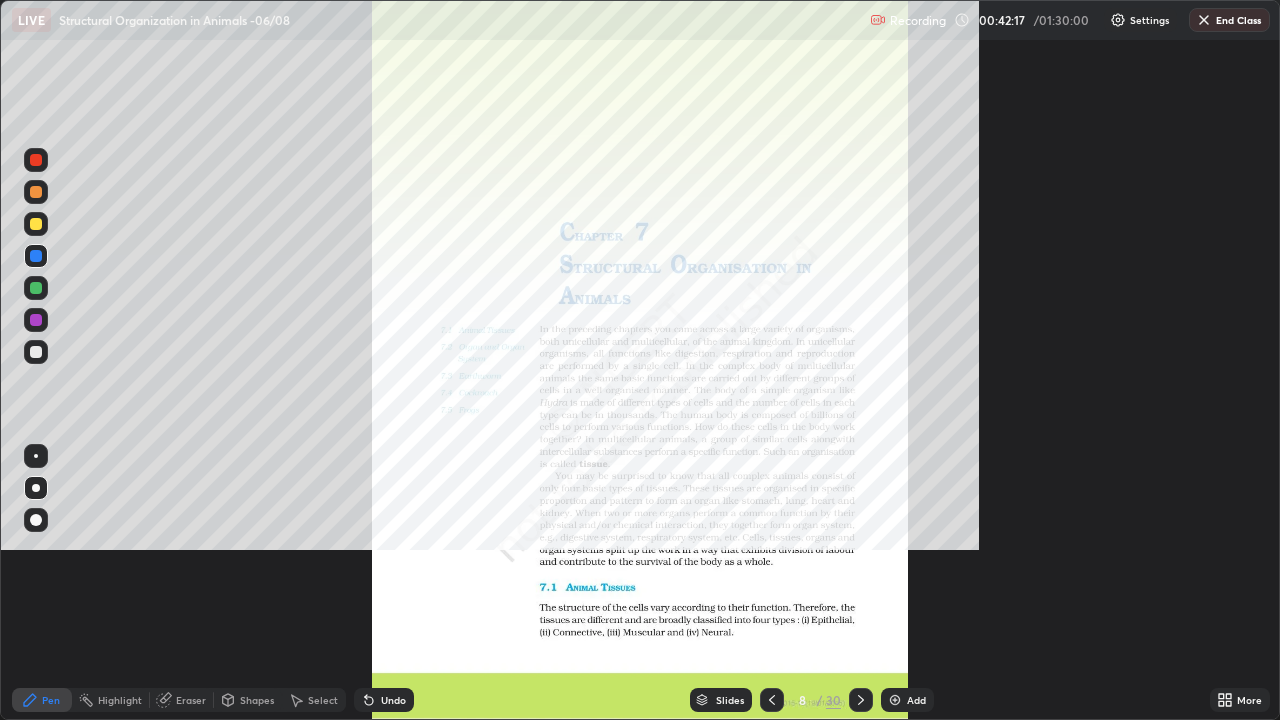 scroll, scrollTop: 99280, scrollLeft: 98720, axis: both 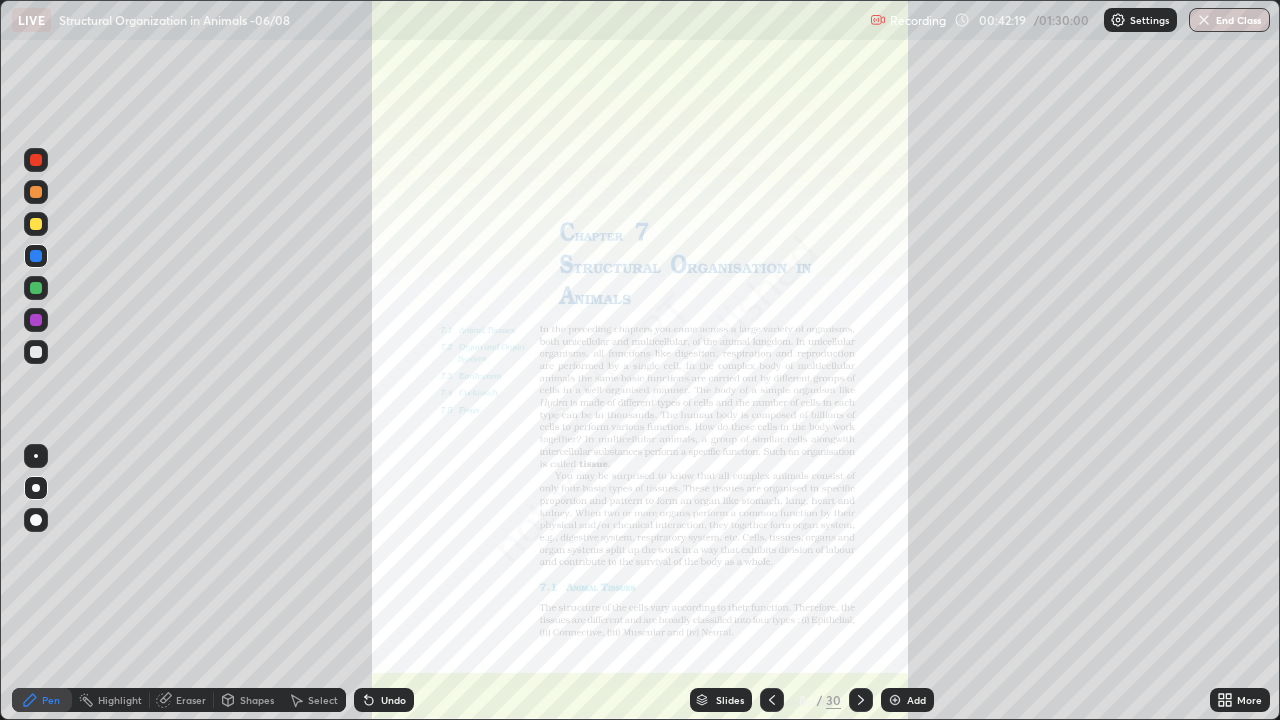 click 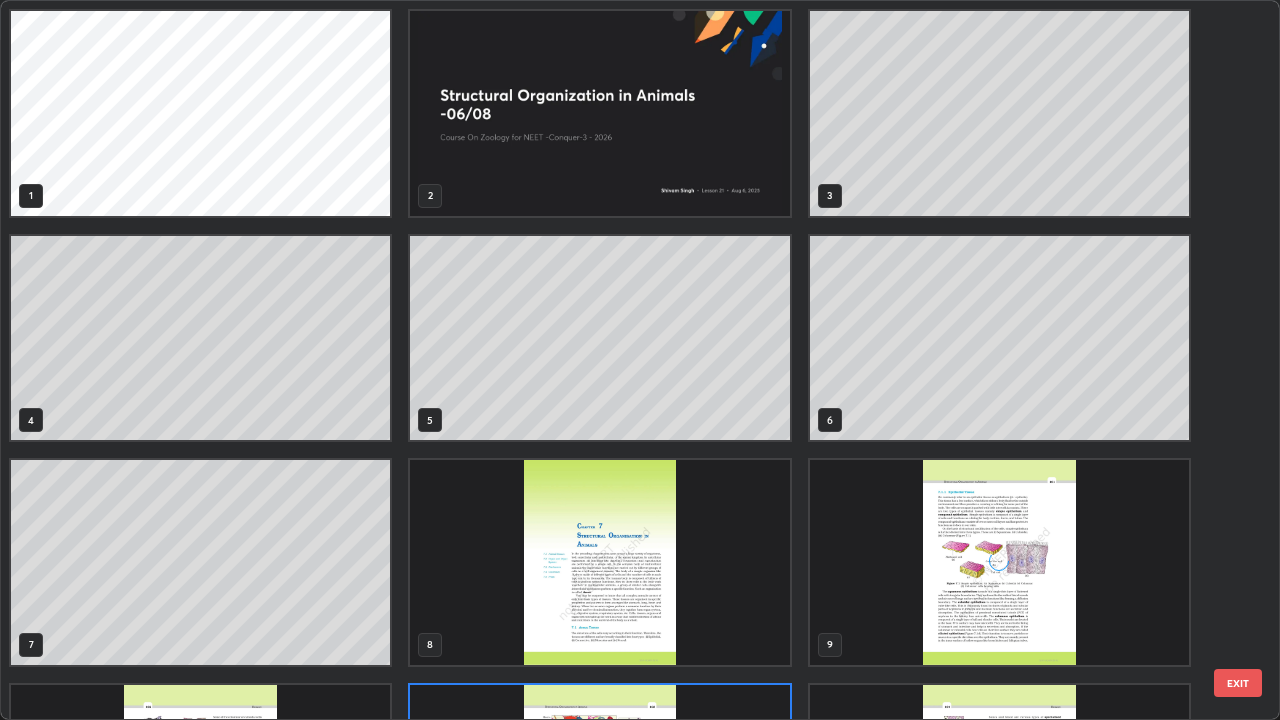 scroll, scrollTop: 180, scrollLeft: 0, axis: vertical 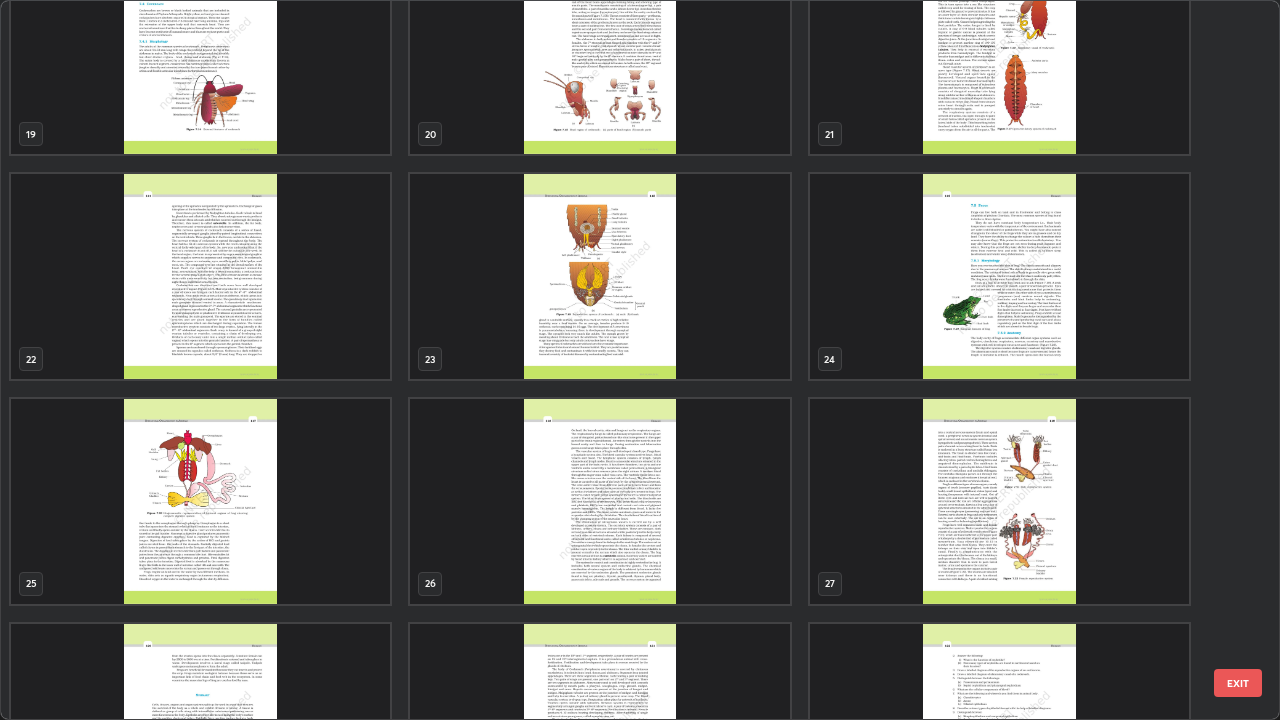 click at bounding box center (200, 276) 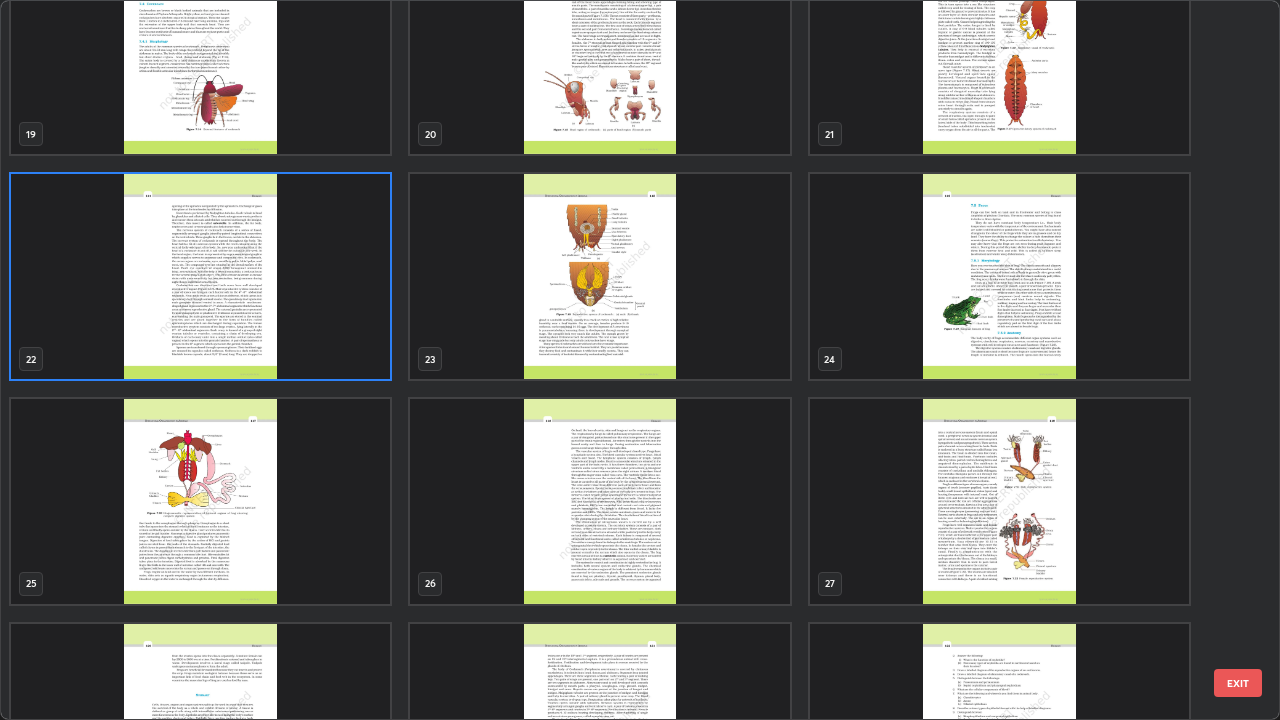 click at bounding box center [200, 276] 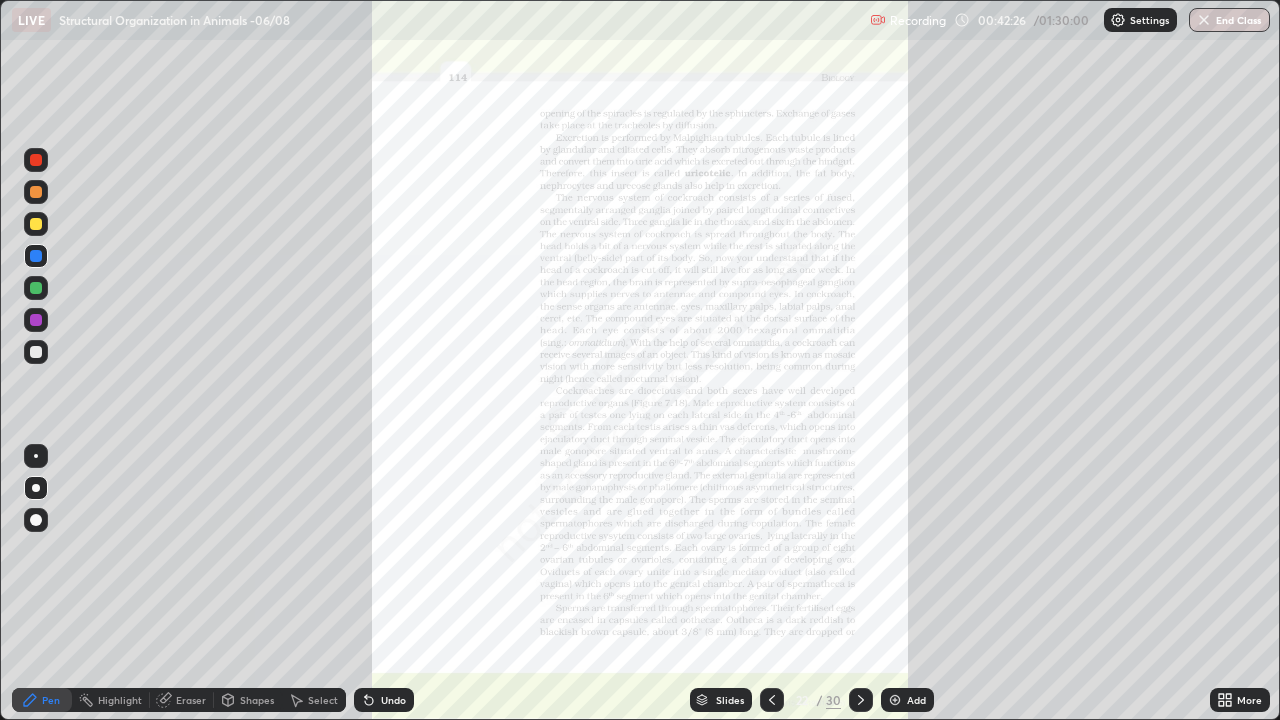 click at bounding box center (200, 276) 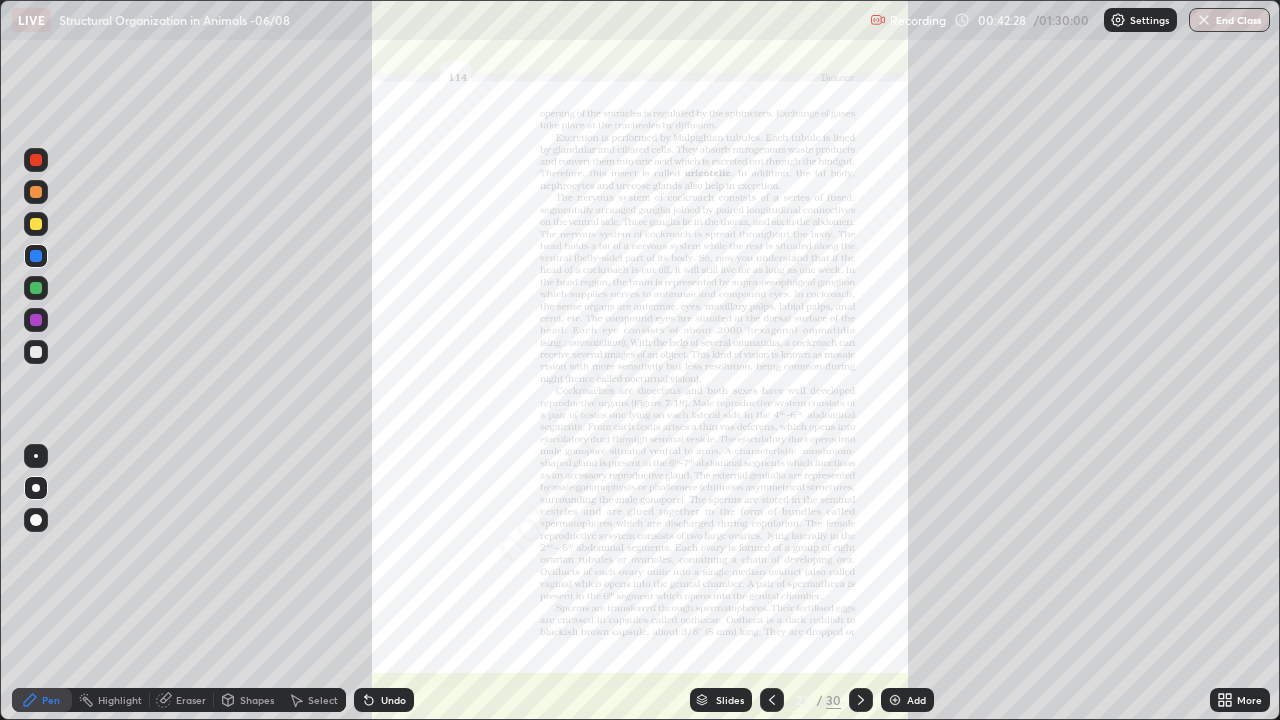 click at bounding box center (36, 224) 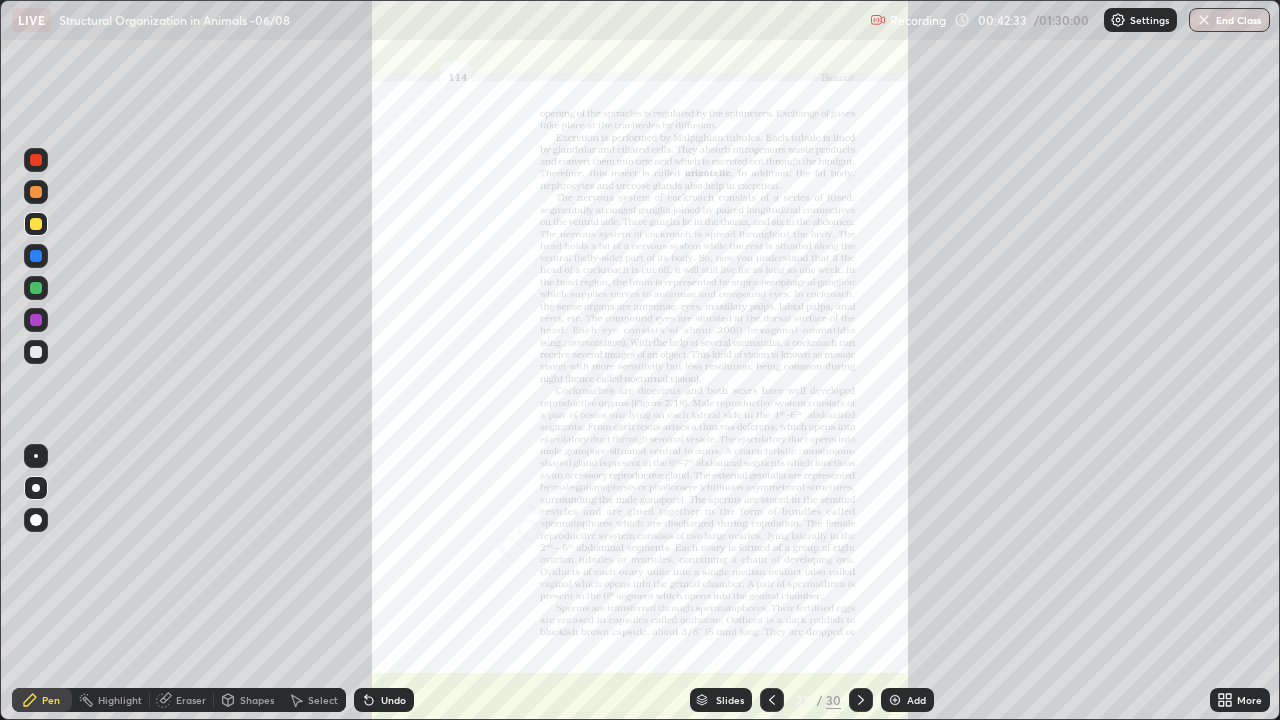 click at bounding box center [36, 256] 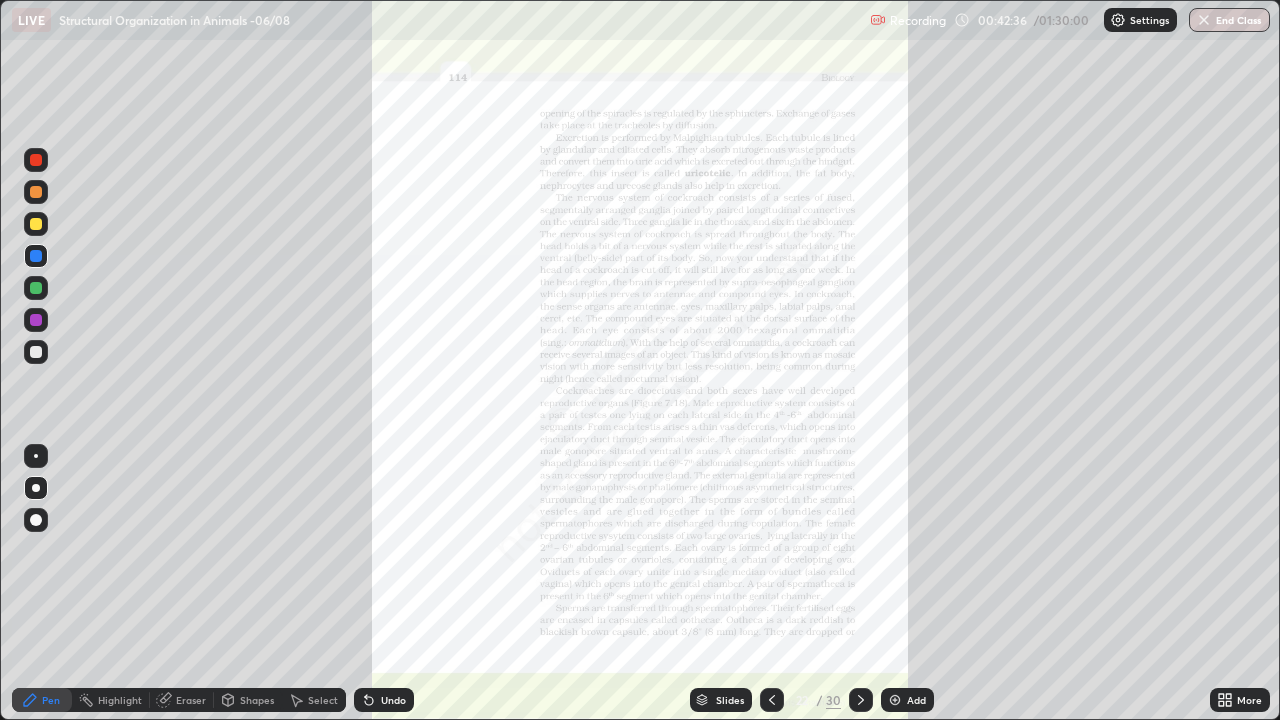 click at bounding box center (36, 288) 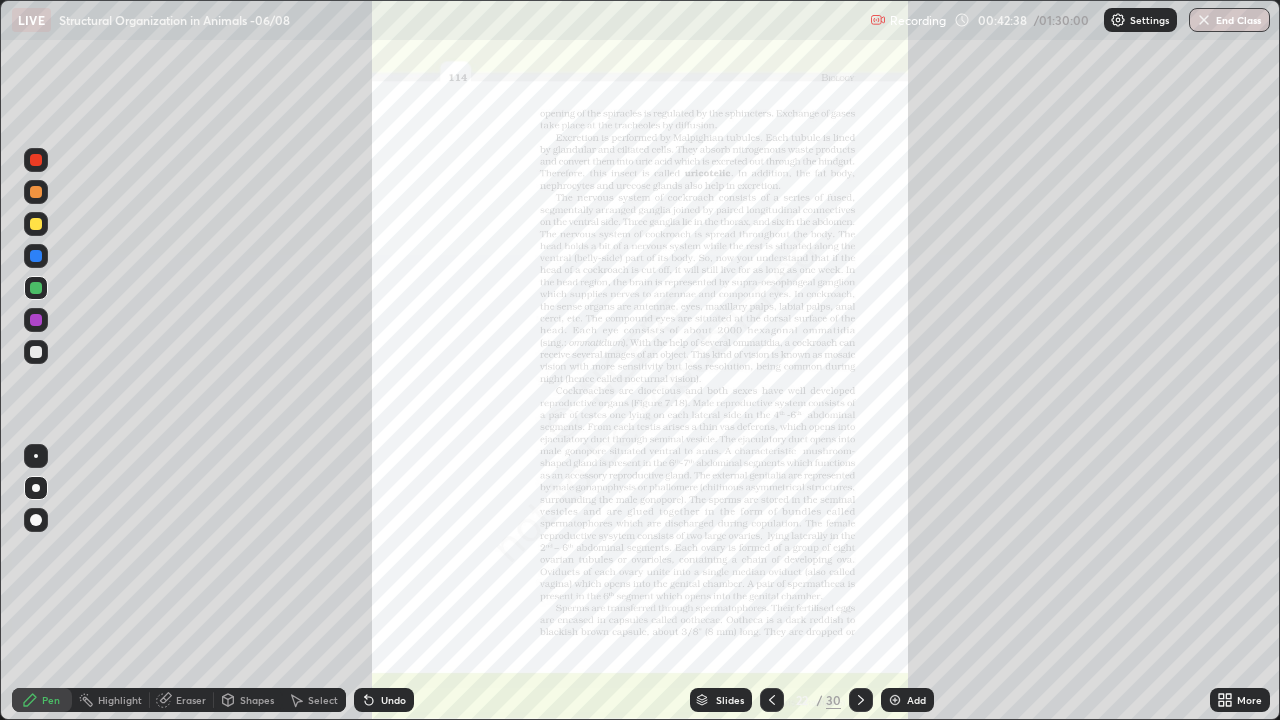 click at bounding box center [36, 352] 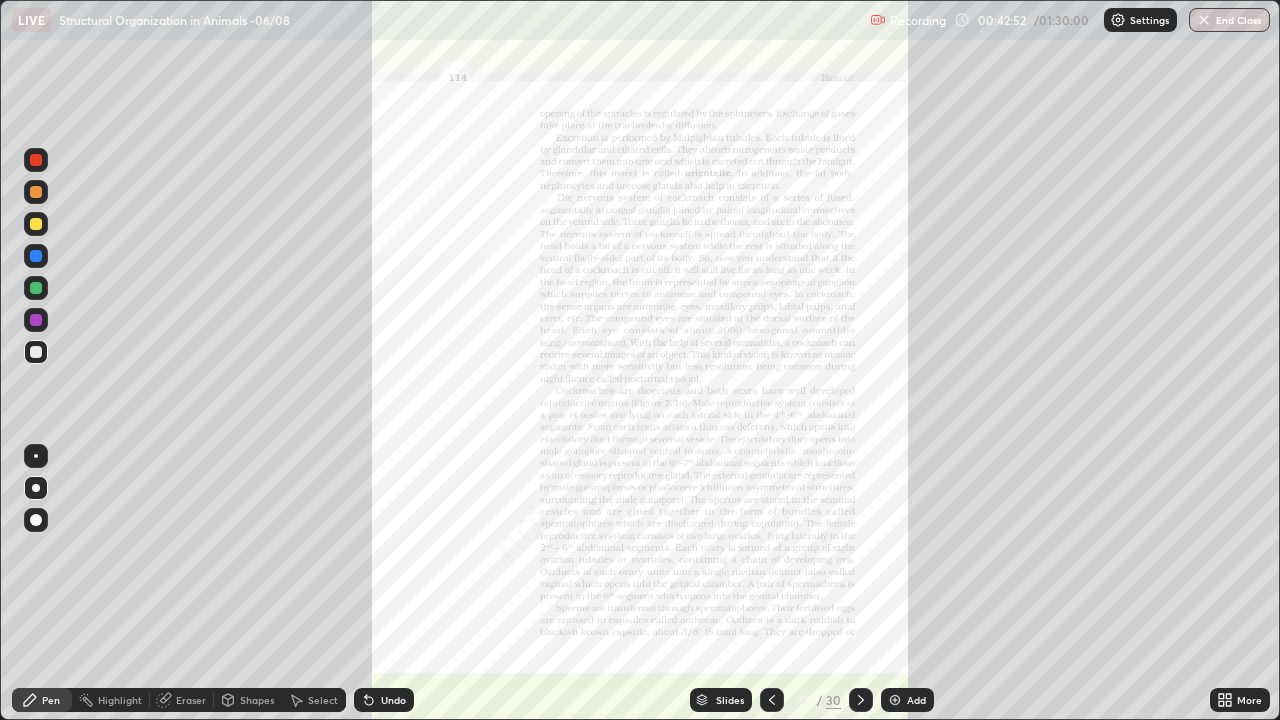 click at bounding box center [36, 320] 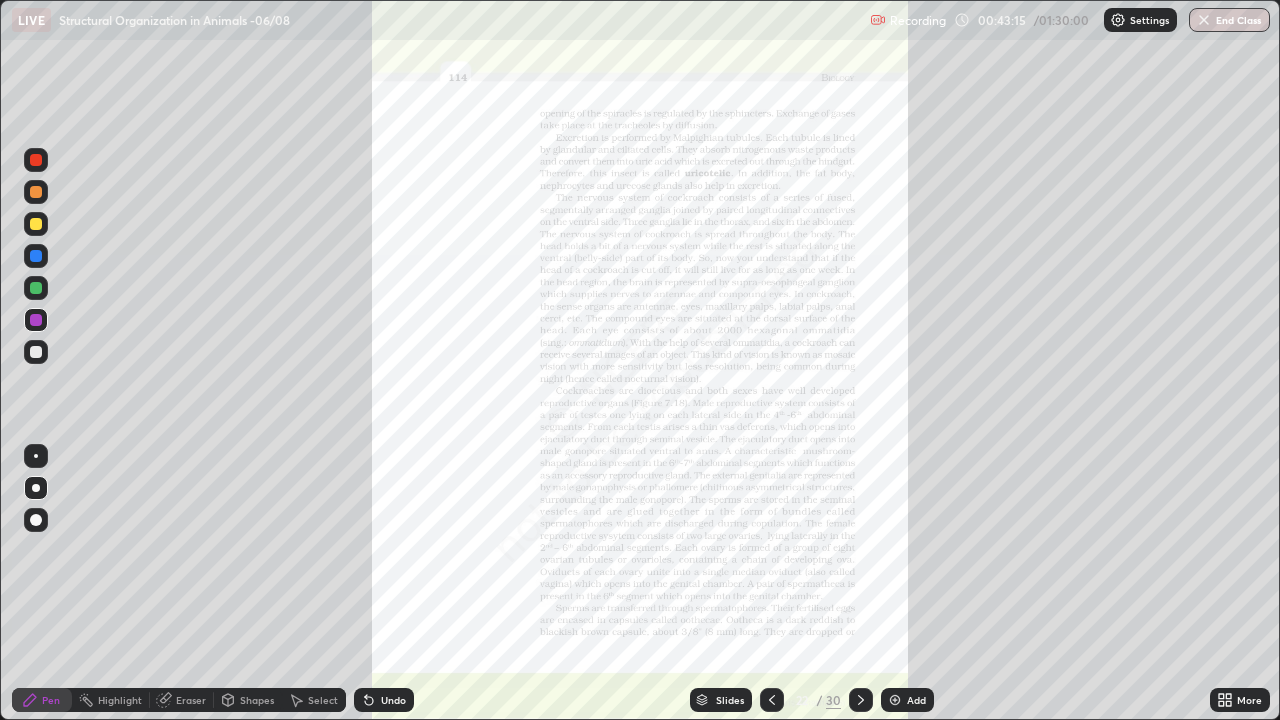 click on "Undo" at bounding box center [393, 700] 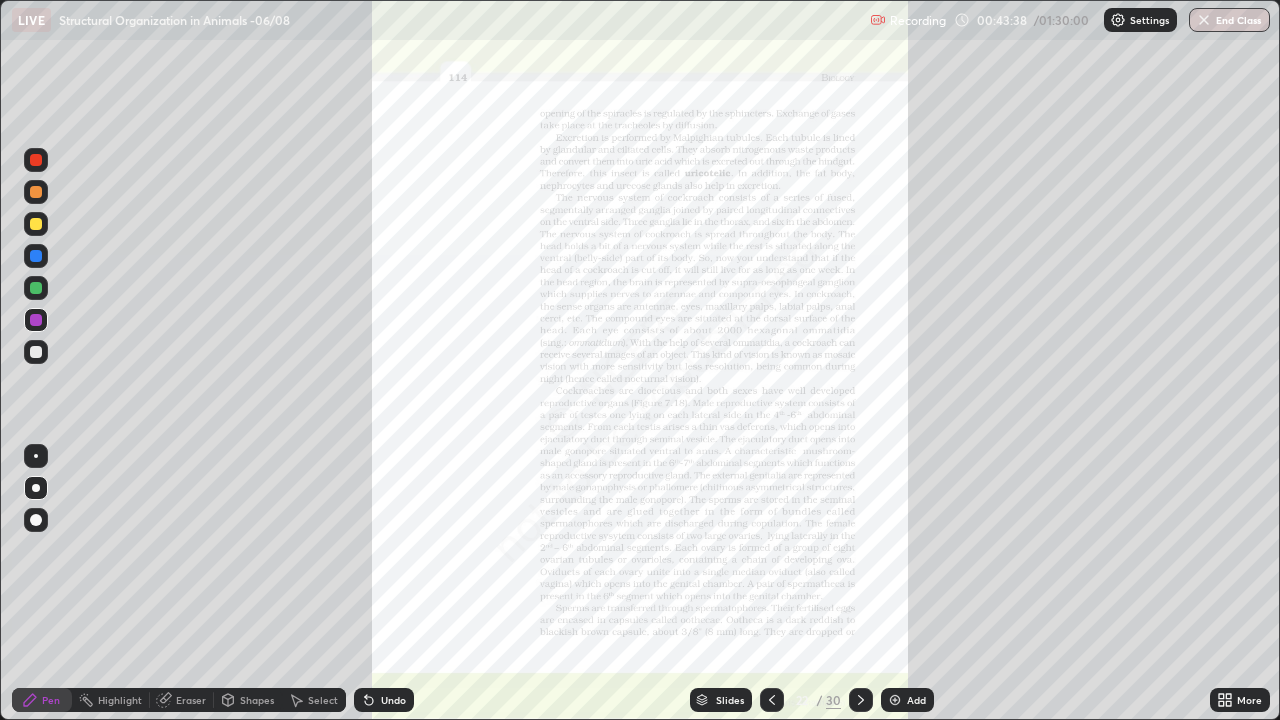 click 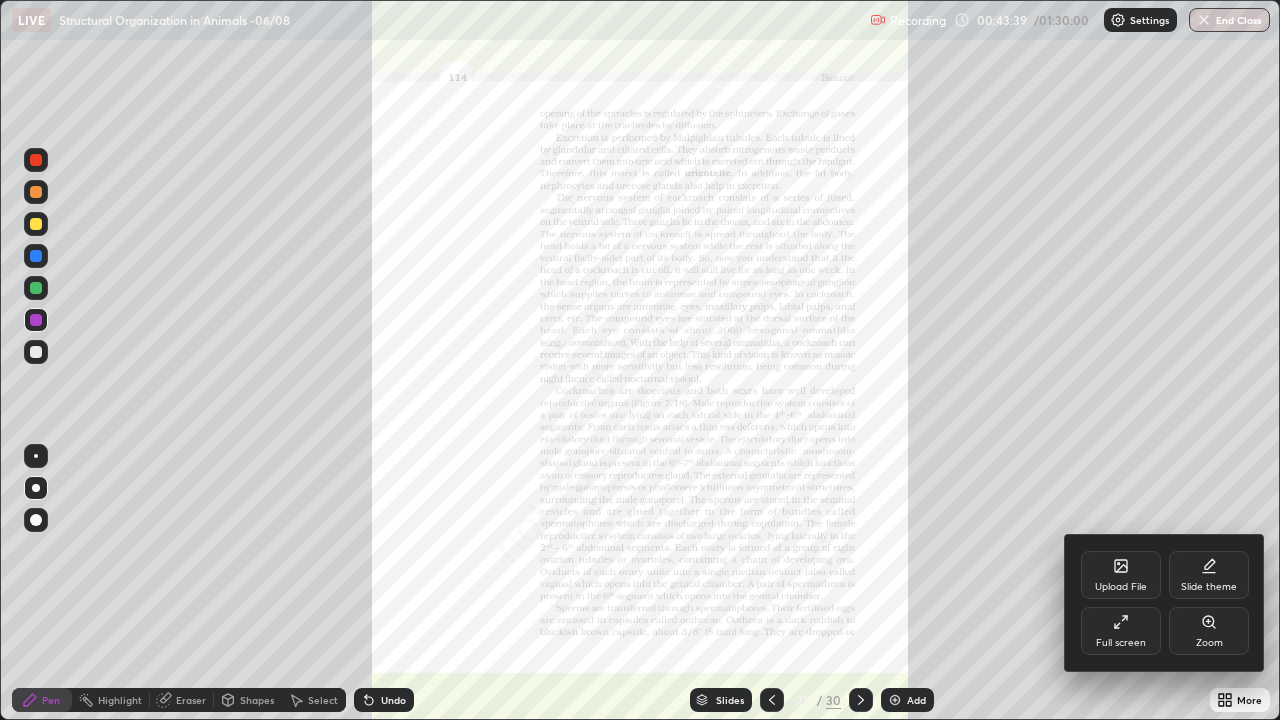 click on "Full screen" at bounding box center (1121, 631) 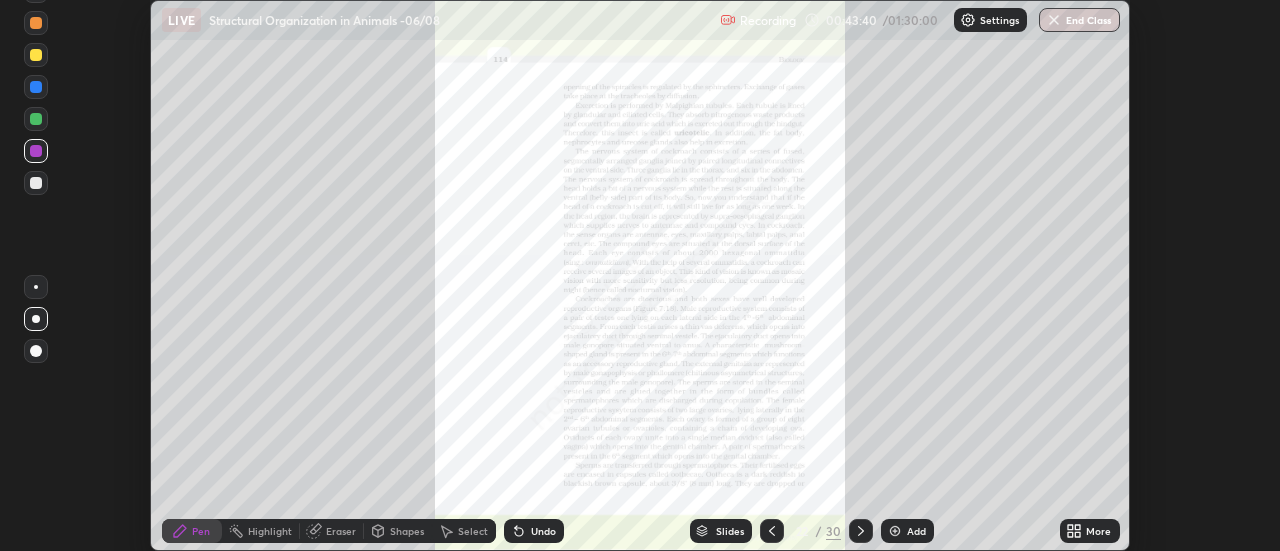 scroll, scrollTop: 551, scrollLeft: 1280, axis: both 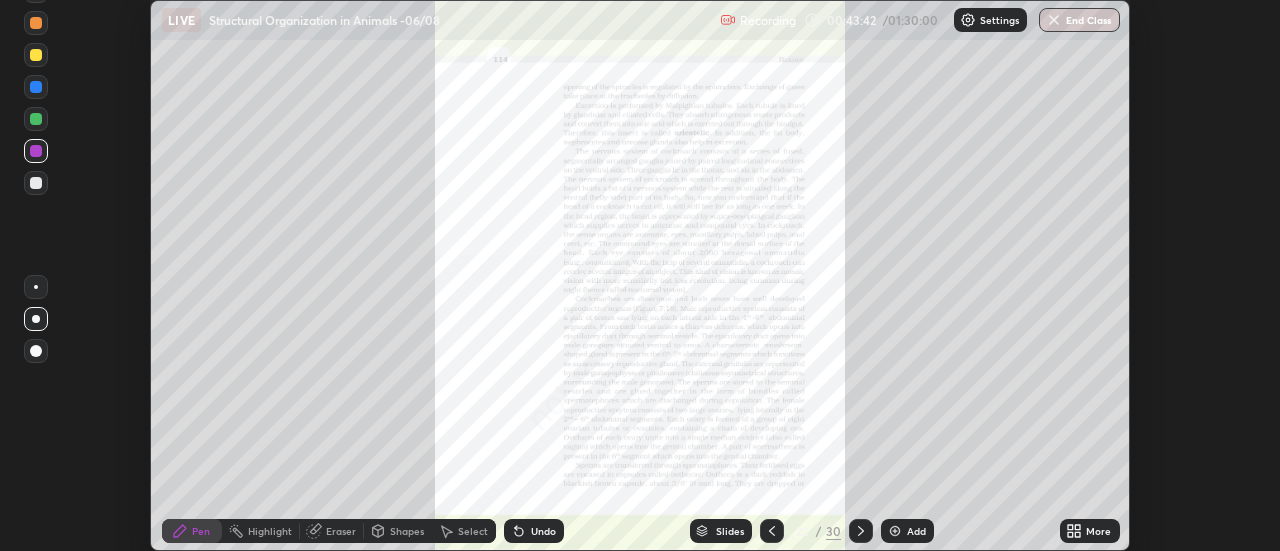 click 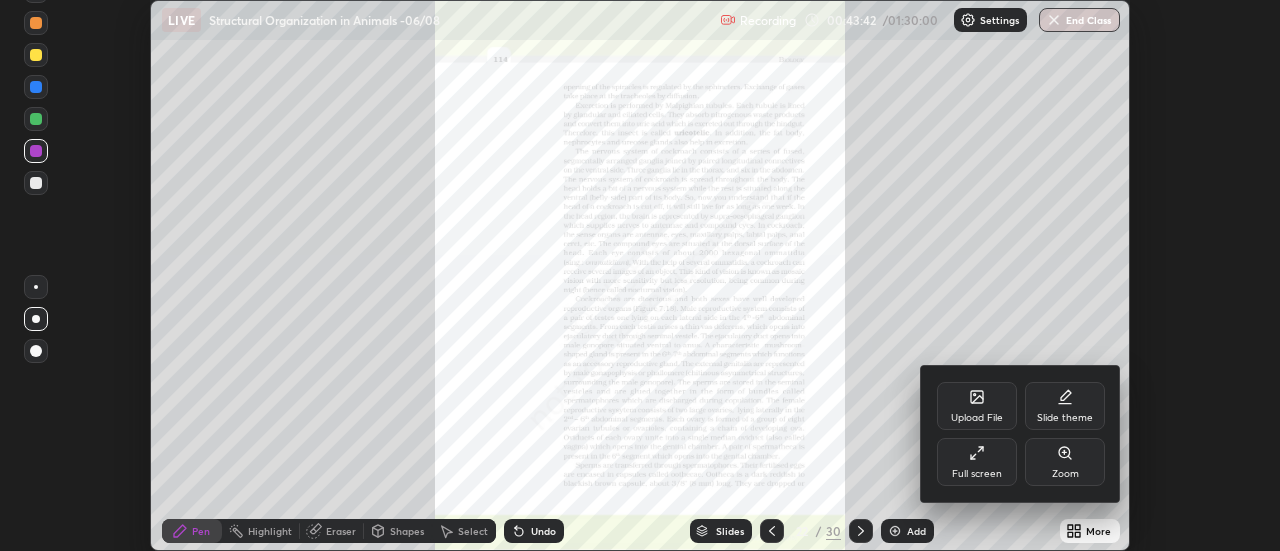 click on "Full screen" at bounding box center [977, 474] 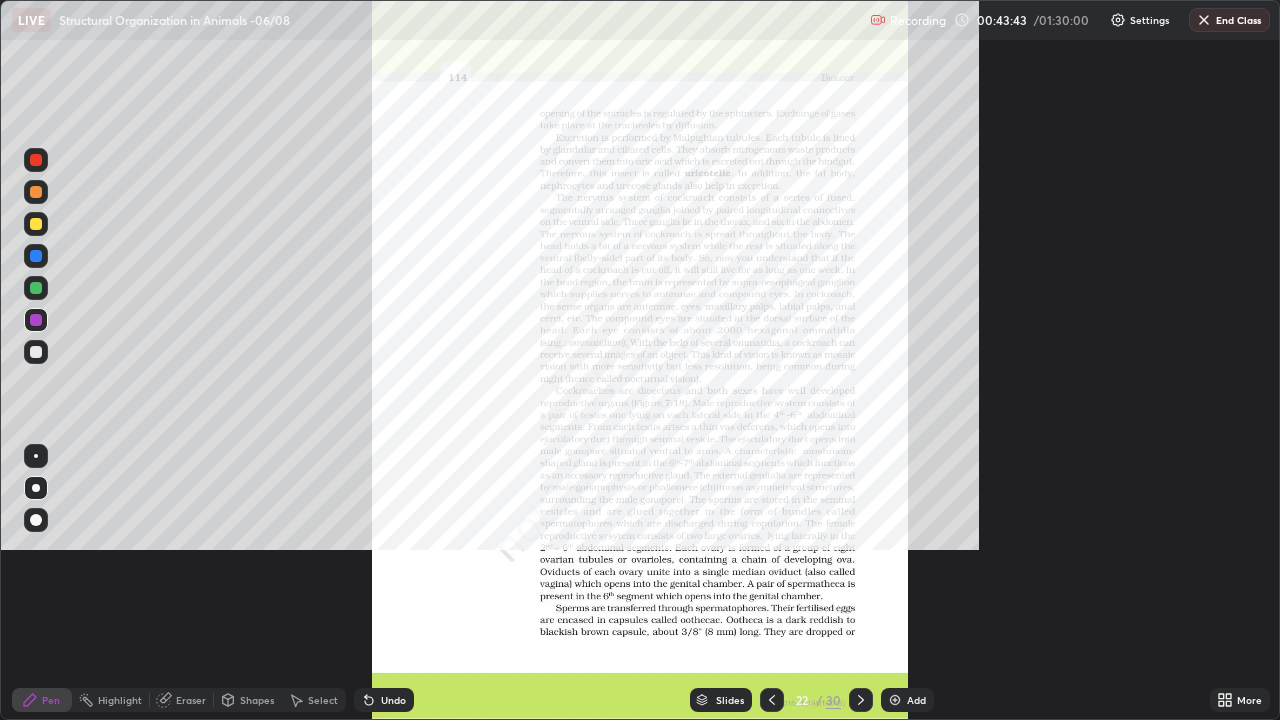 scroll, scrollTop: 99280, scrollLeft: 98720, axis: both 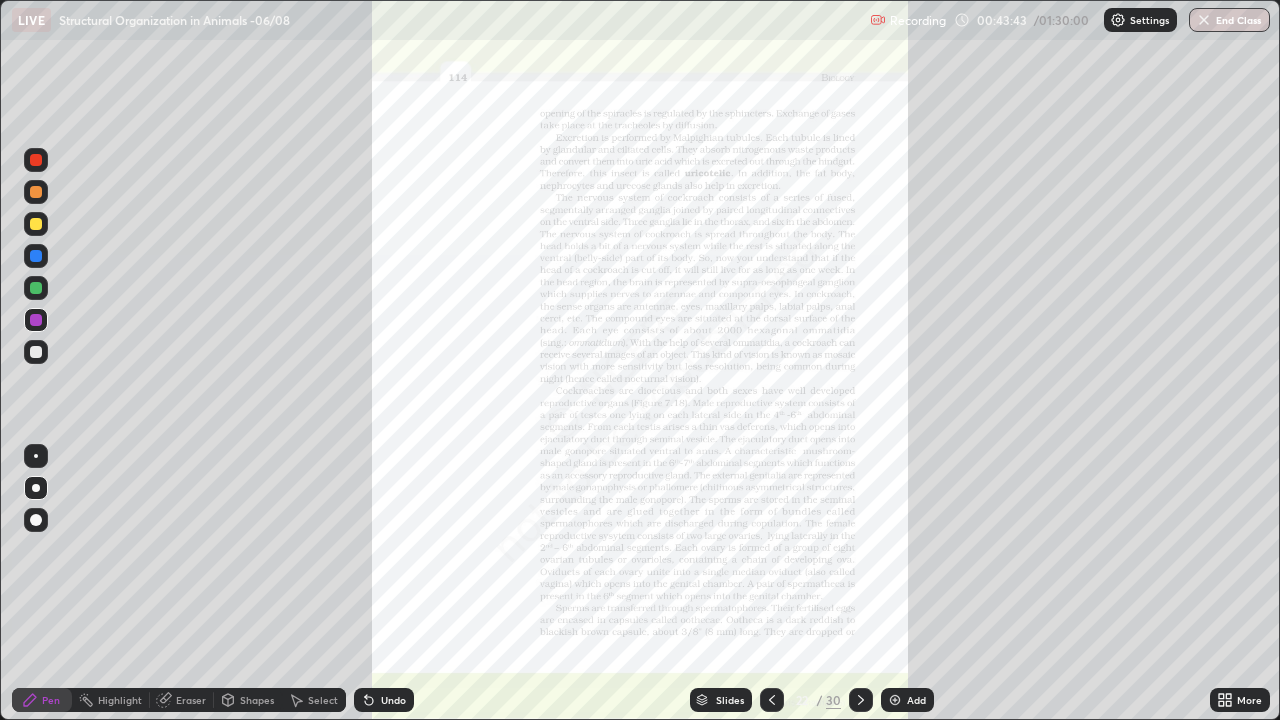 click 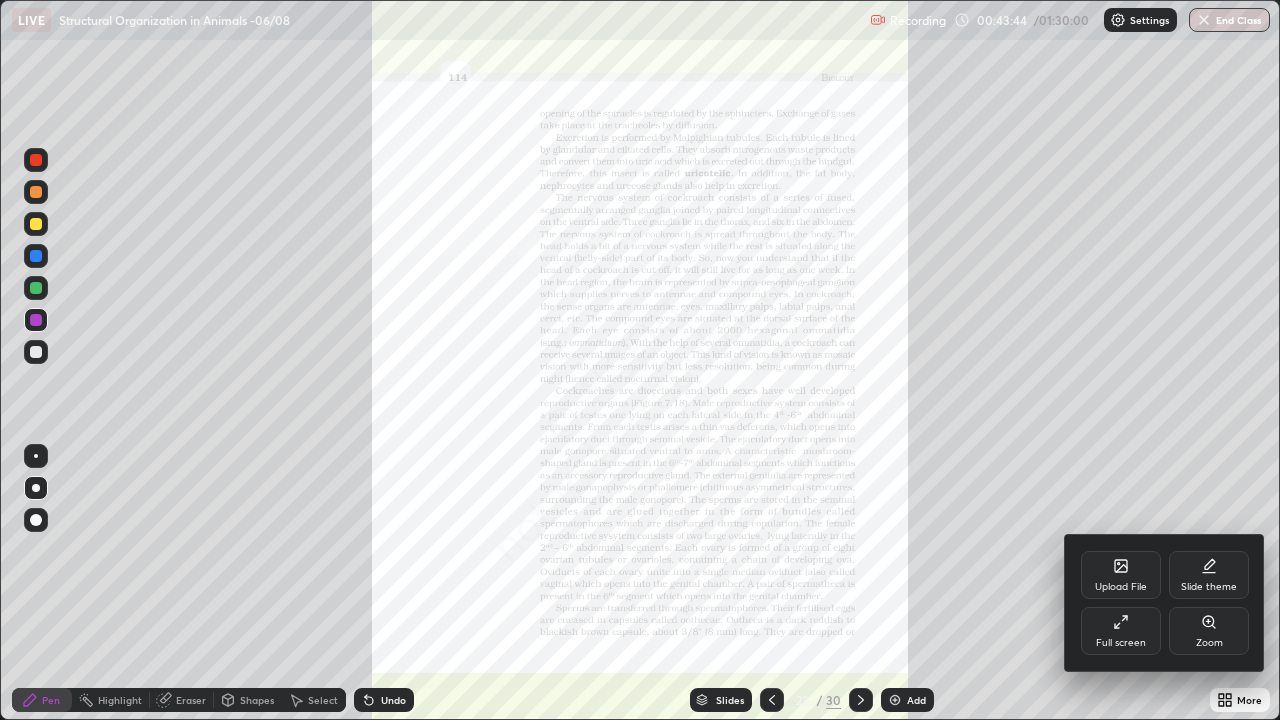click on "Zoom" at bounding box center (1209, 631) 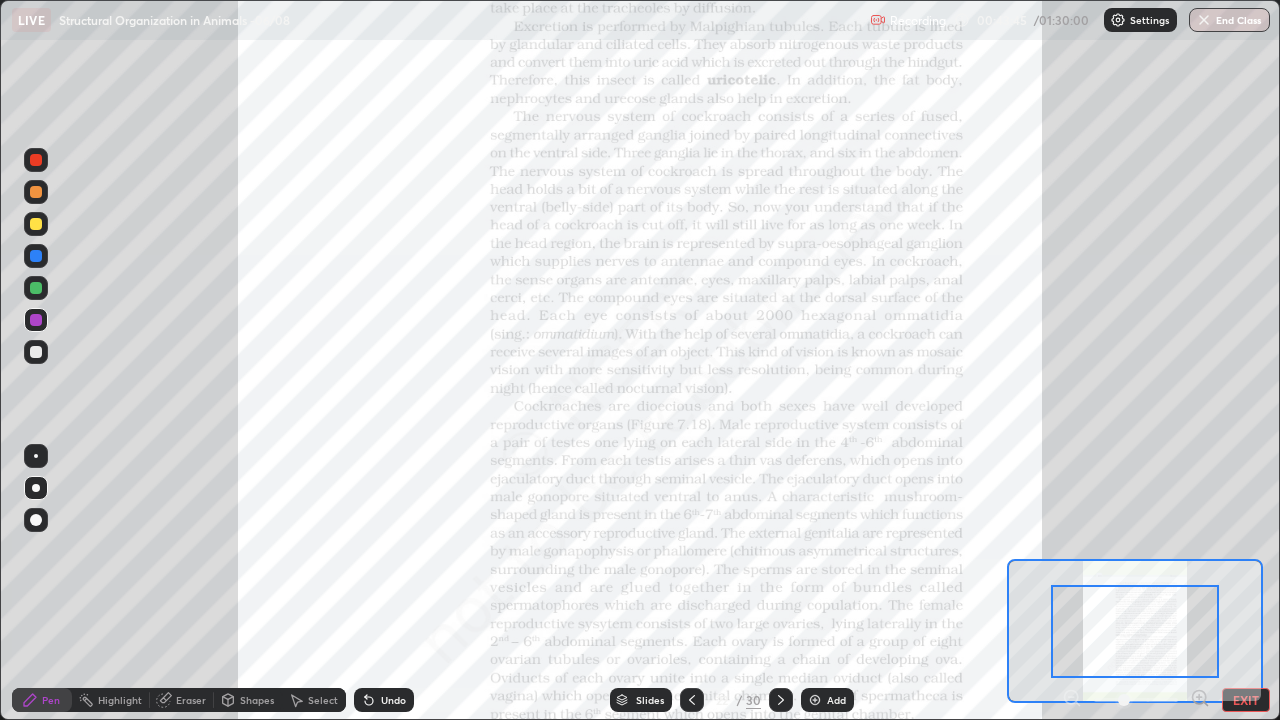 click 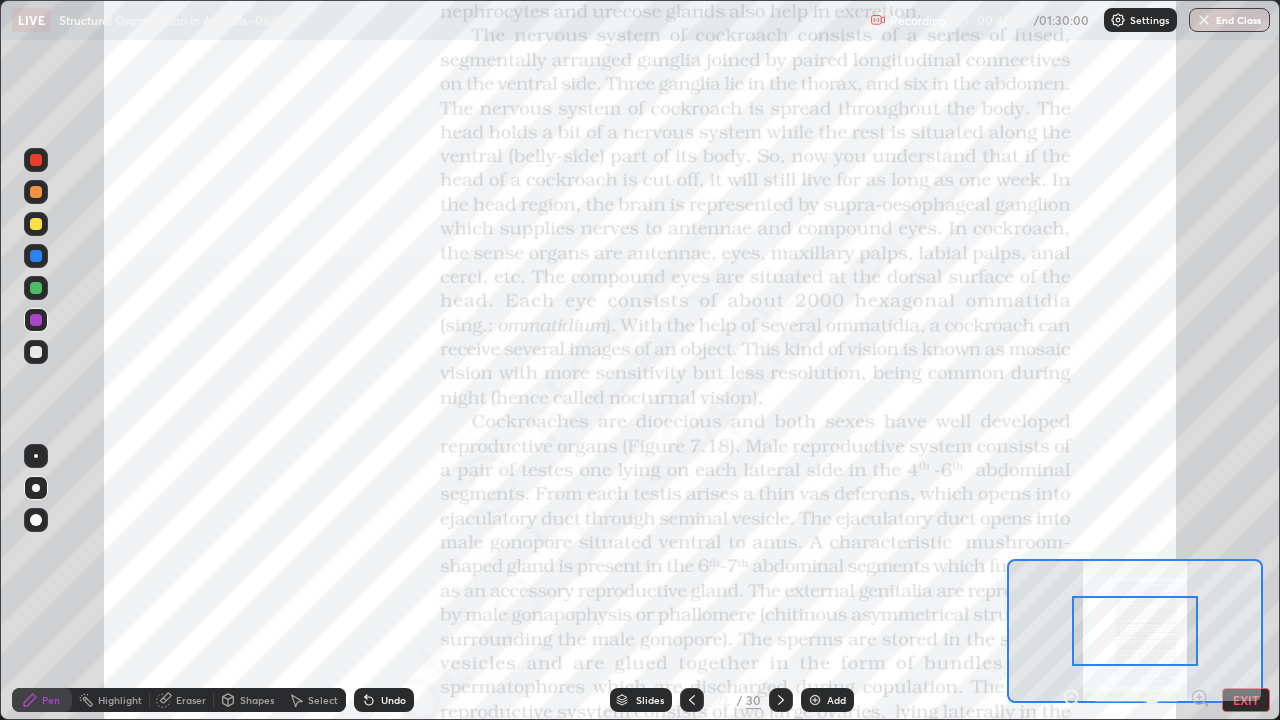 click 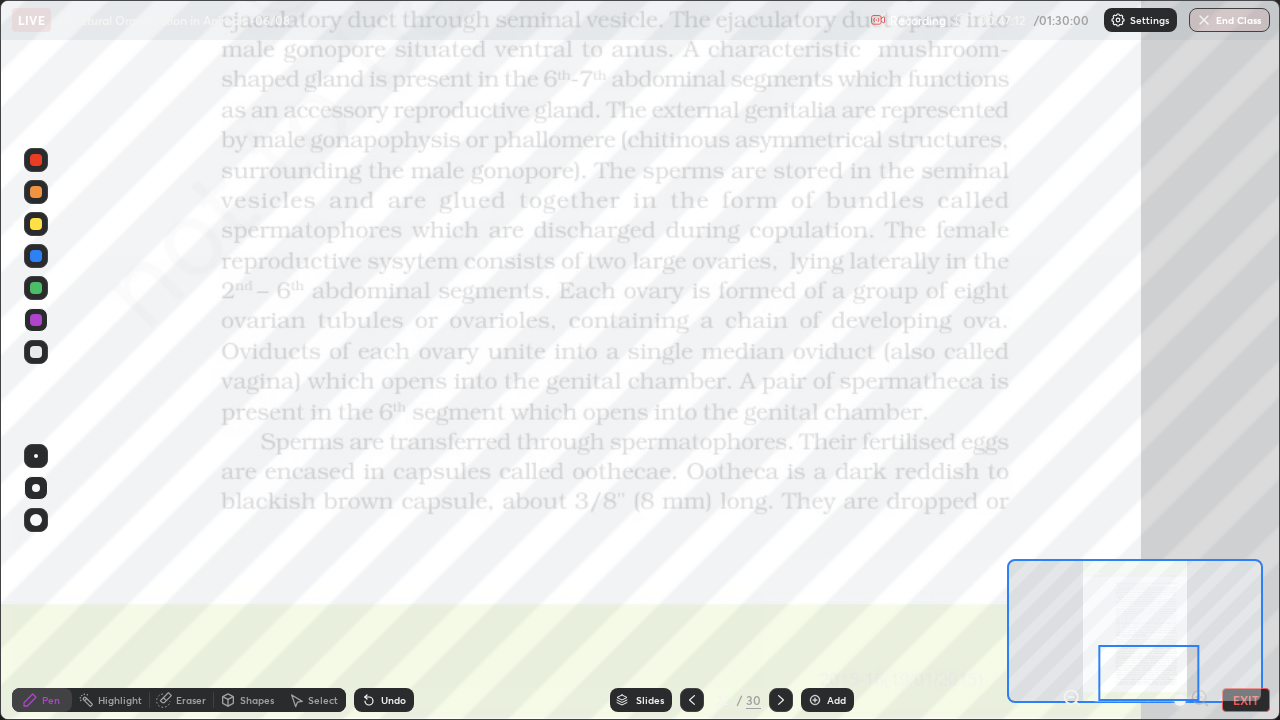 click 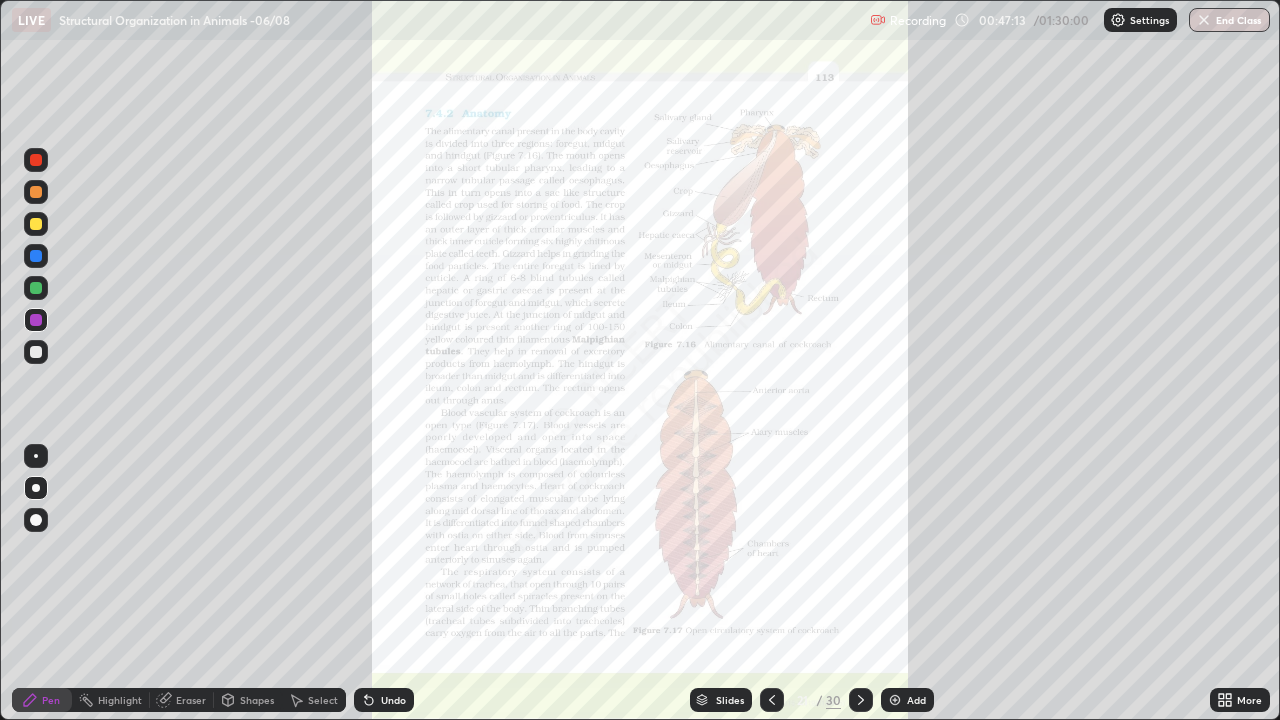 click at bounding box center [895, 700] 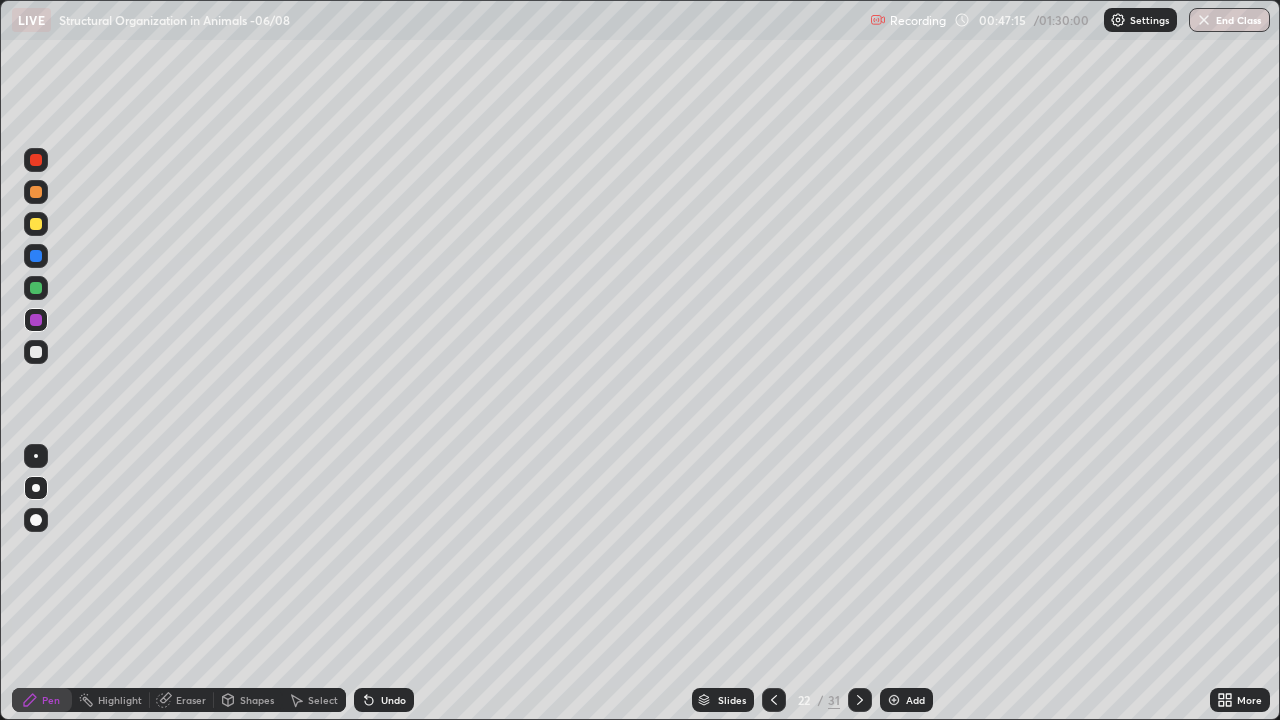 click at bounding box center [36, 160] 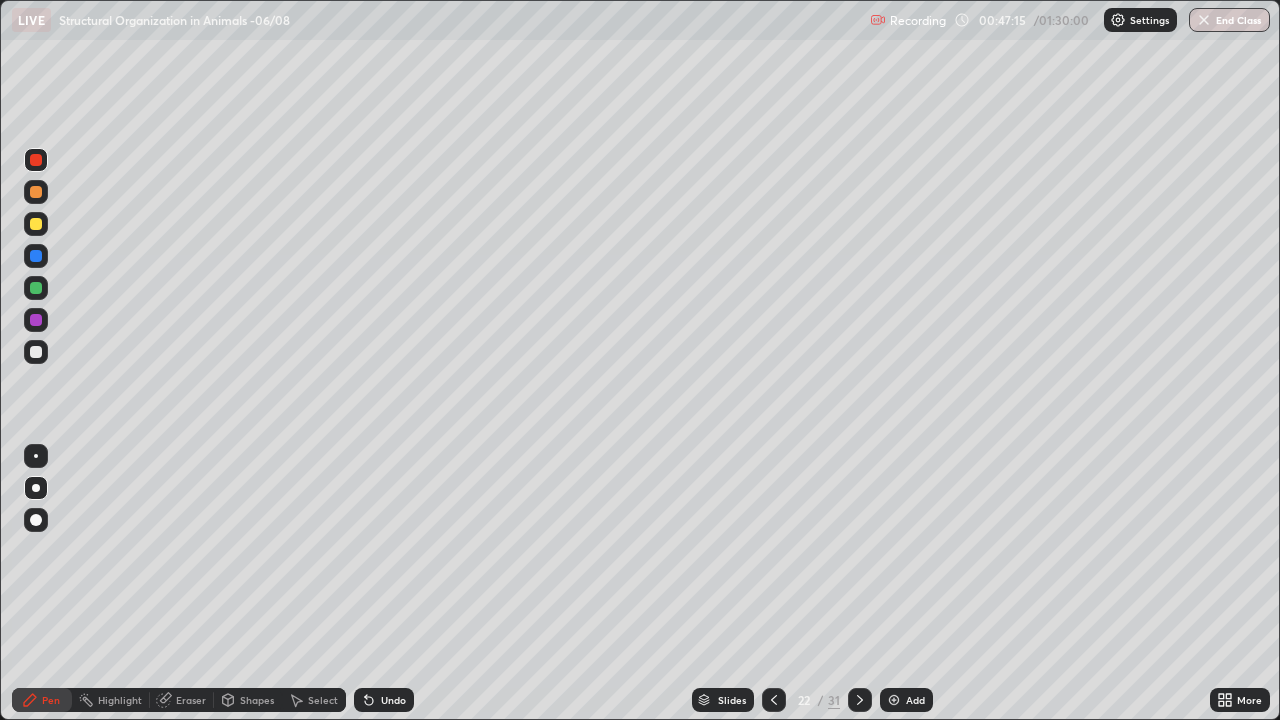 click at bounding box center [36, 488] 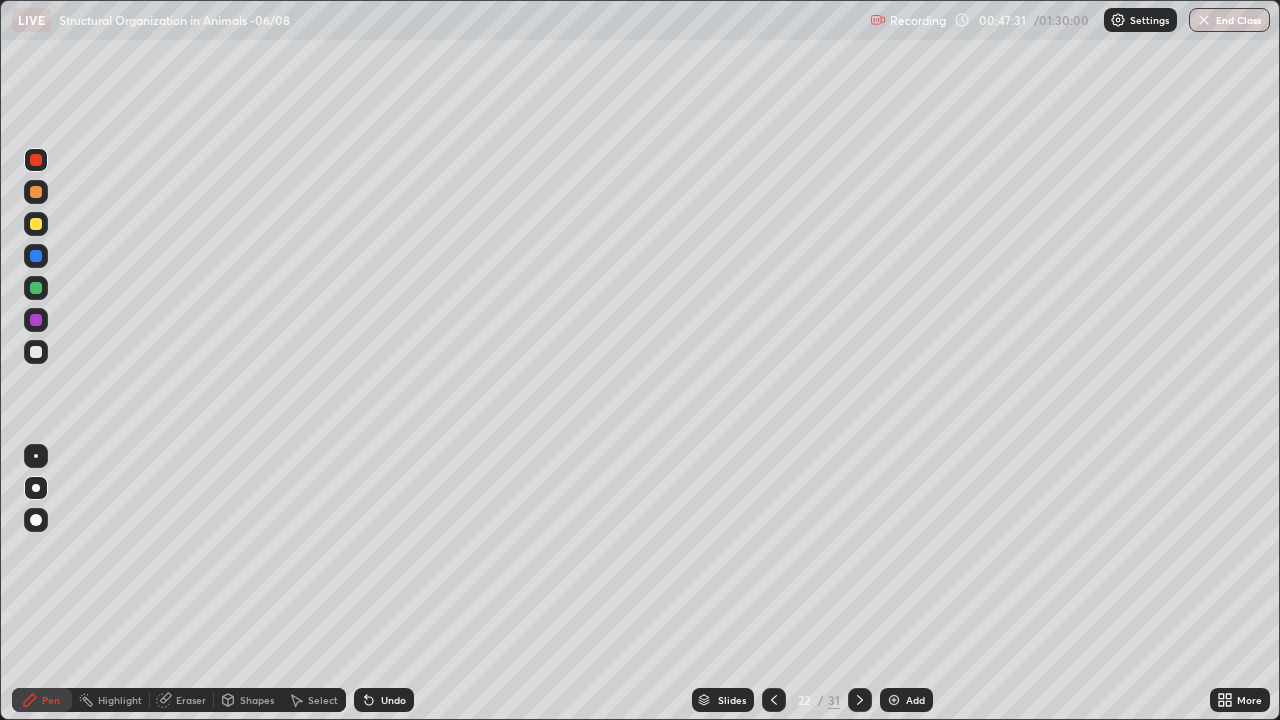 click at bounding box center [36, 192] 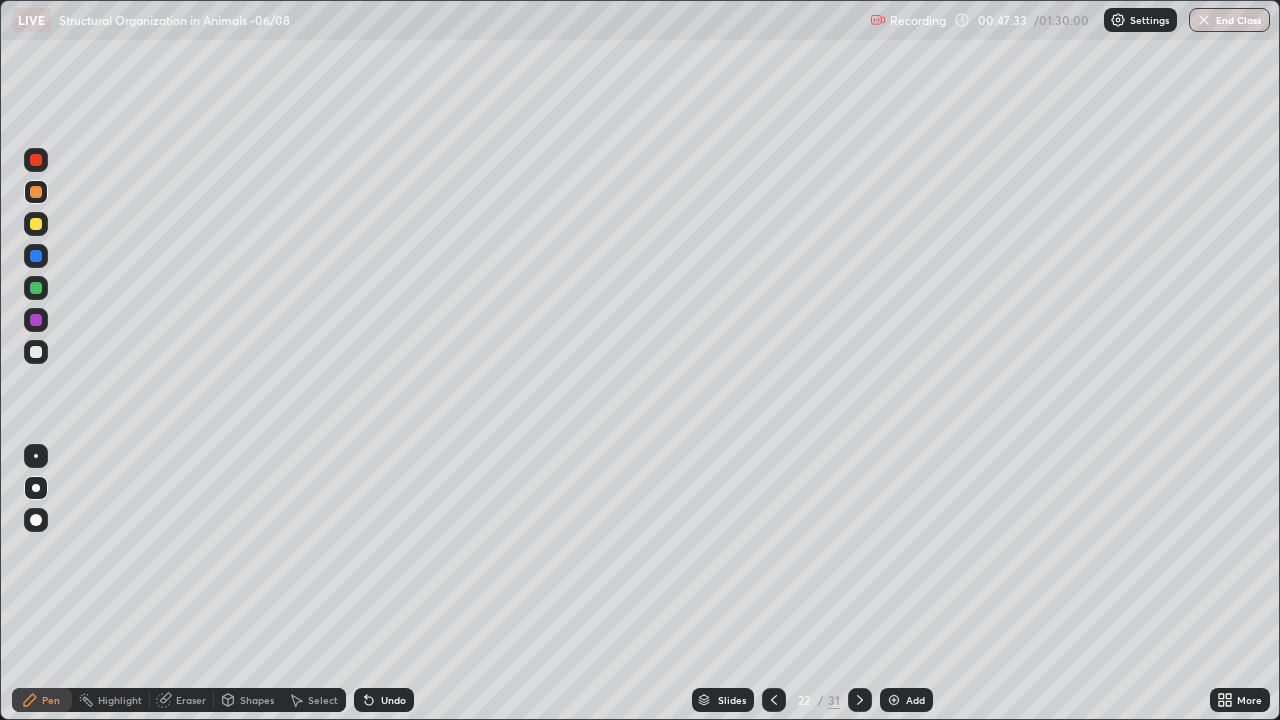 click at bounding box center [36, 288] 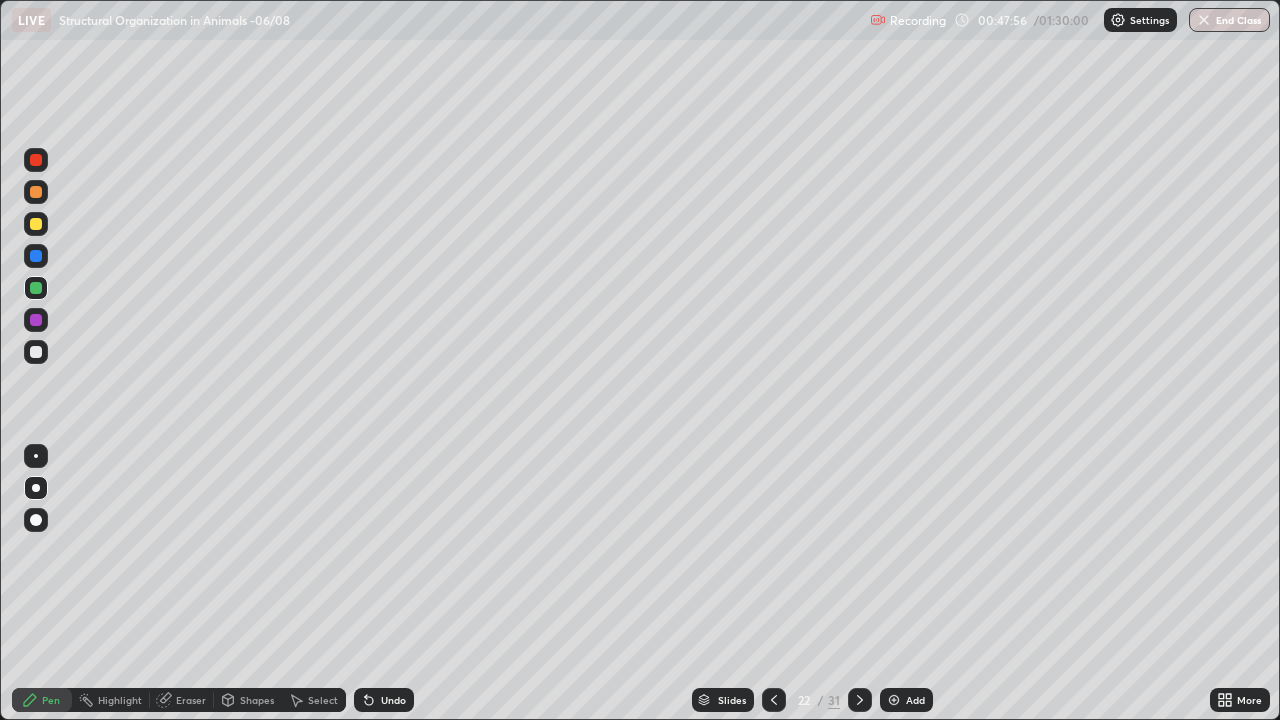 click at bounding box center [36, 224] 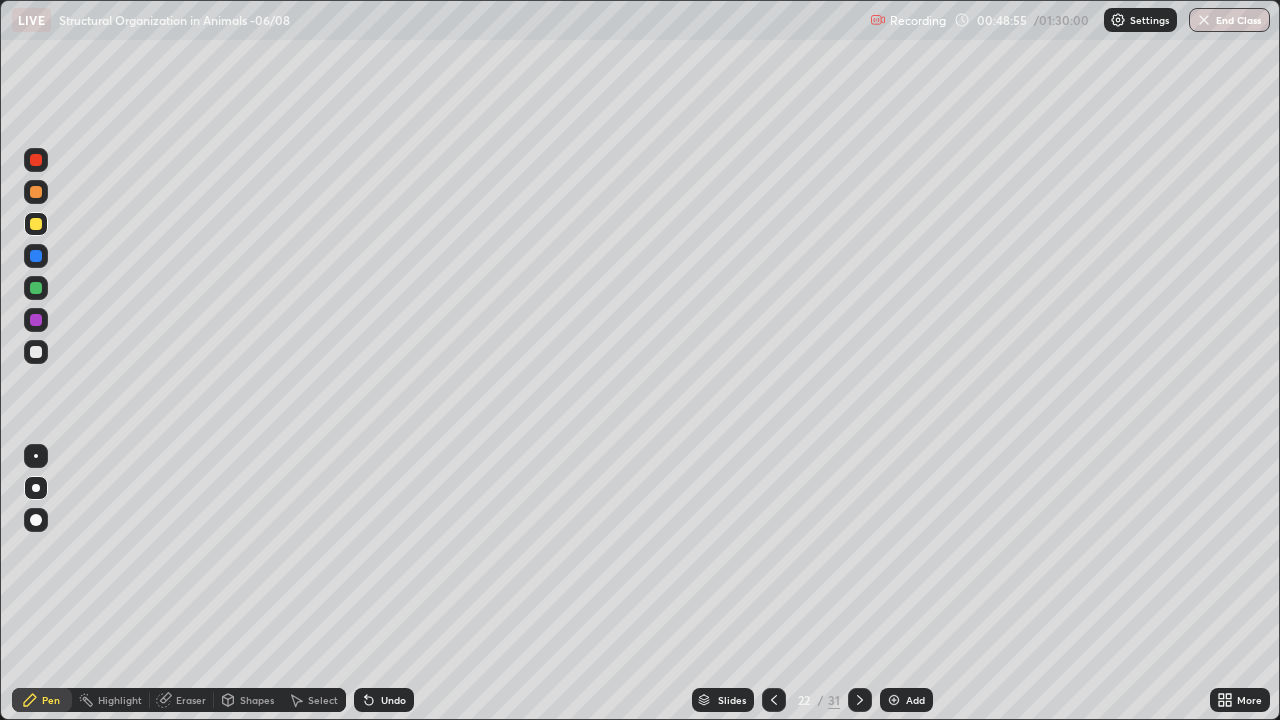 click at bounding box center (36, 256) 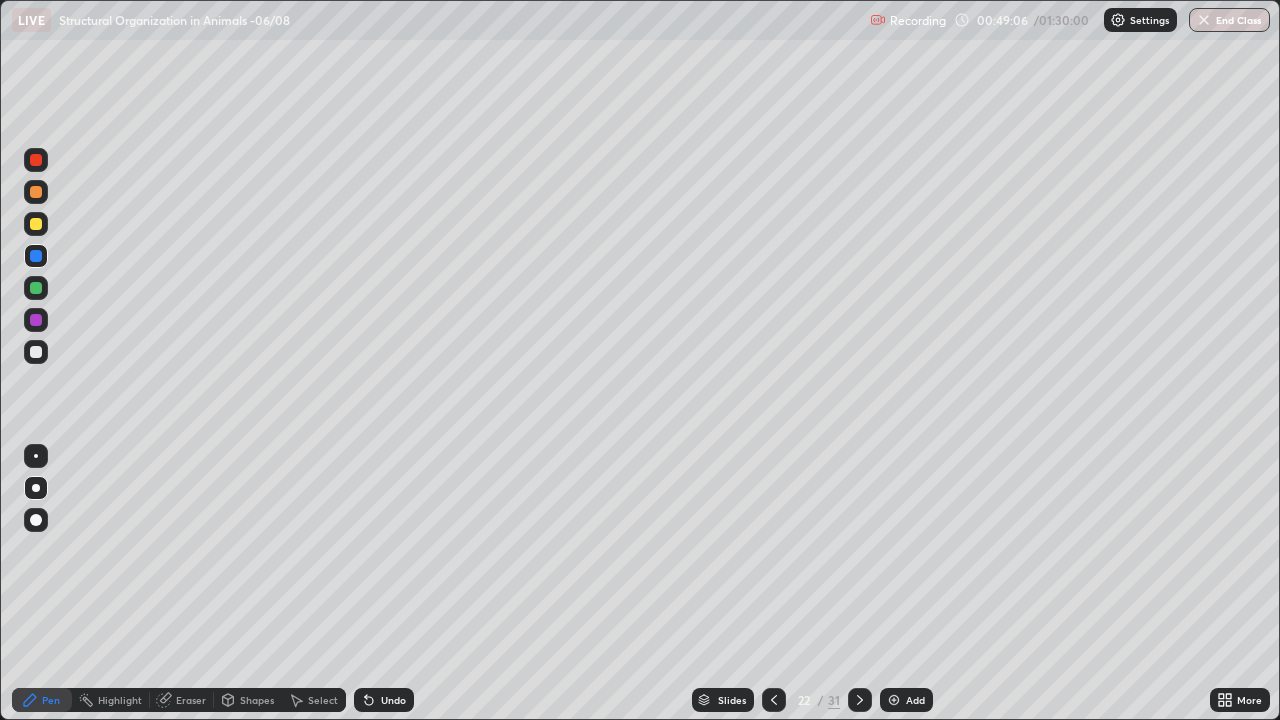 click at bounding box center [36, 352] 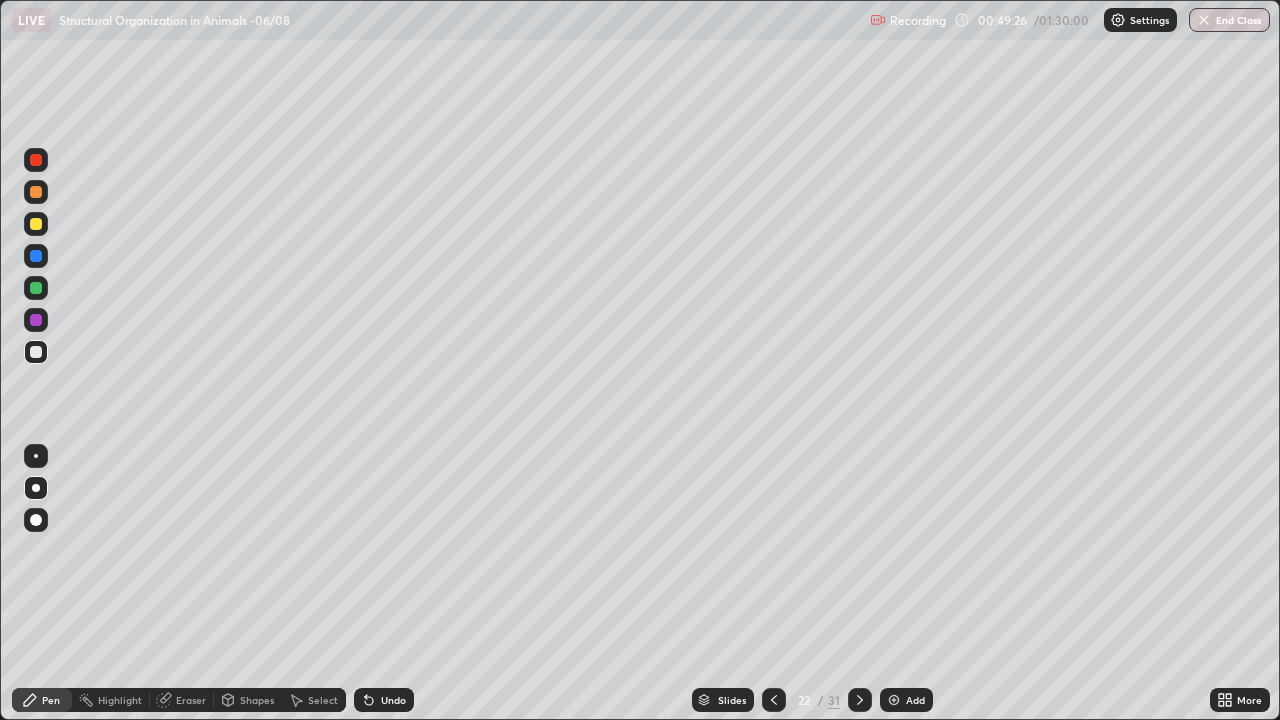 click at bounding box center [36, 256] 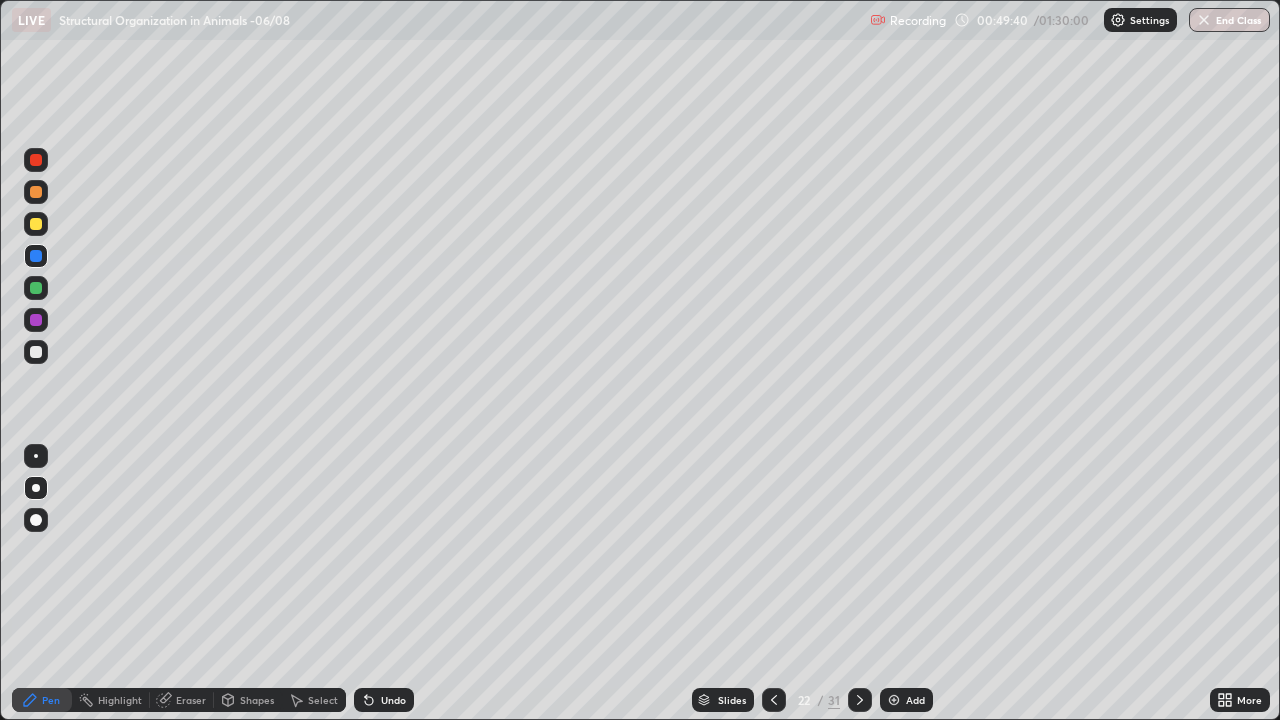 click at bounding box center (36, 224) 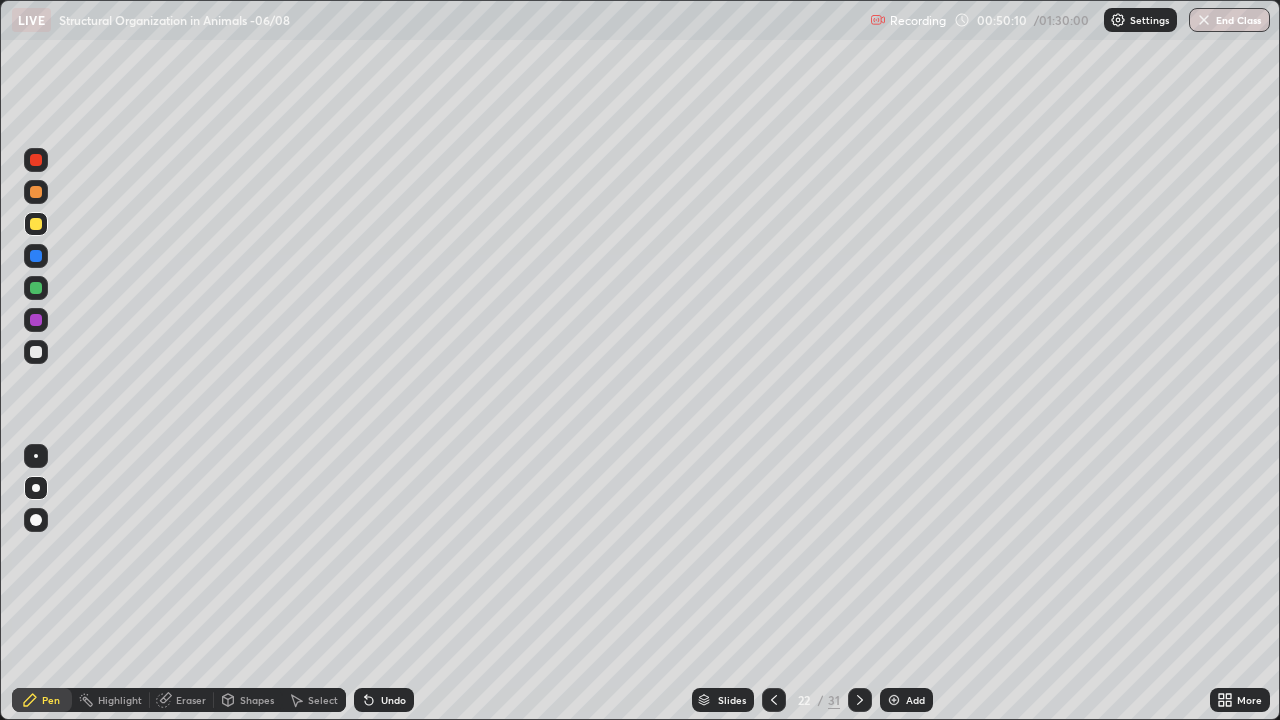 click at bounding box center (36, 320) 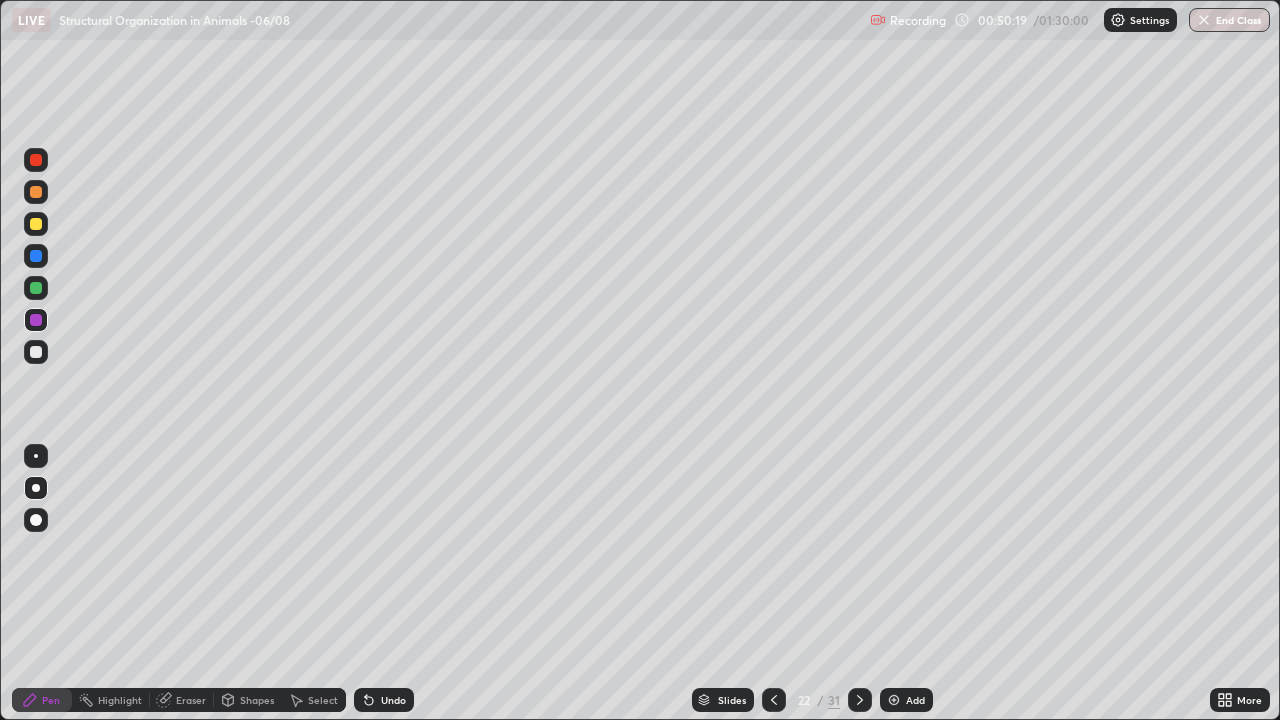 click at bounding box center (36, 352) 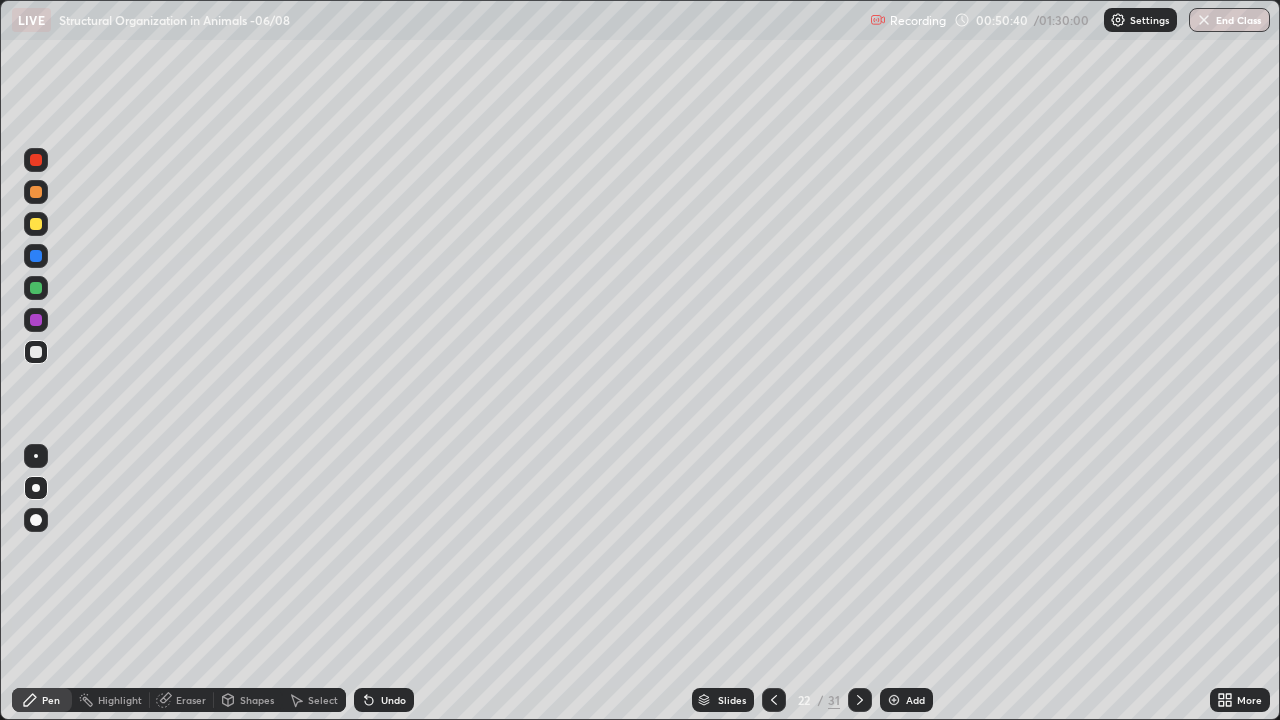 click at bounding box center [36, 320] 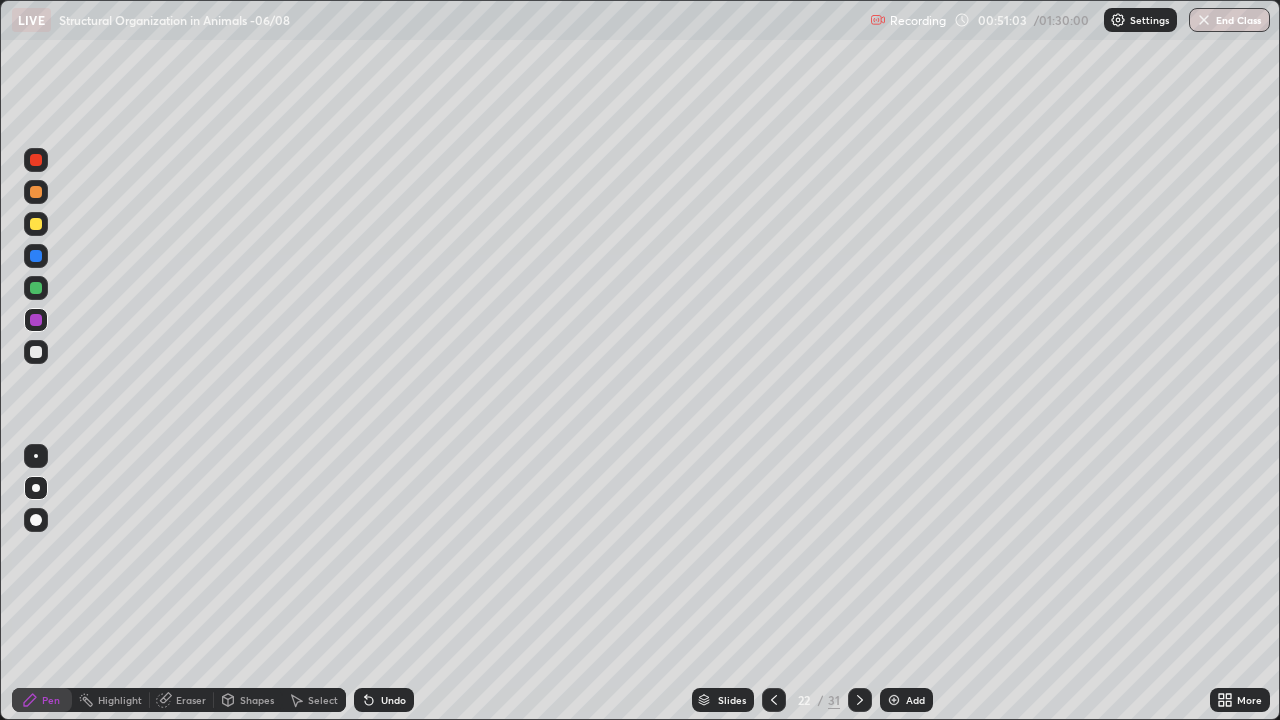 click on "Undo" at bounding box center (393, 700) 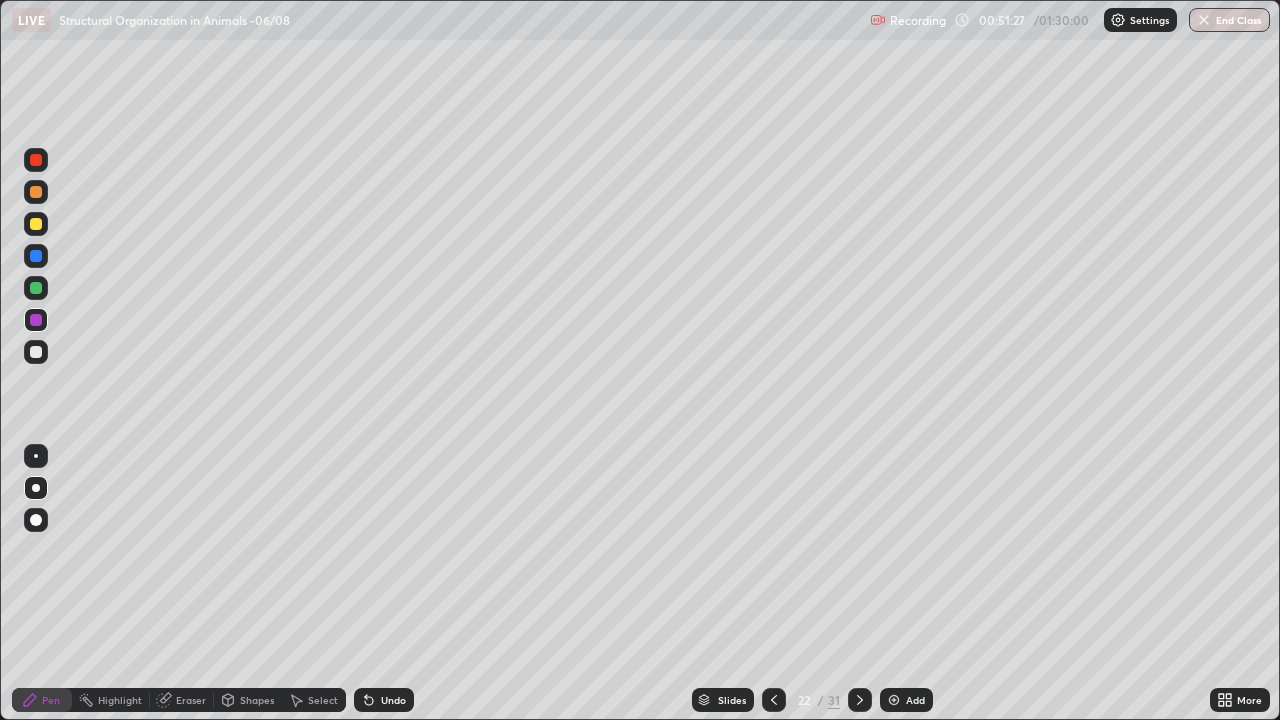 click at bounding box center (36, 456) 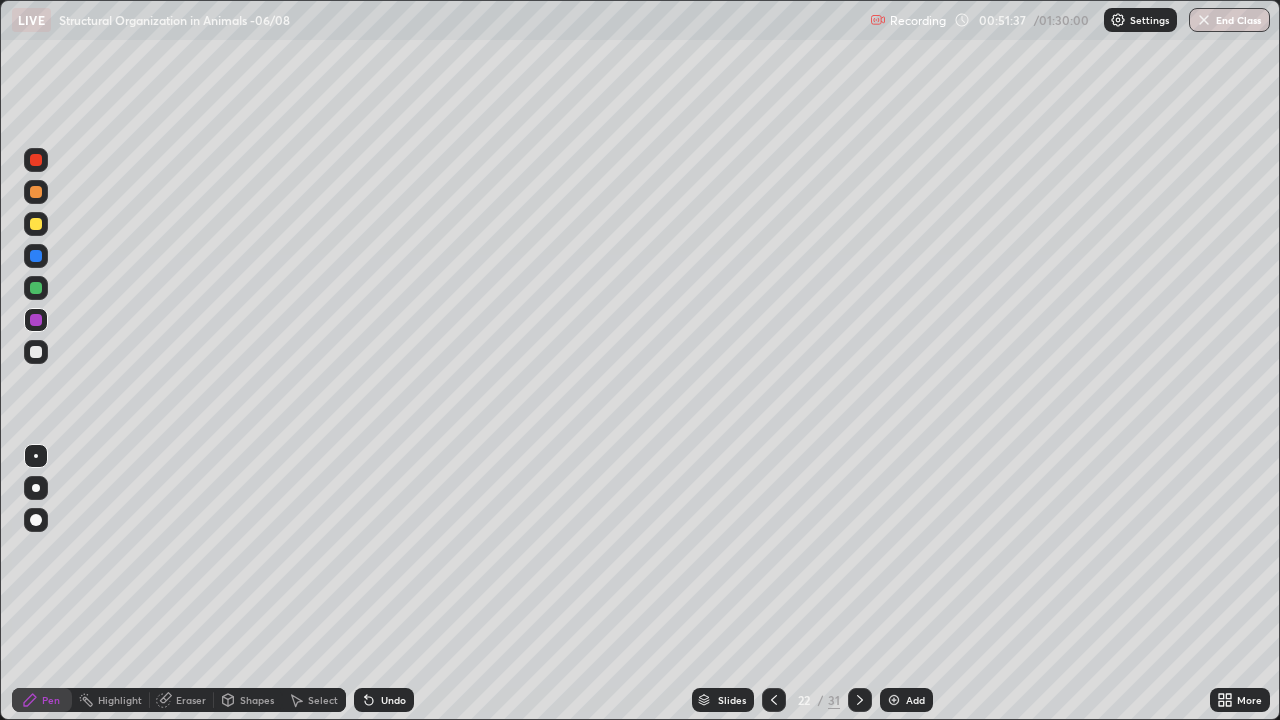 click at bounding box center [36, 256] 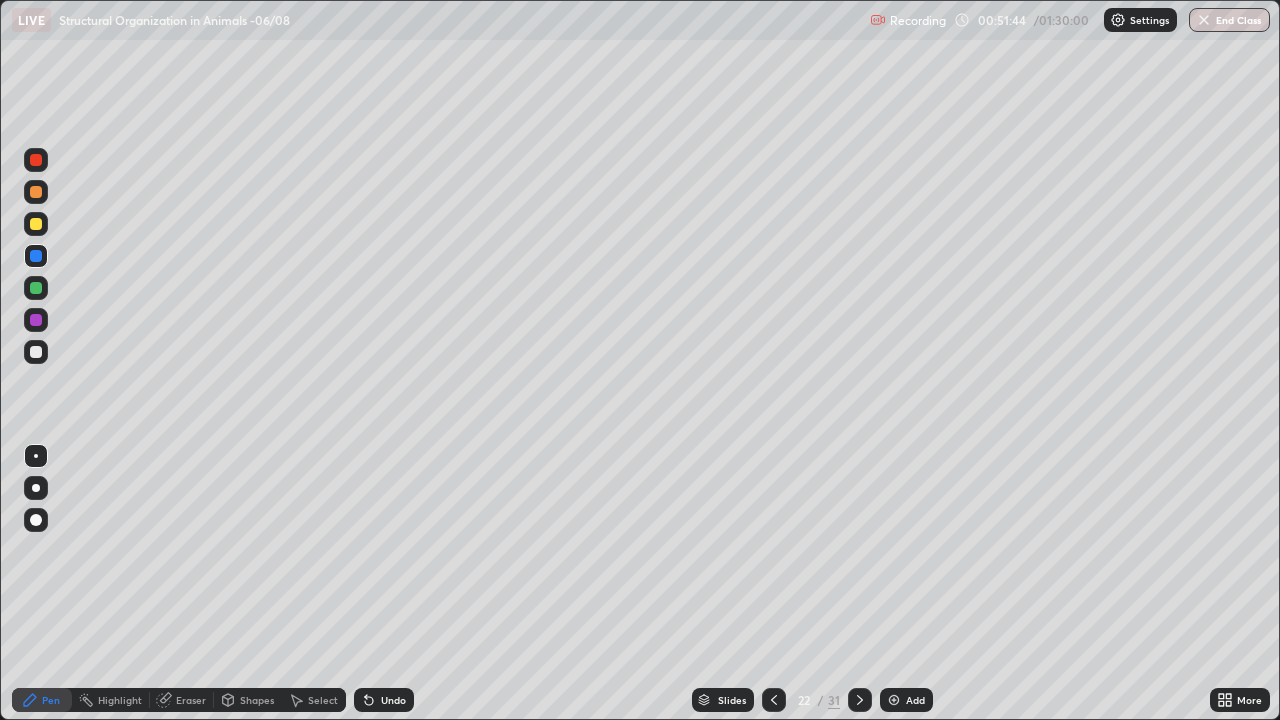click at bounding box center (36, 320) 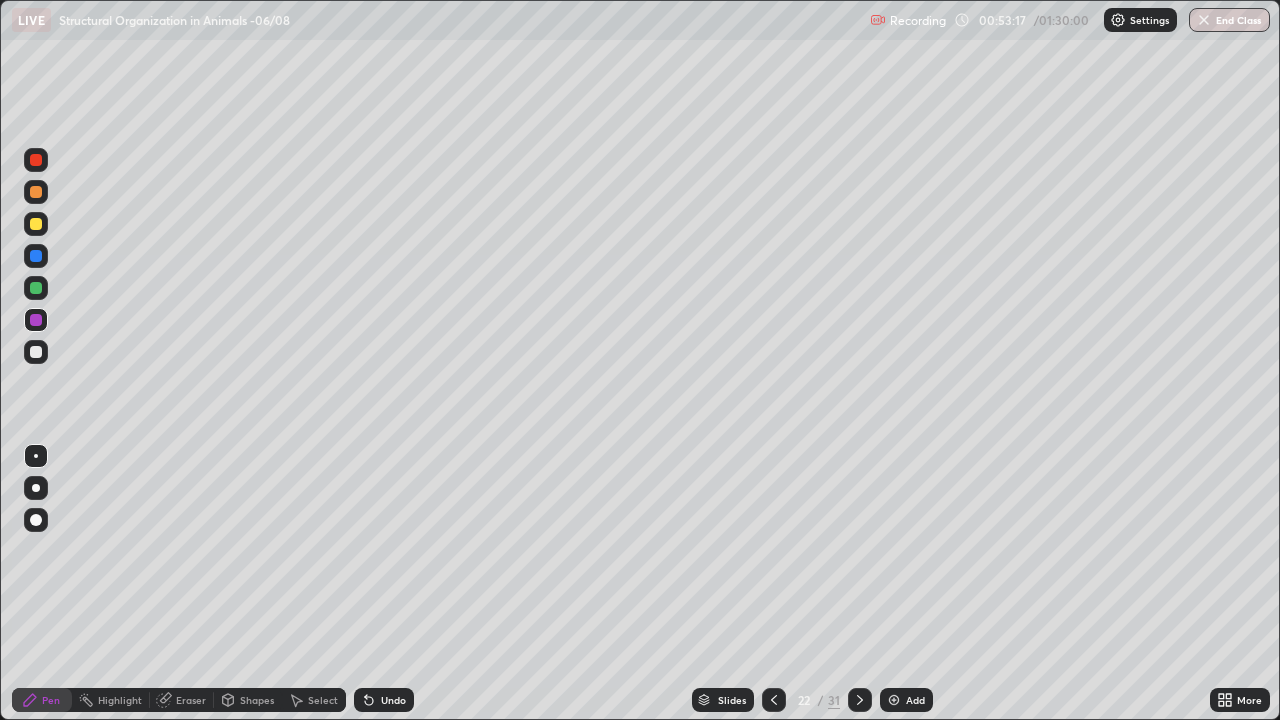 click at bounding box center (36, 224) 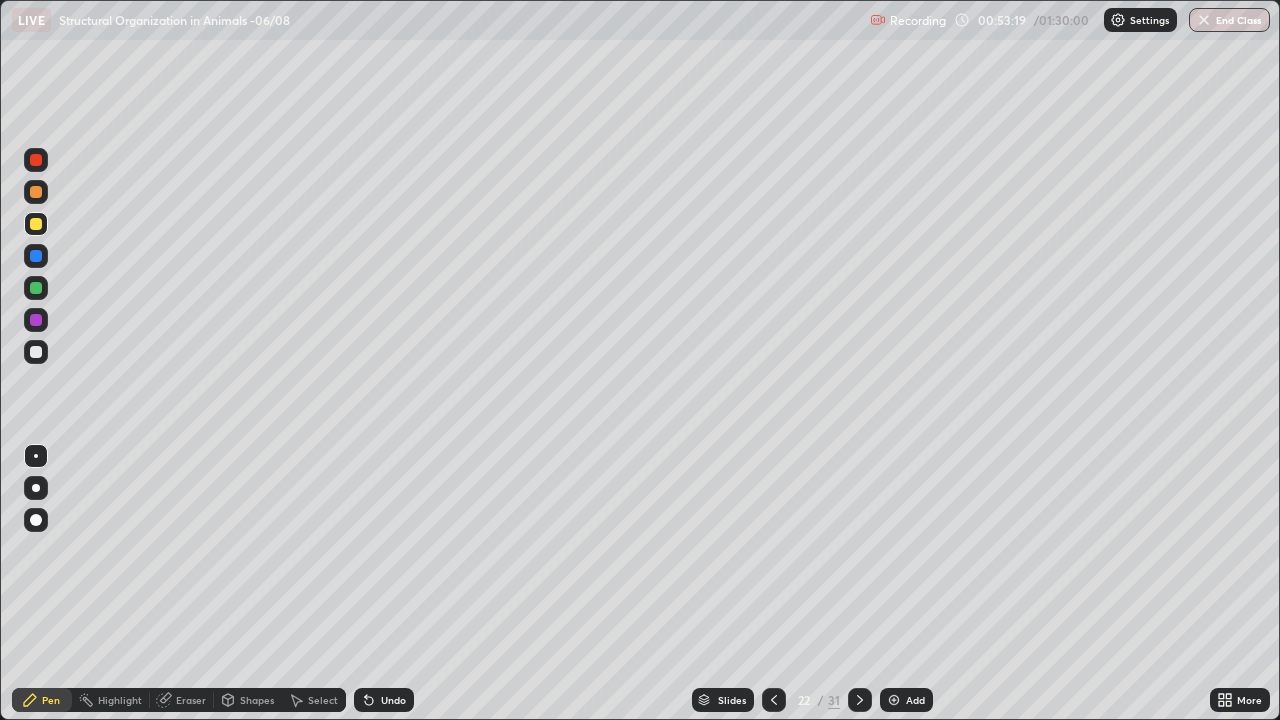 click at bounding box center (36, 488) 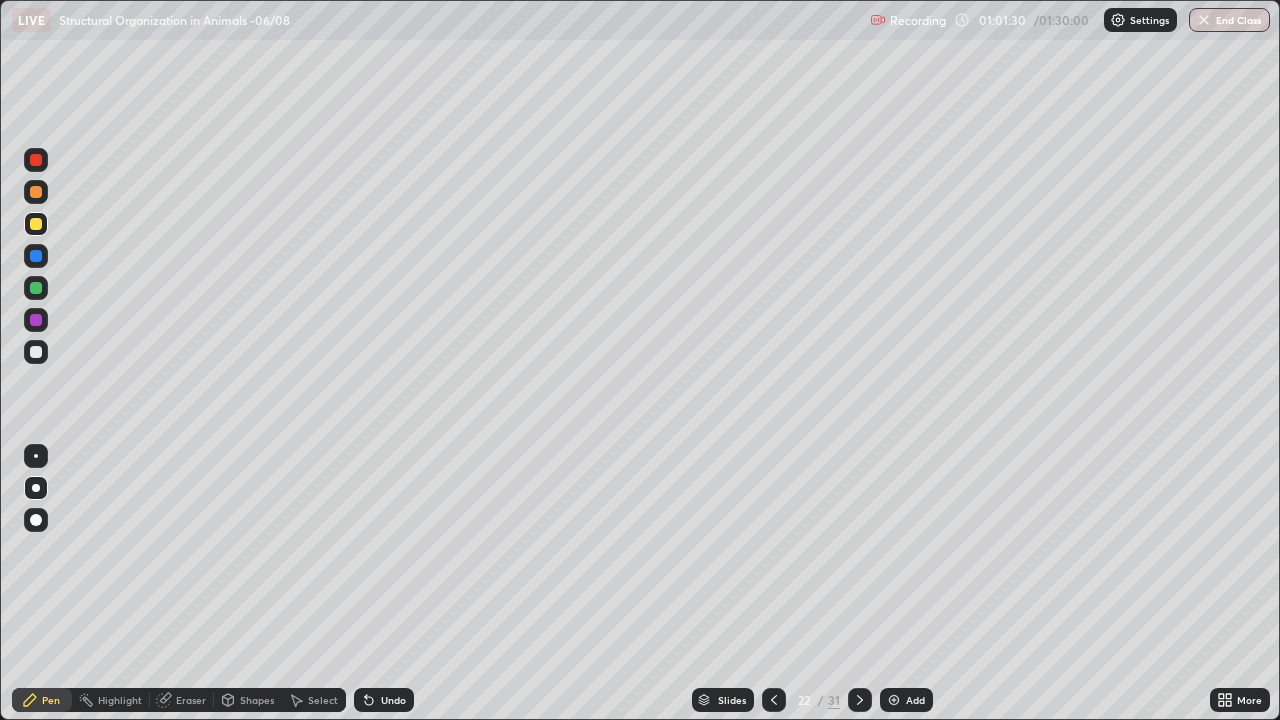 click at bounding box center [860, 700] 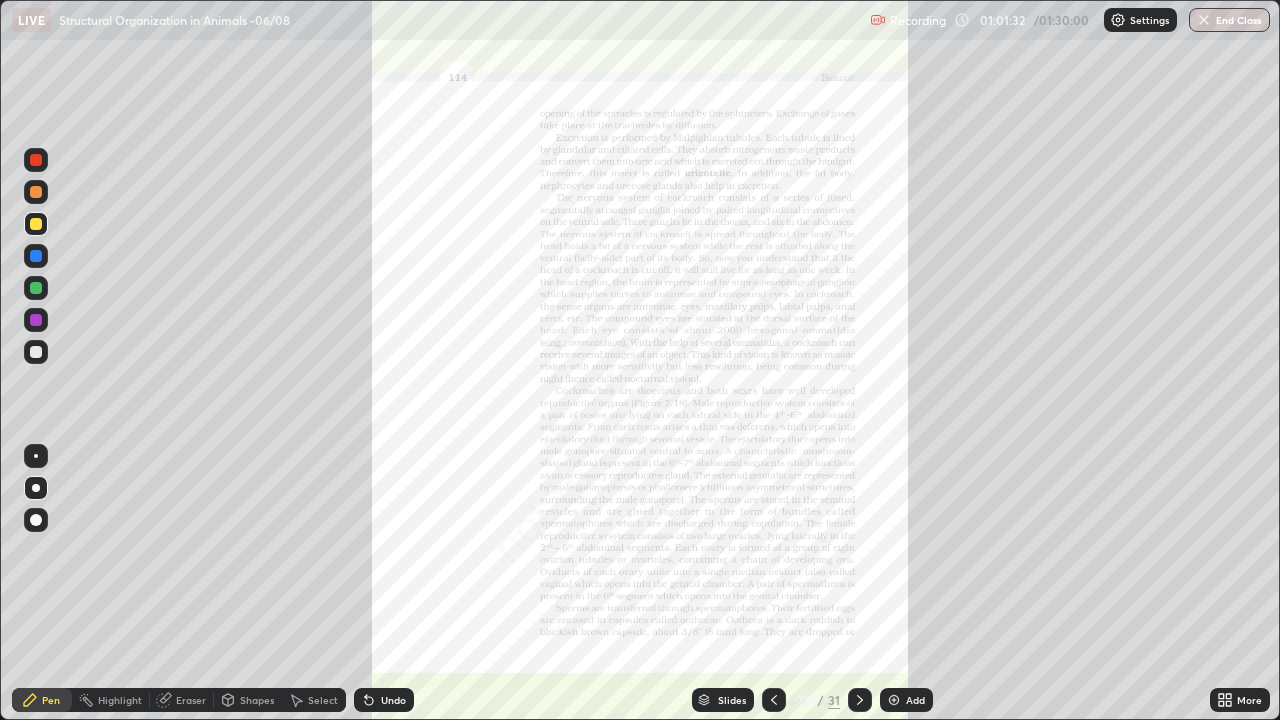 click 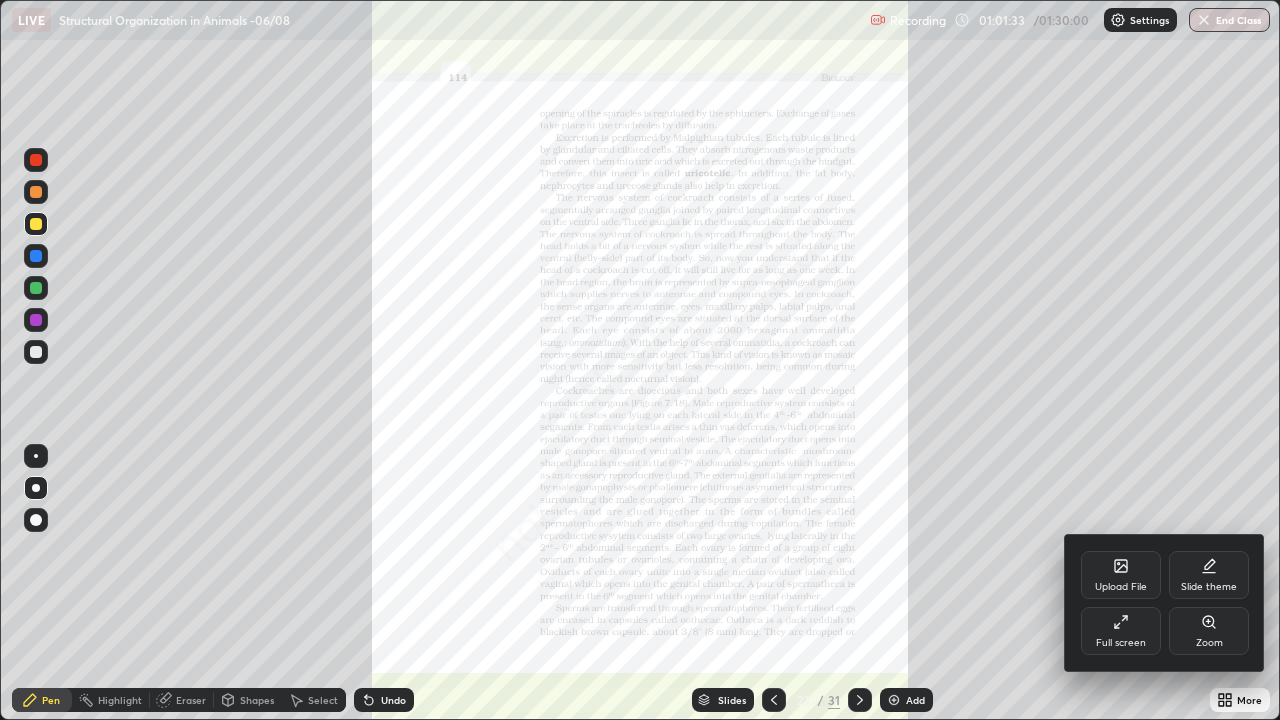 click on "Zoom" at bounding box center (1209, 643) 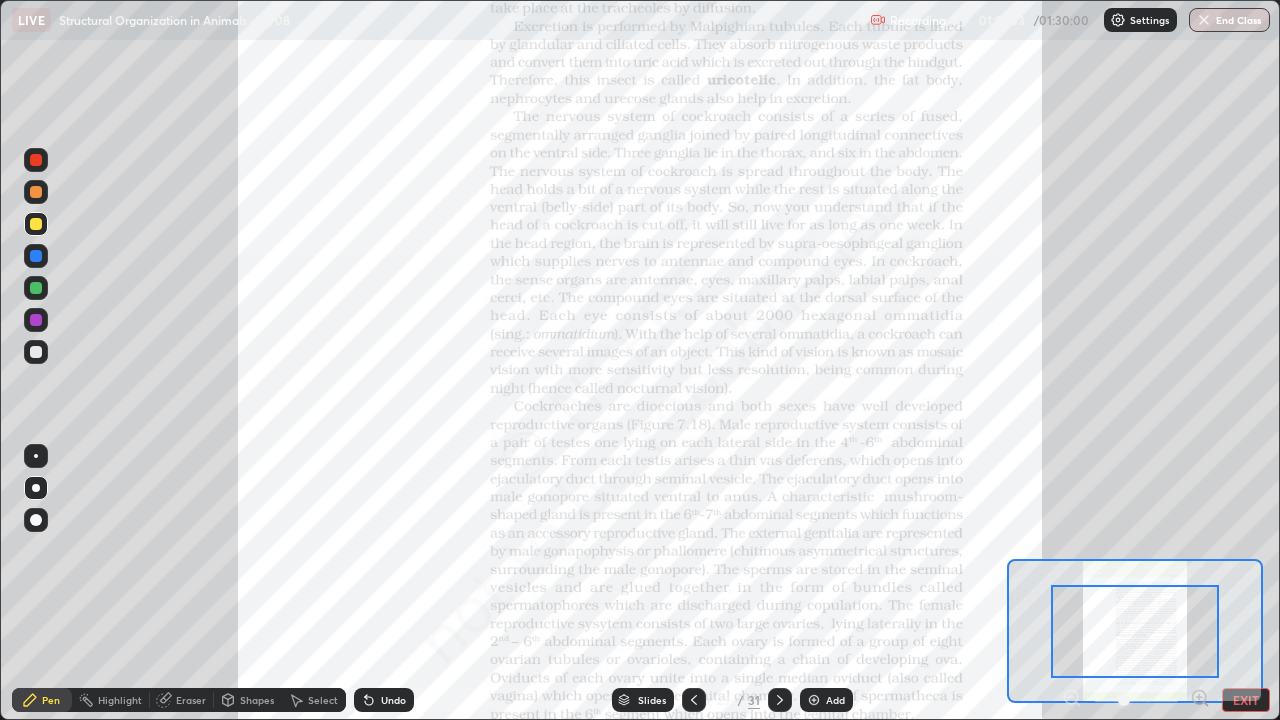 click 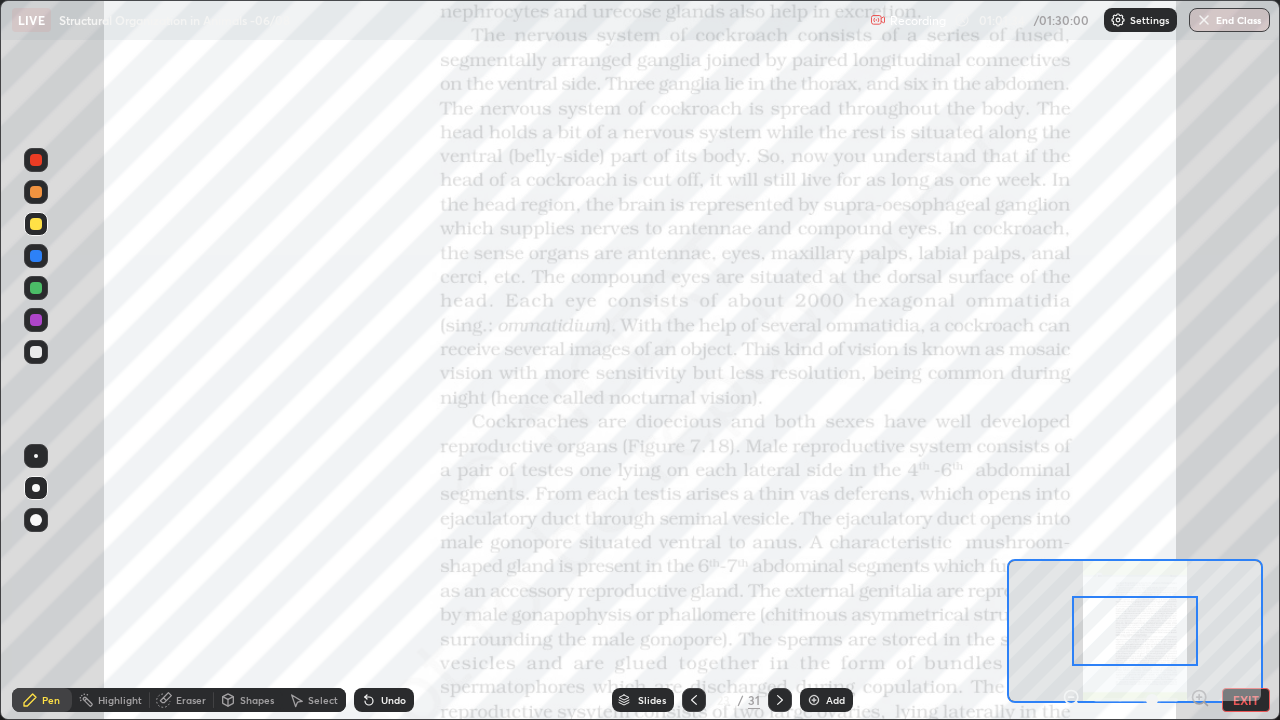 click 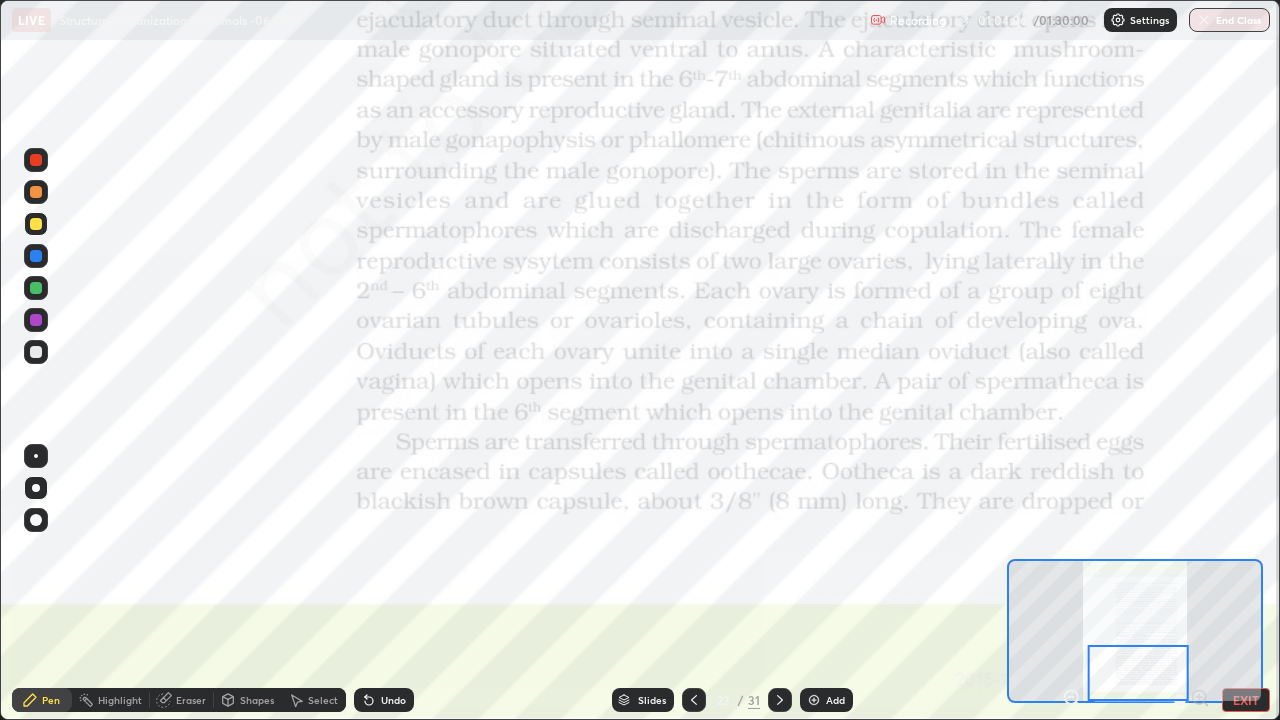 click 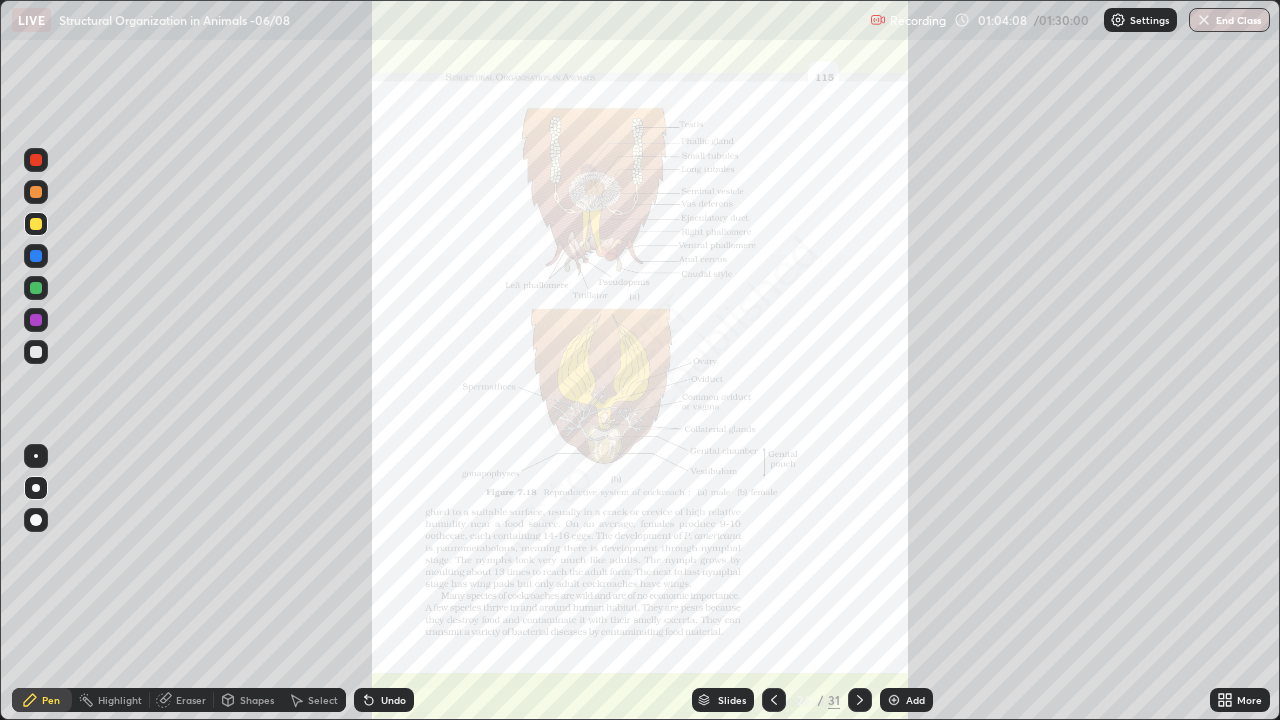 click 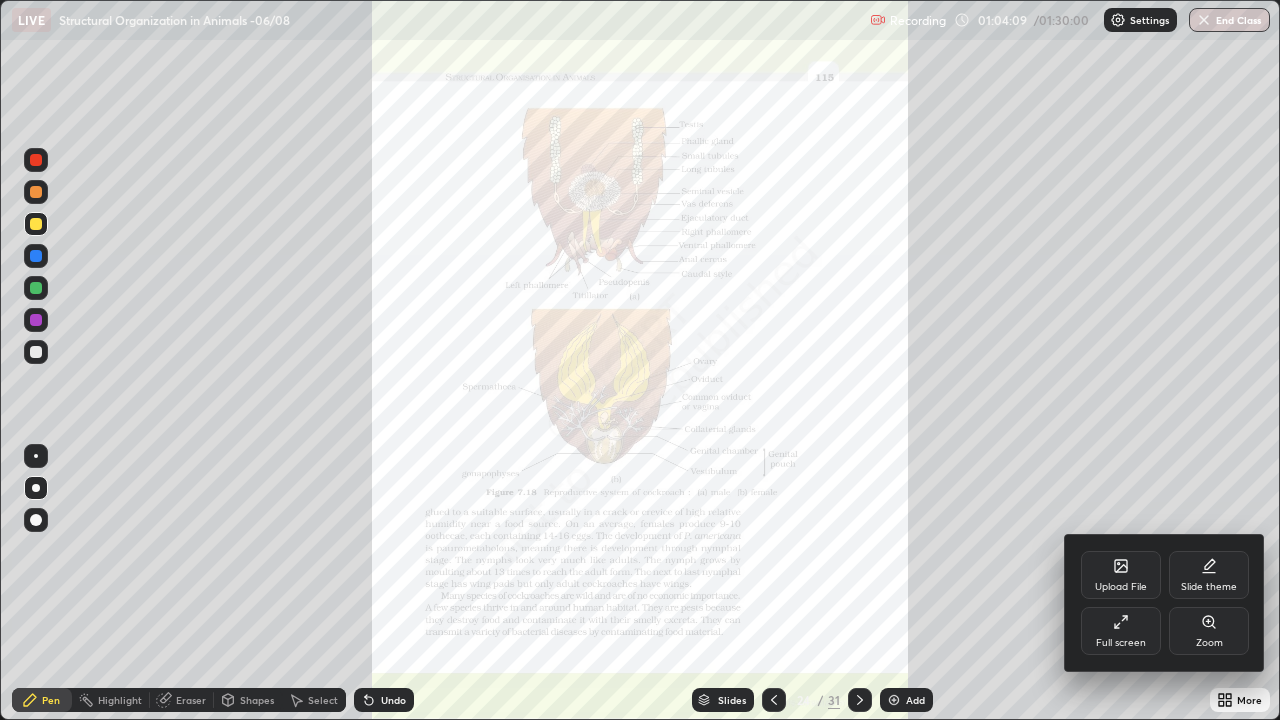 click 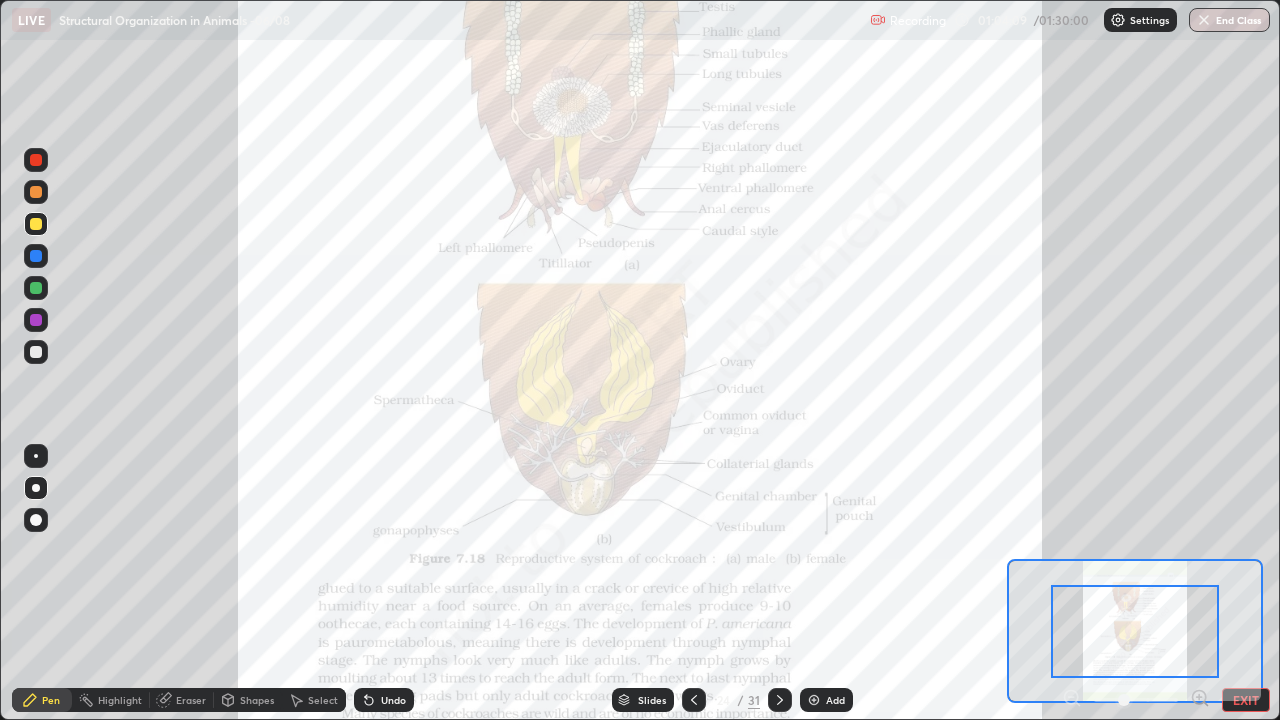 click 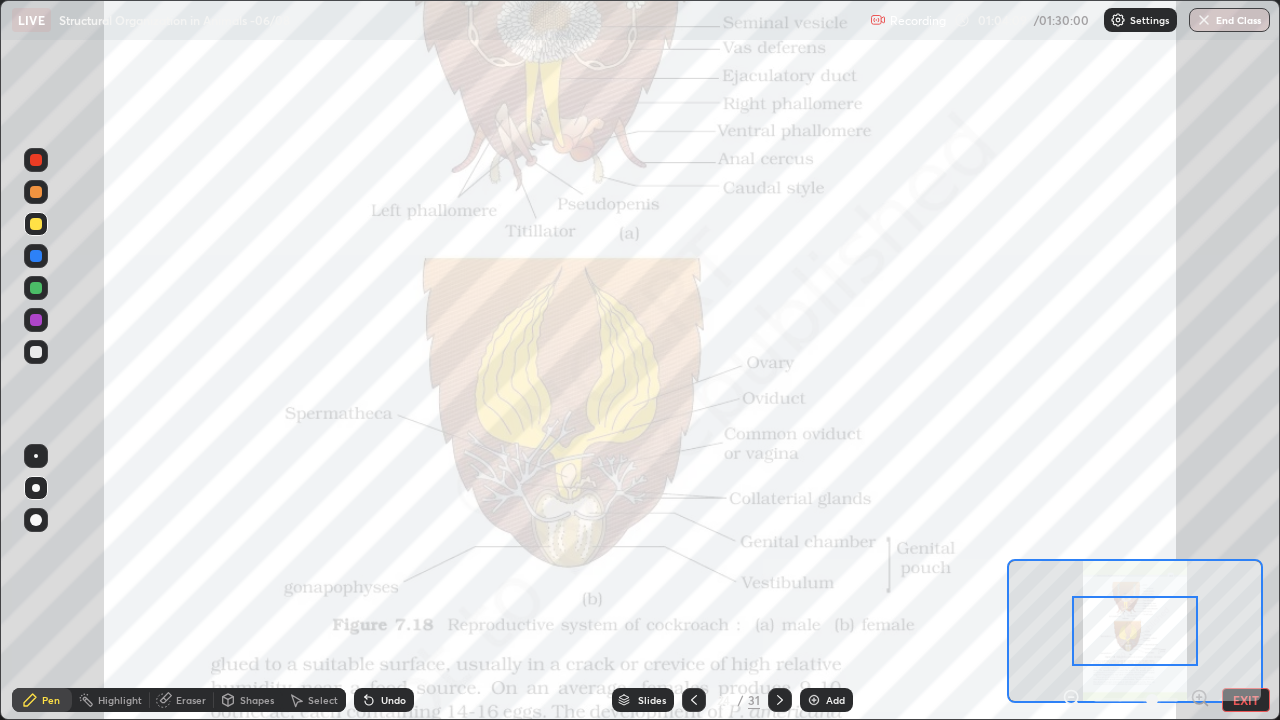 click 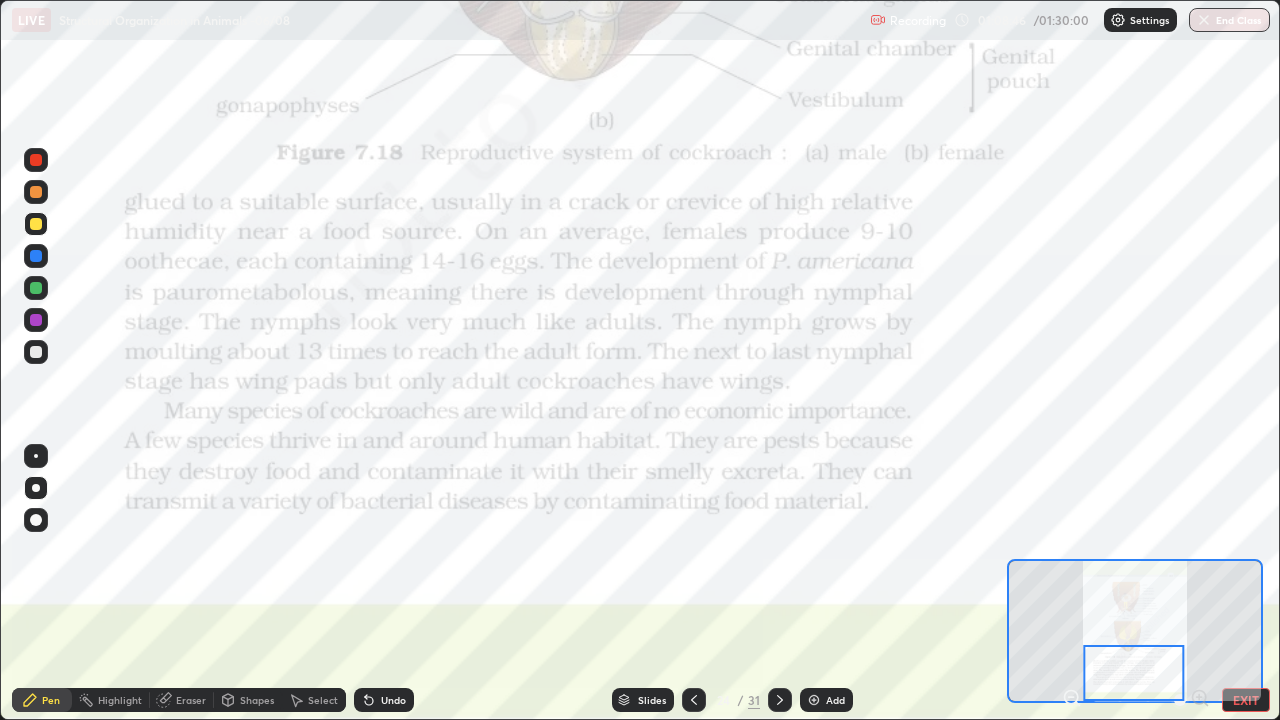 click at bounding box center [36, 488] 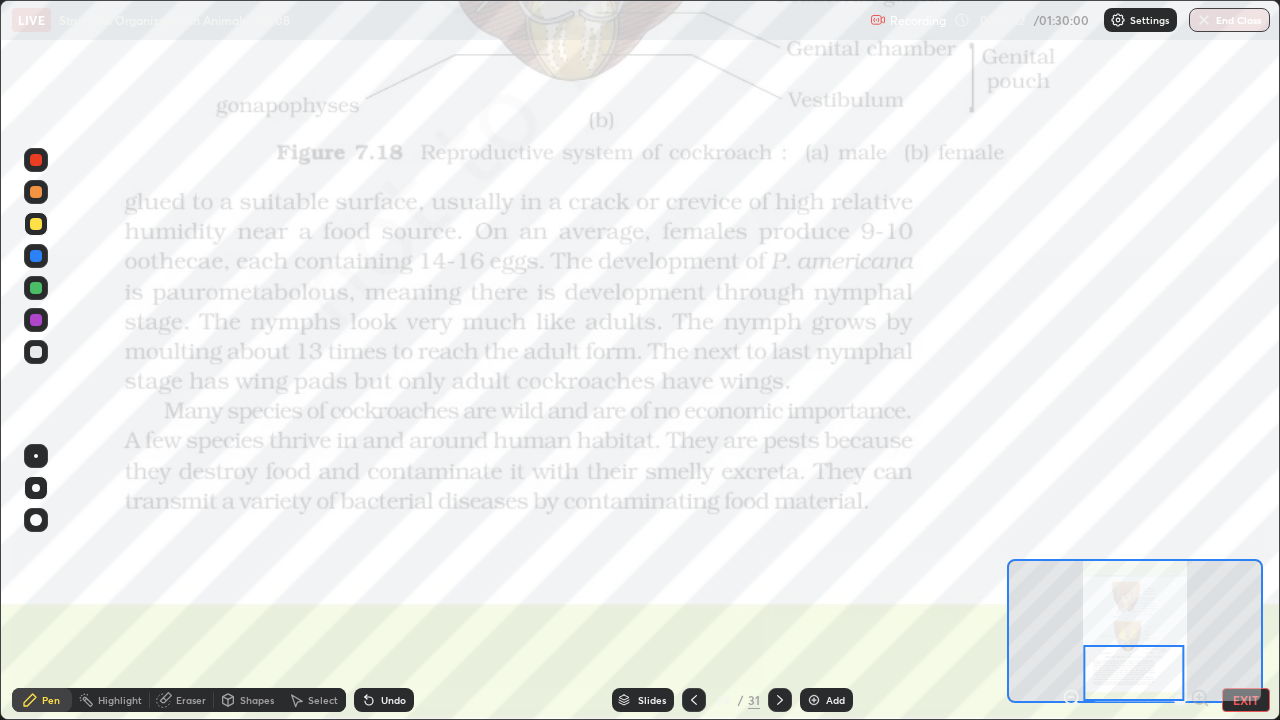 click at bounding box center (36, 320) 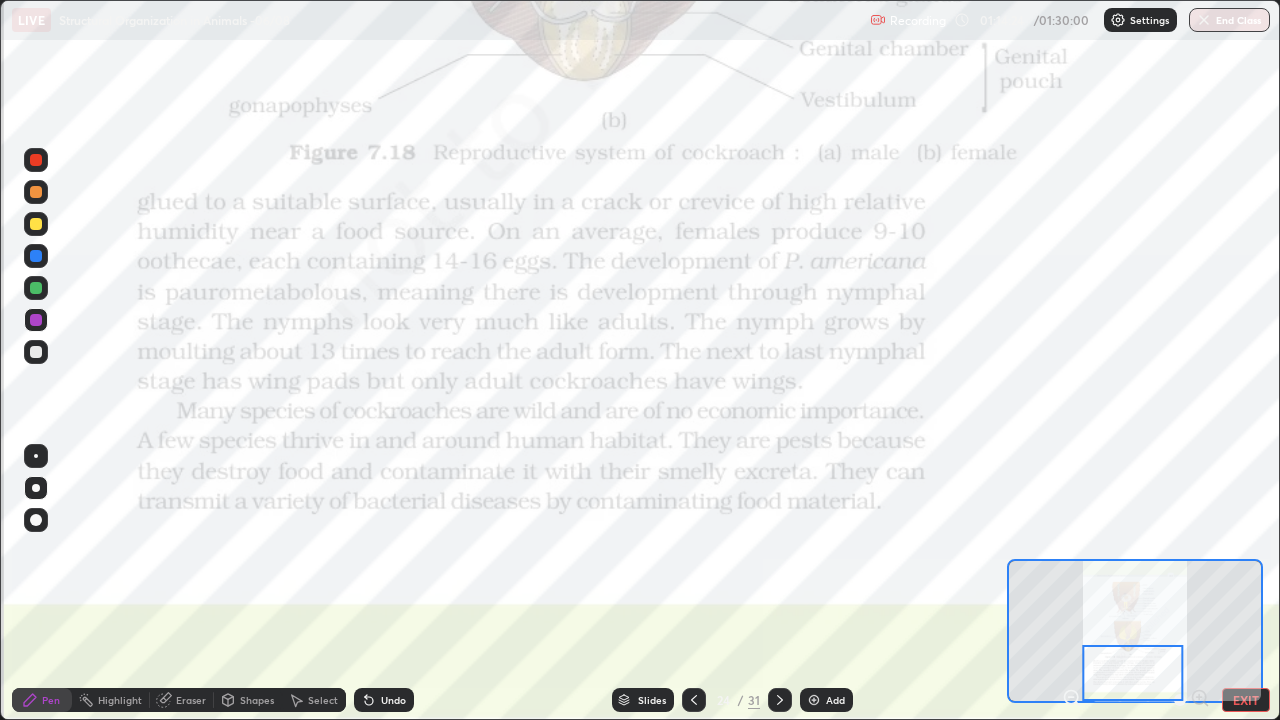 click 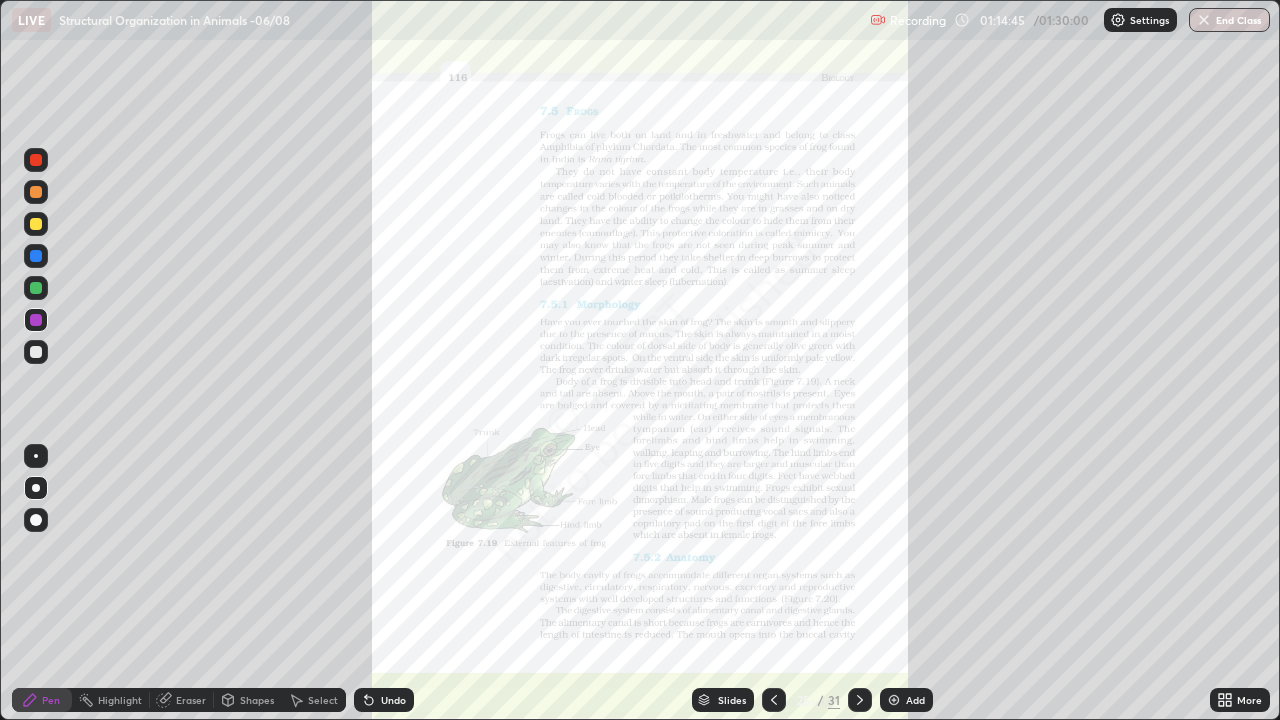 click 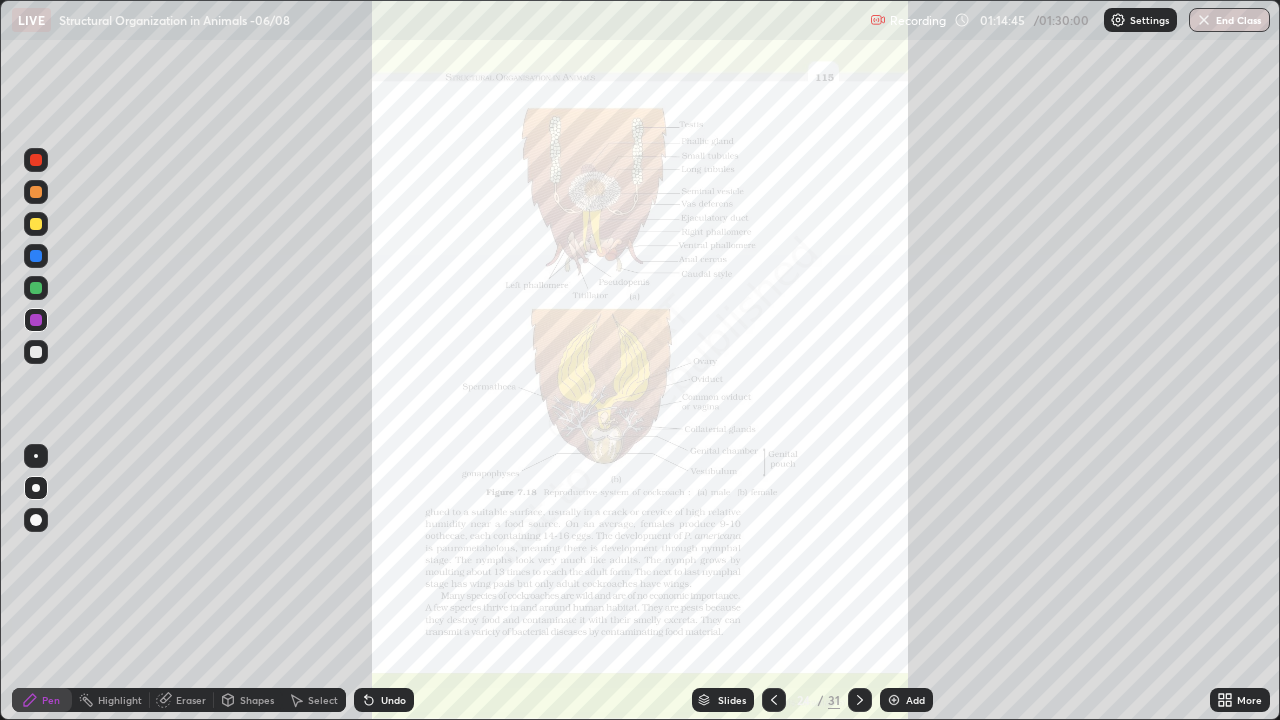 click 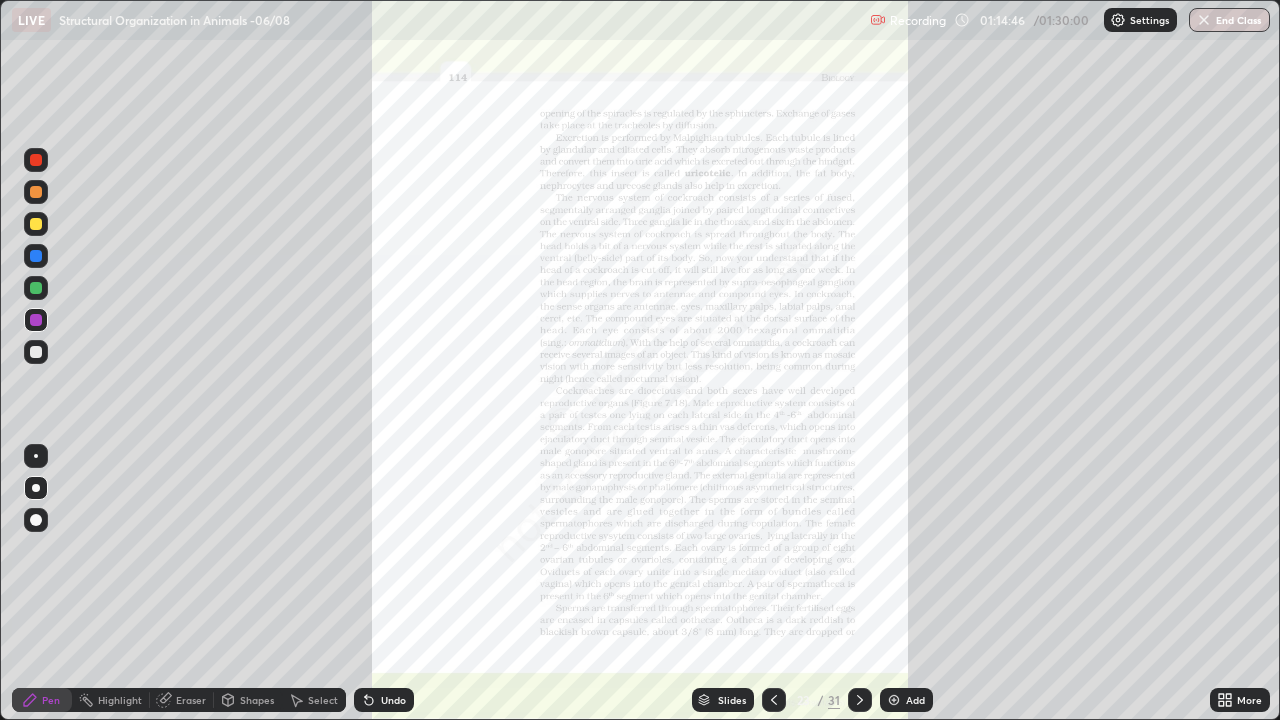 click 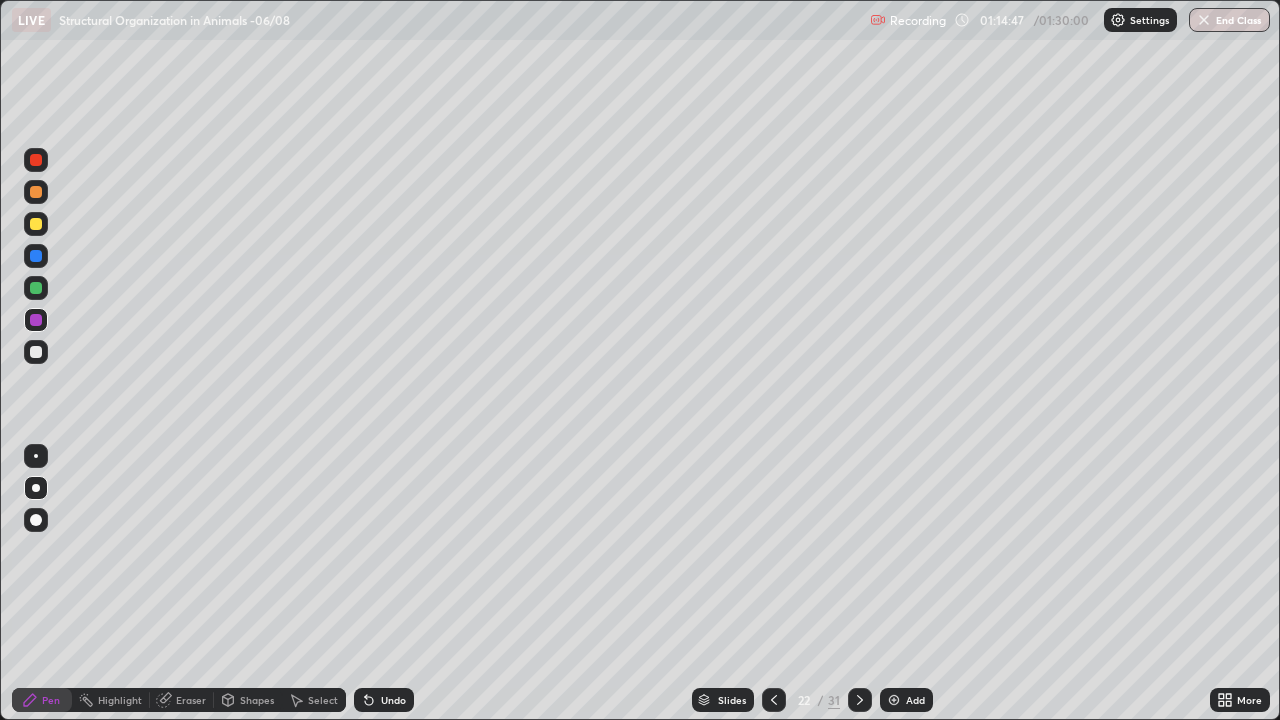 click 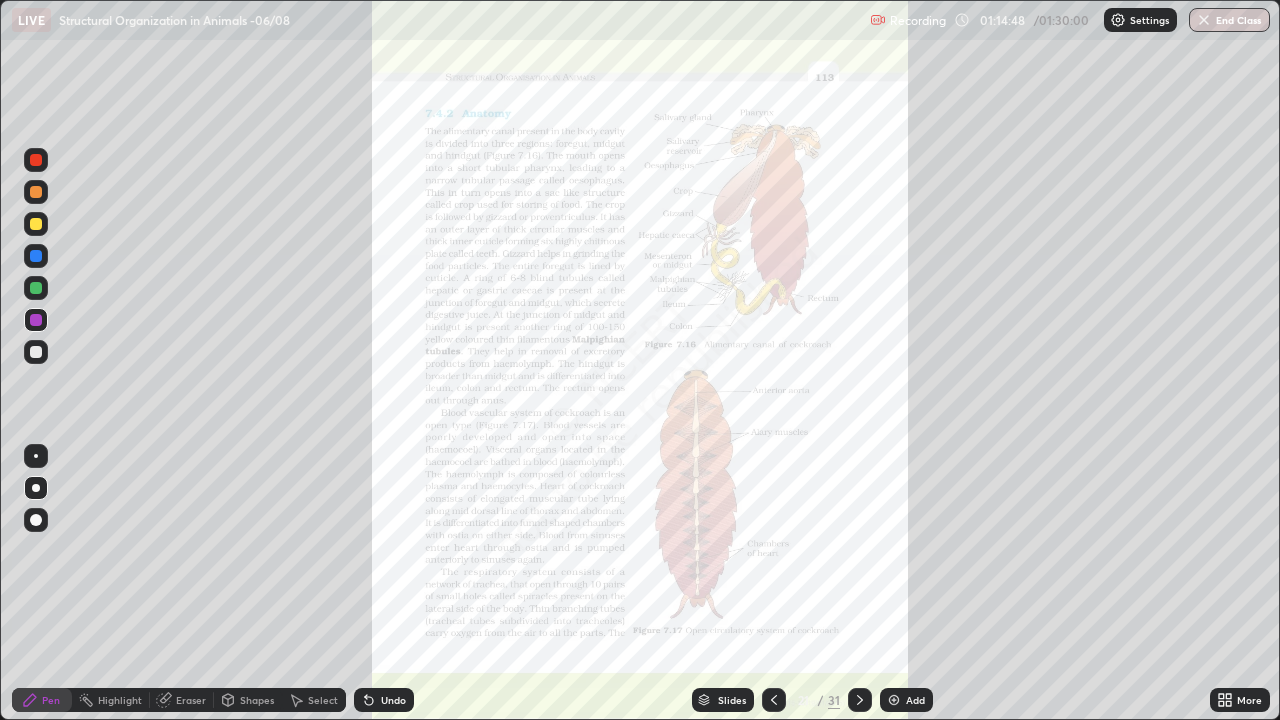 click 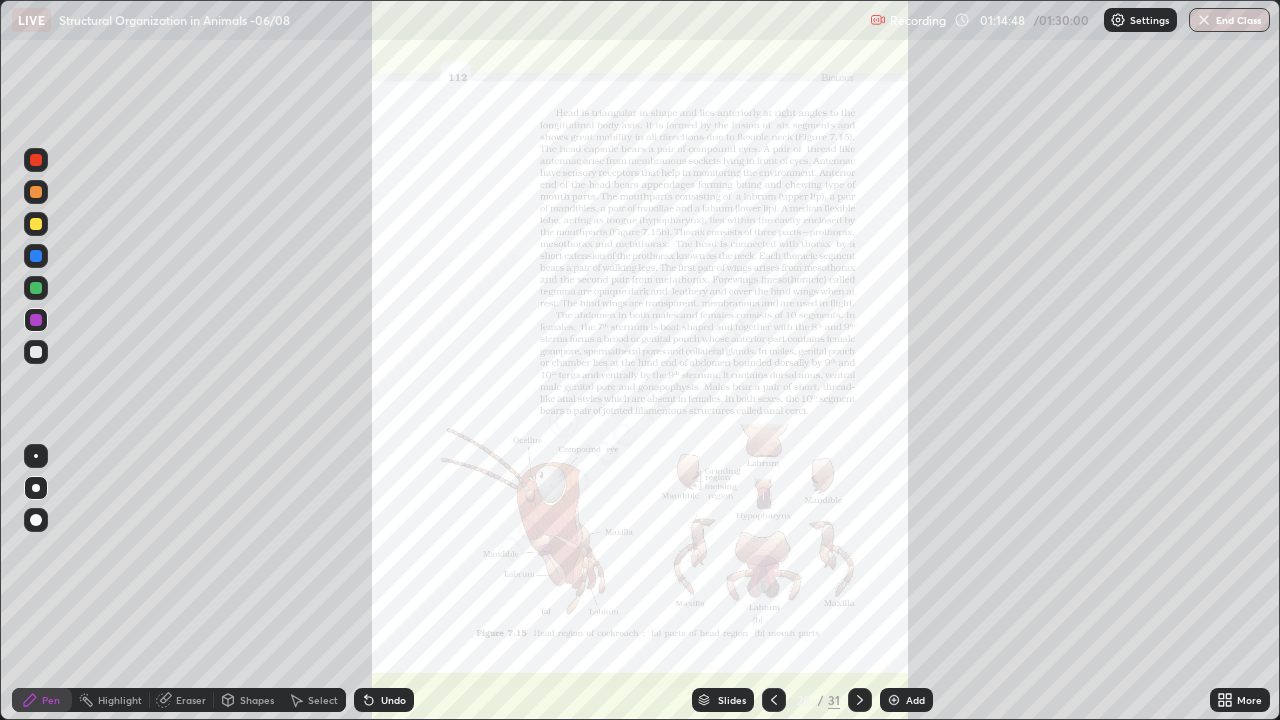 click at bounding box center (860, 700) 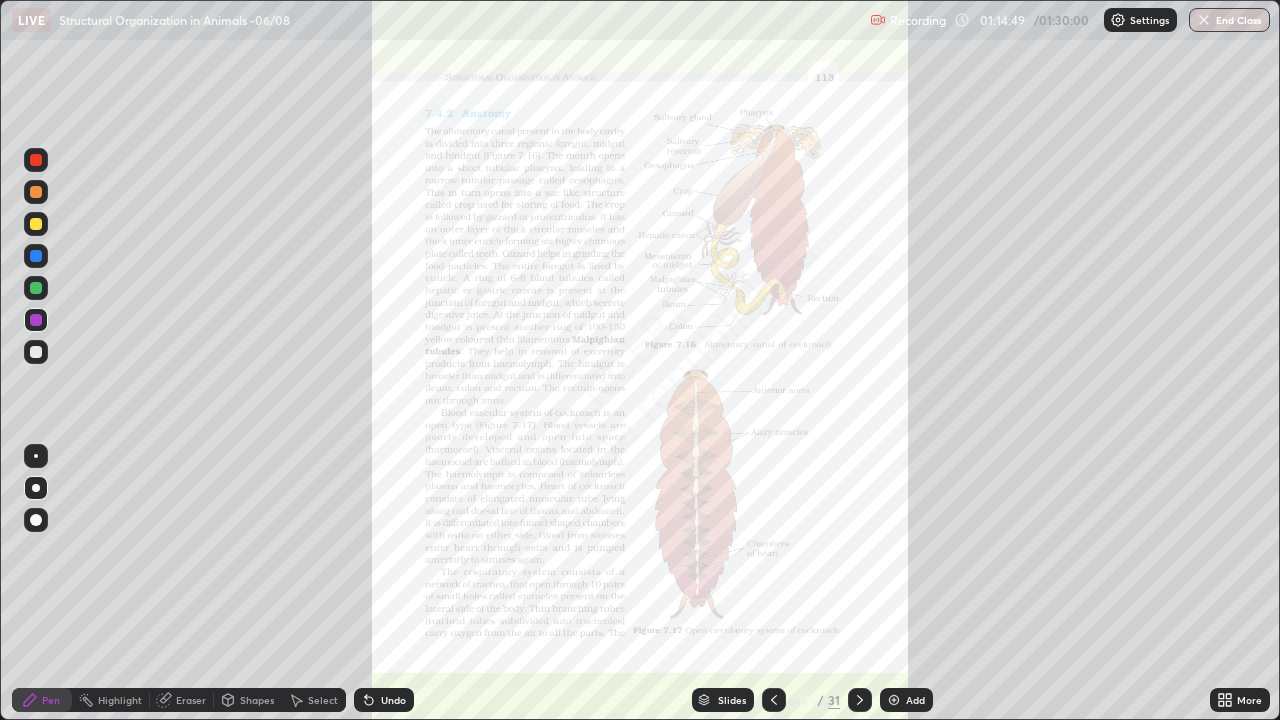 click 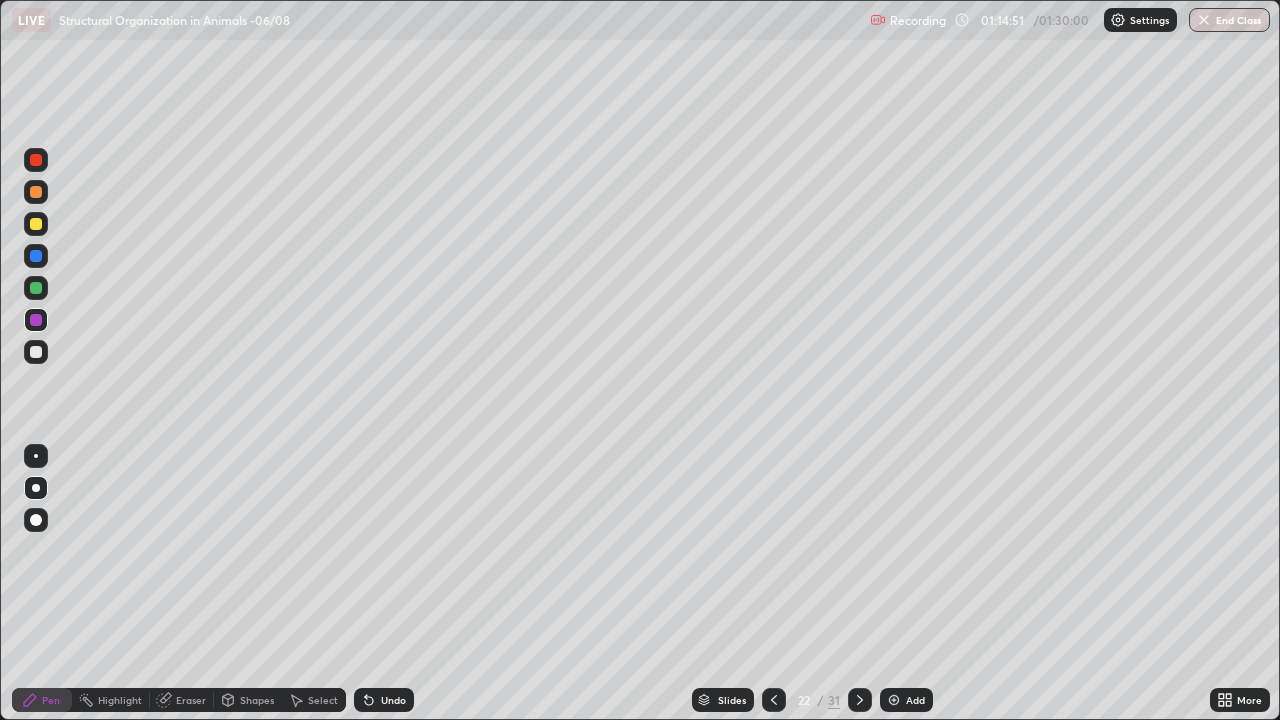 click 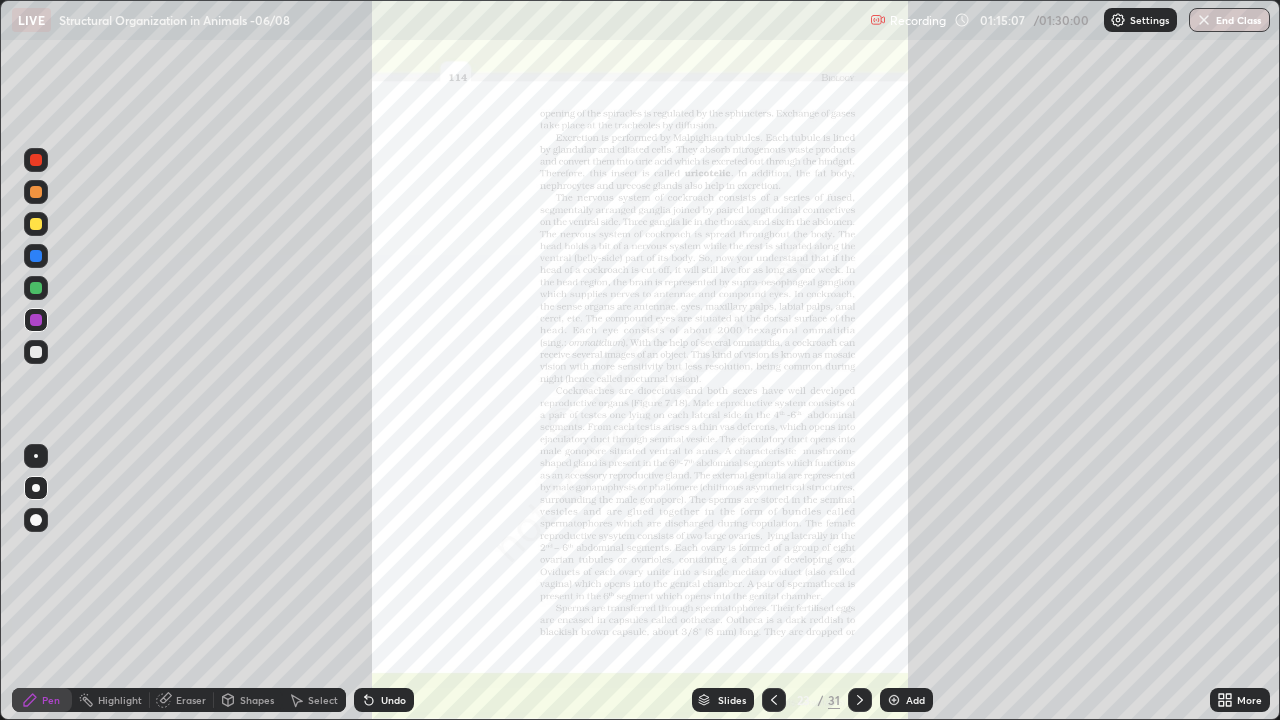 click at bounding box center (36, 288) 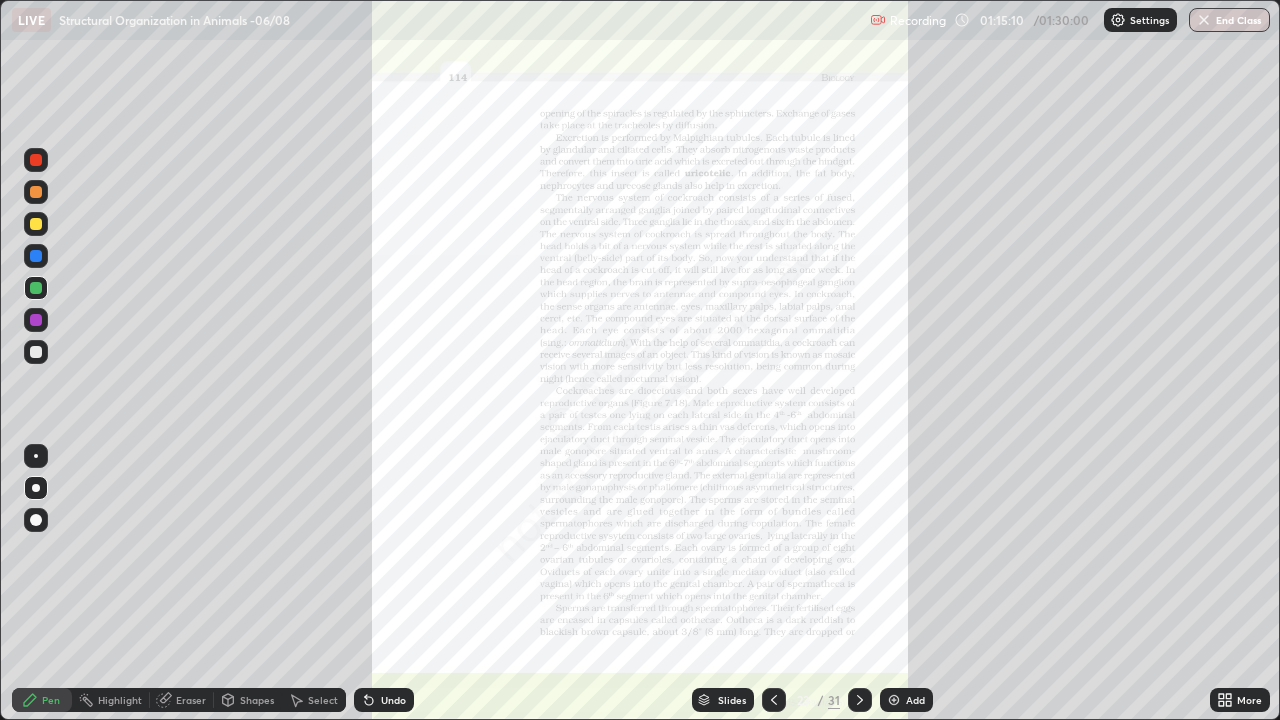 click on "Eraser" at bounding box center (191, 700) 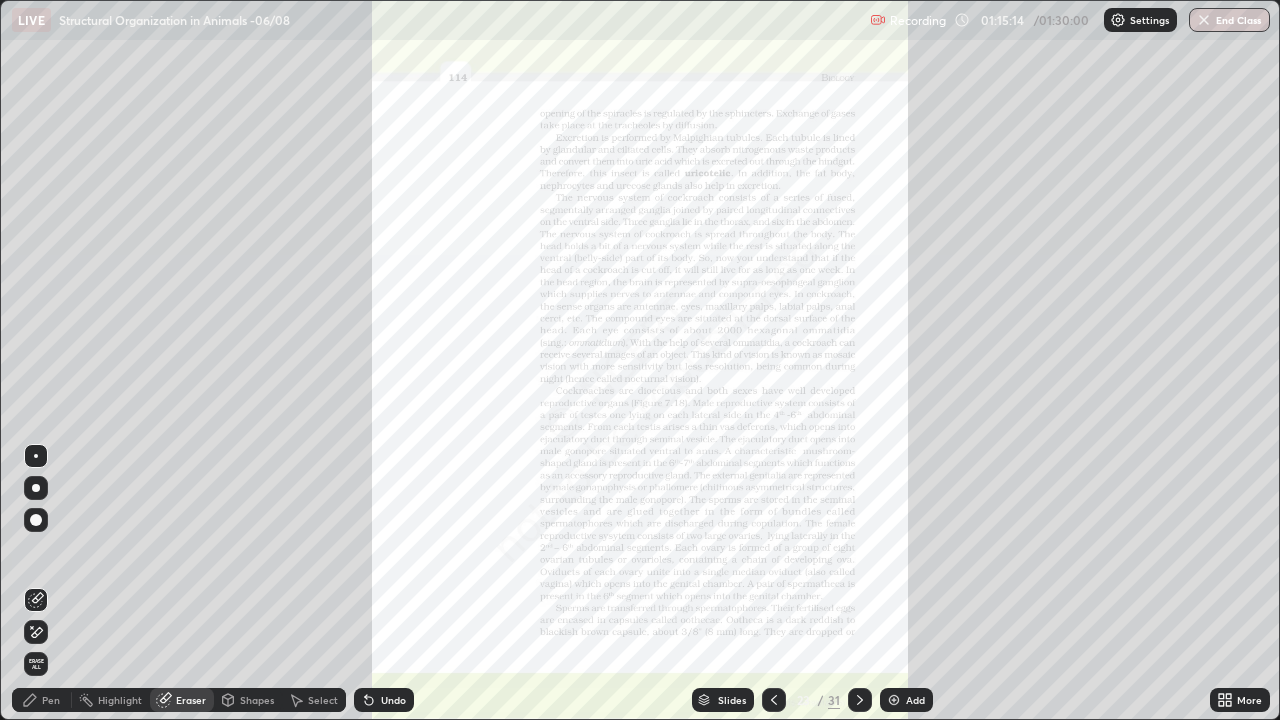 click on "Pen" at bounding box center [51, 700] 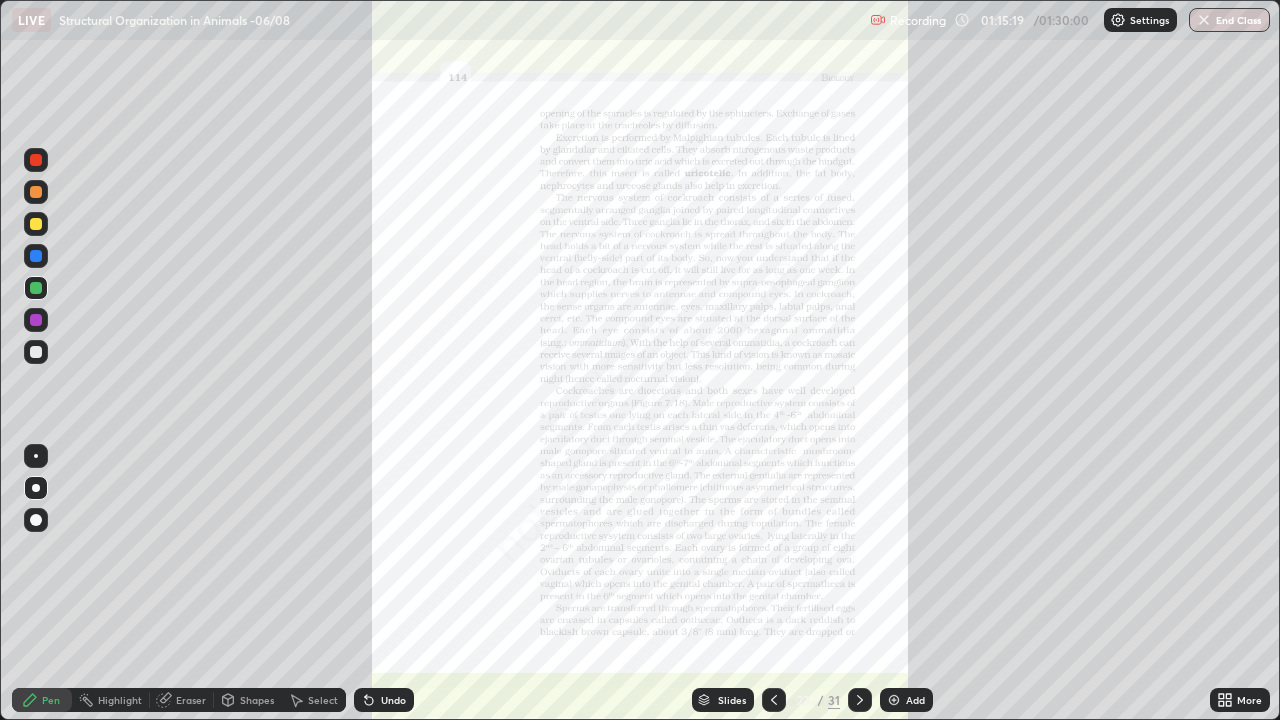 click on "Eraser" at bounding box center [191, 700] 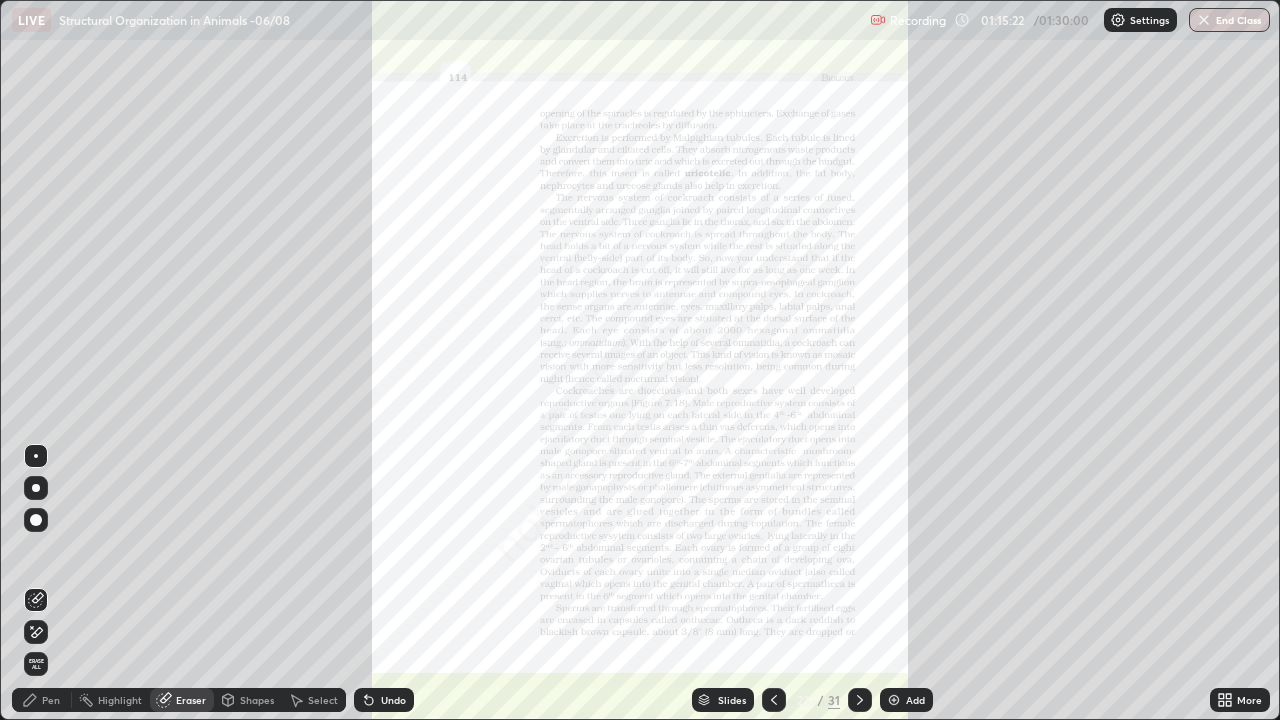 click on "Pen" at bounding box center [42, 700] 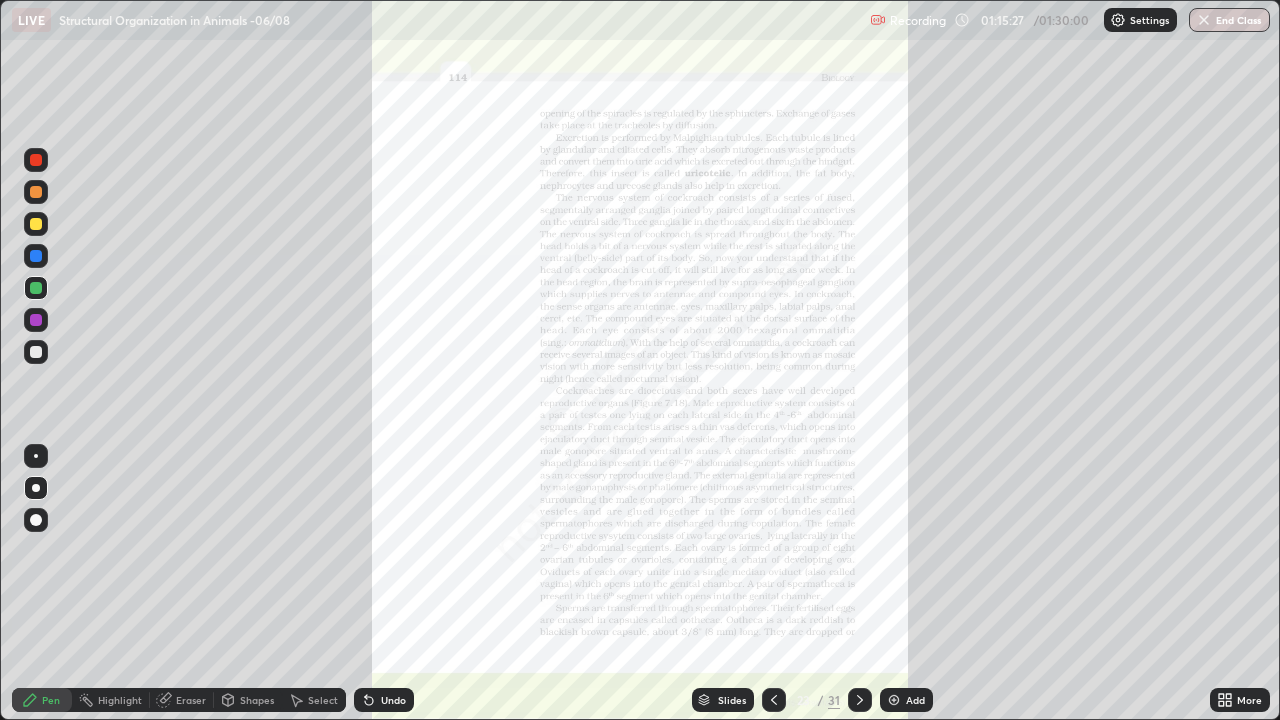 click at bounding box center (36, 320) 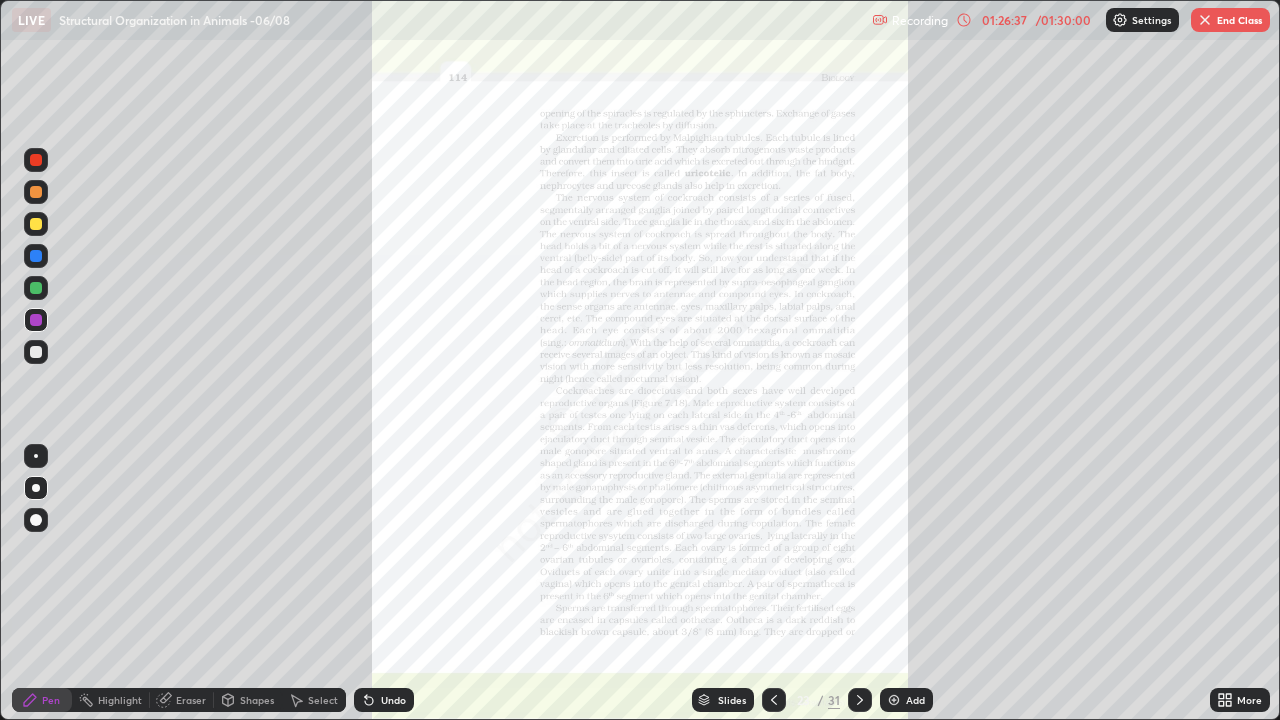 click on "End Class" at bounding box center (1230, 20) 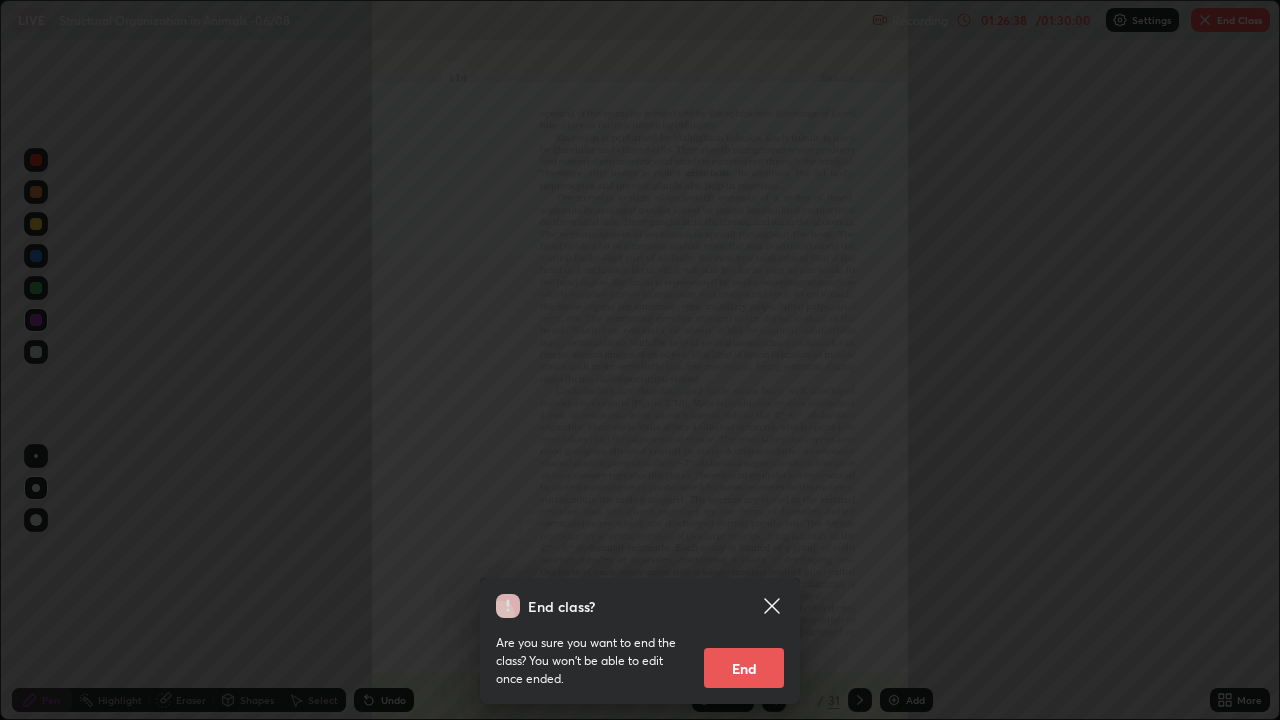 click on "End" at bounding box center (744, 668) 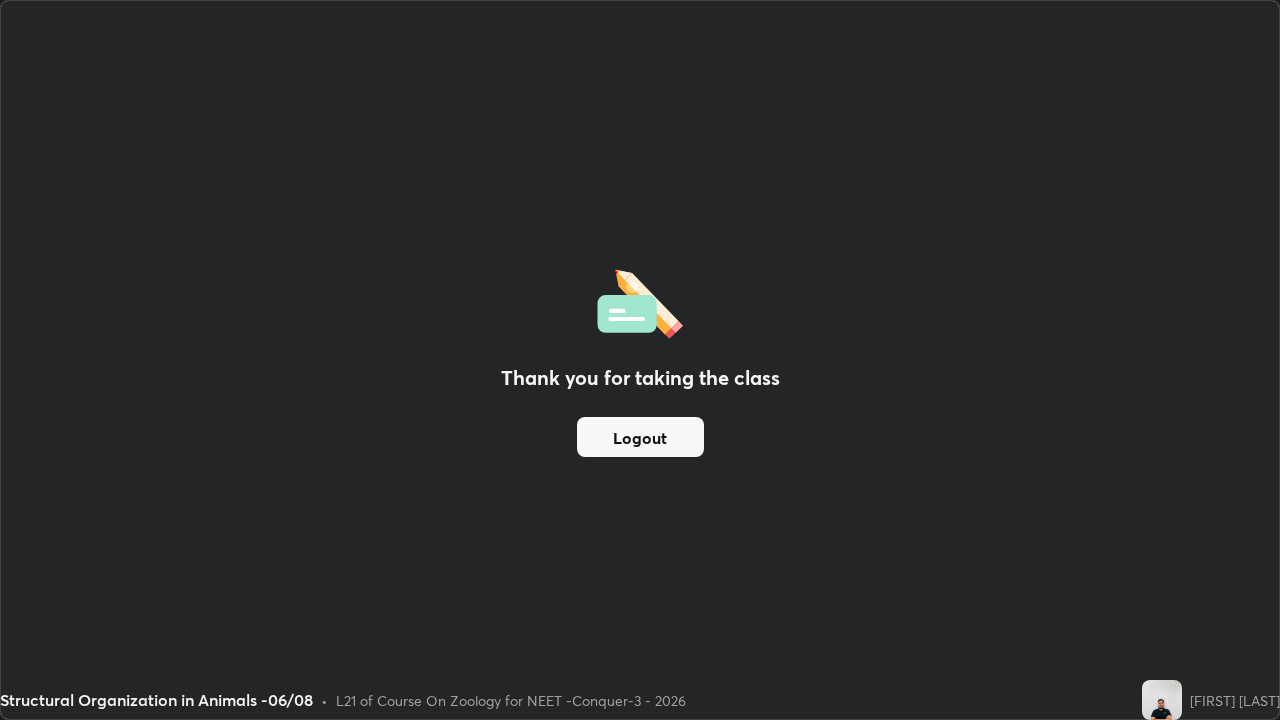 click on "Thank you for taking the class Logout" at bounding box center (640, 360) 